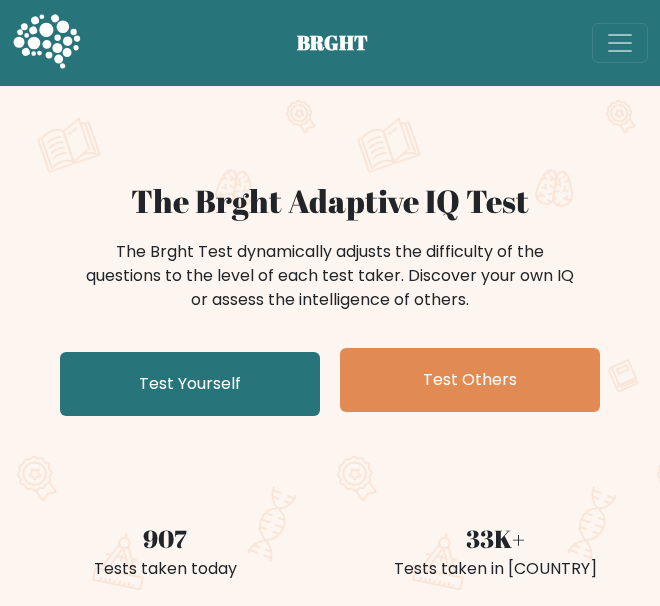 scroll, scrollTop: 0, scrollLeft: 0, axis: both 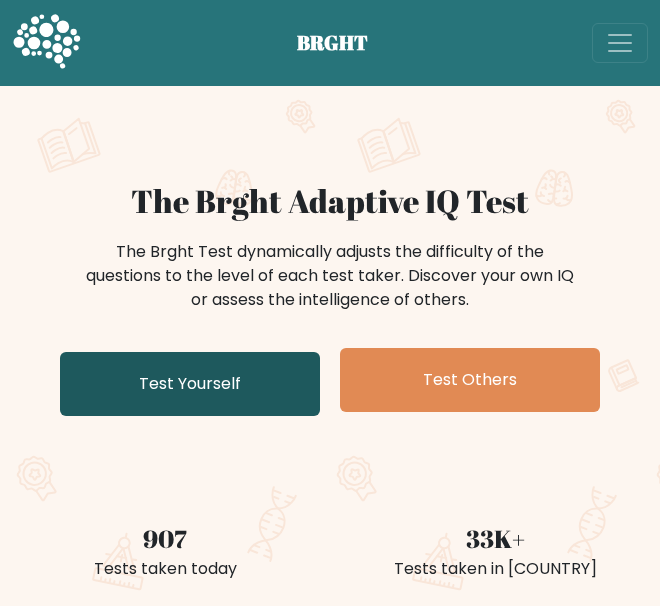 click on "Test Yourself" at bounding box center (190, 384) 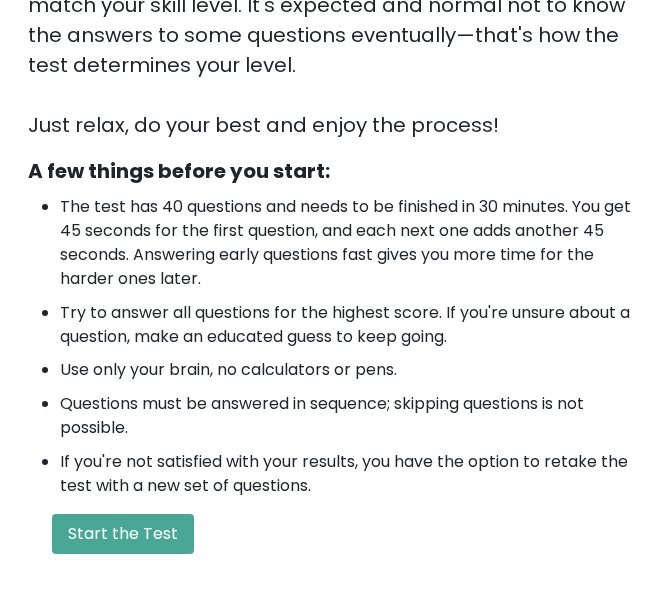 scroll, scrollTop: 600, scrollLeft: 0, axis: vertical 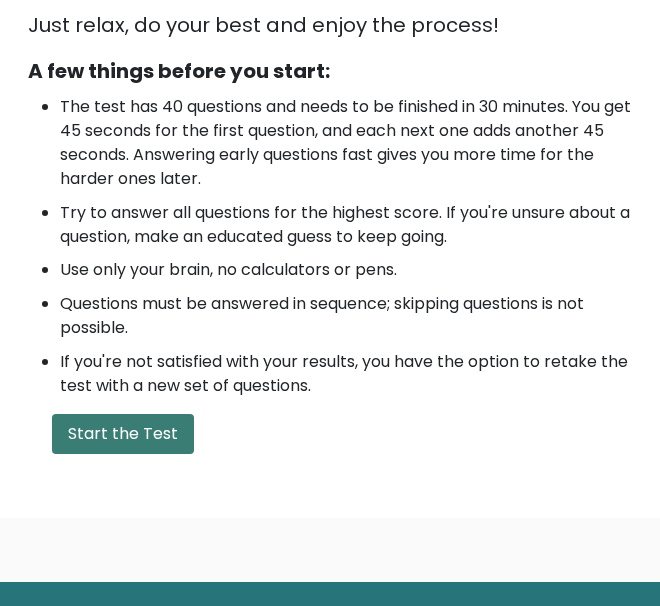 click on "Start the Test" at bounding box center [123, 434] 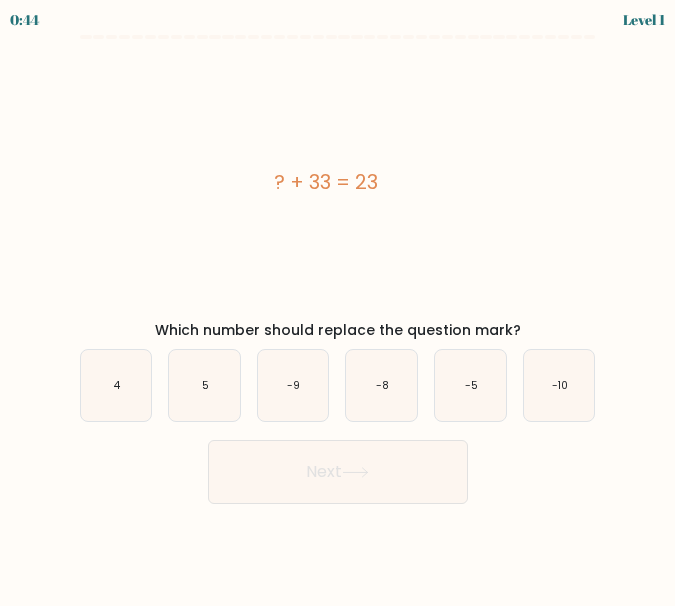 scroll, scrollTop: 0, scrollLeft: 0, axis: both 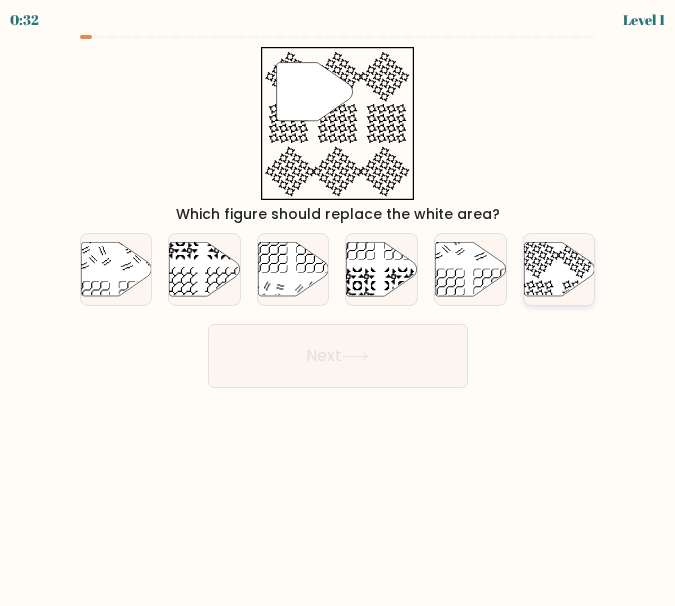 click 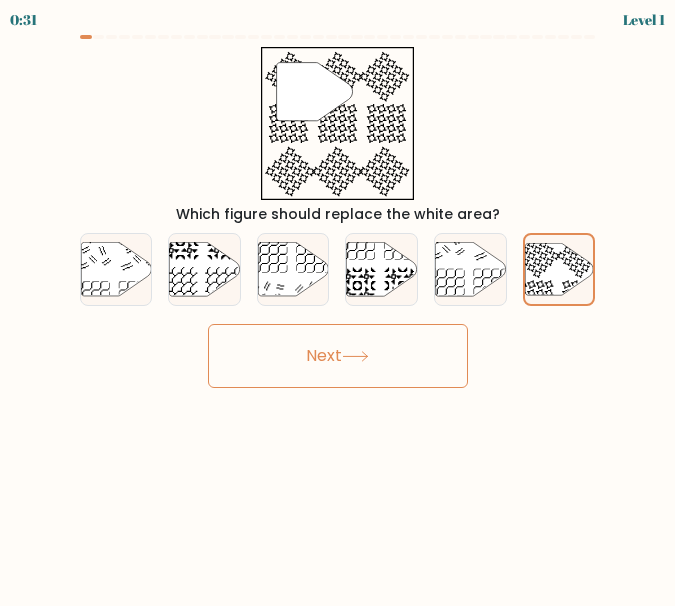 click on "Next" at bounding box center (338, 356) 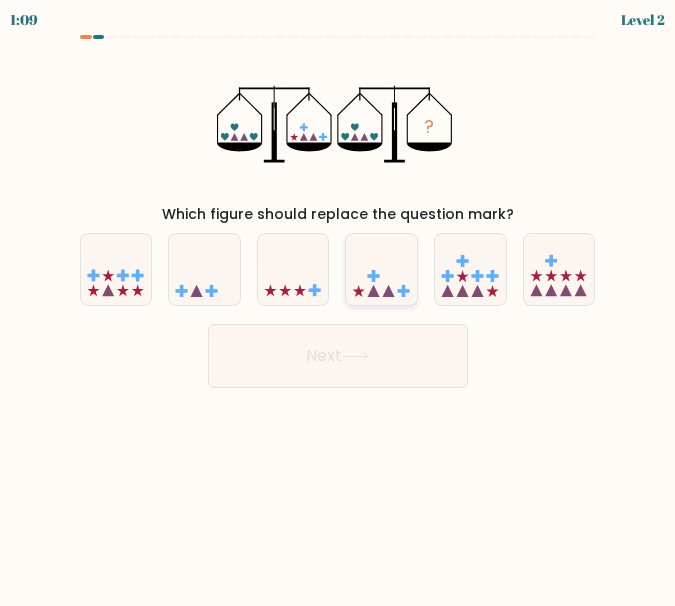 click 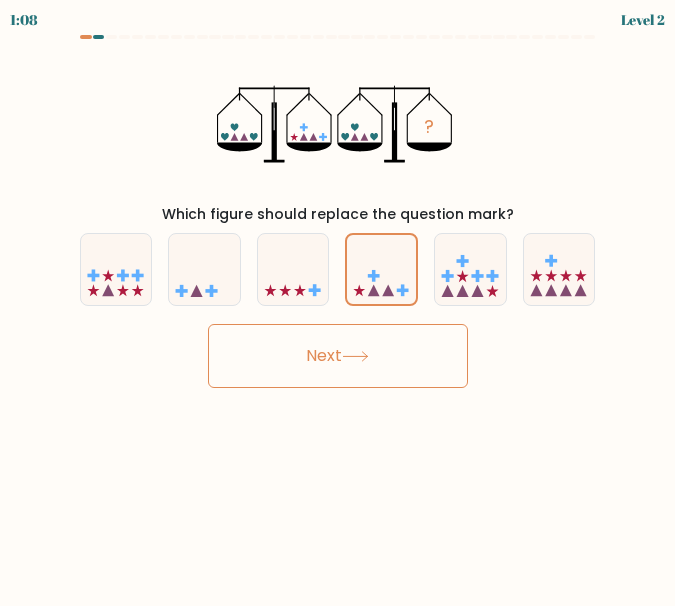 click on "Next" at bounding box center (338, 356) 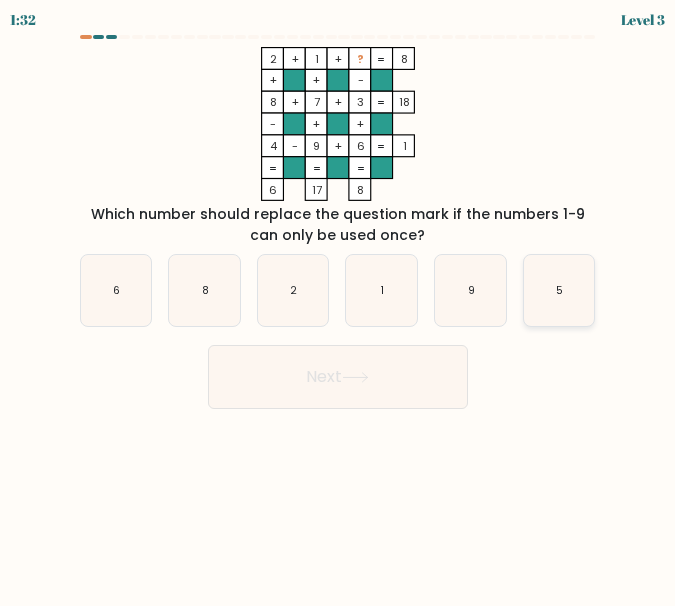 click on "5" 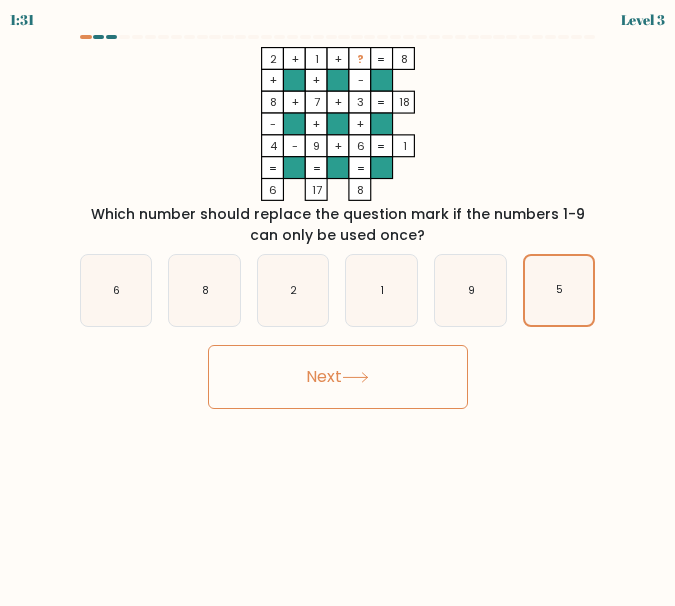 click on "Next" at bounding box center (338, 377) 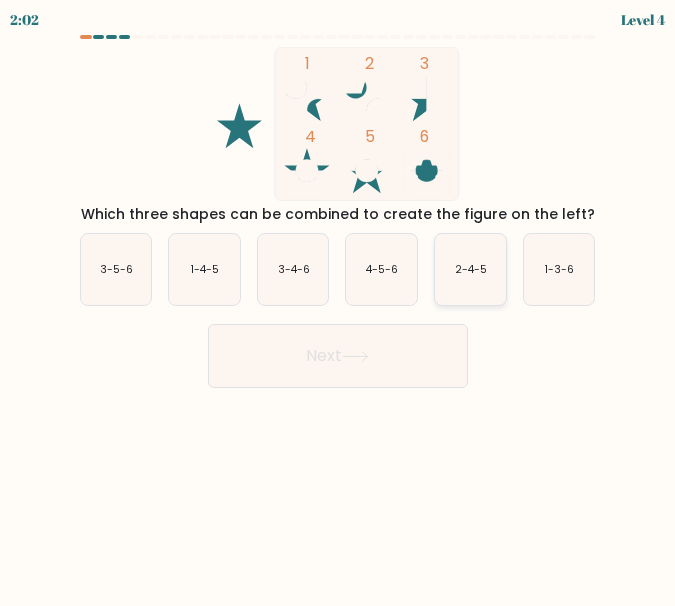 click on "2-4-5" 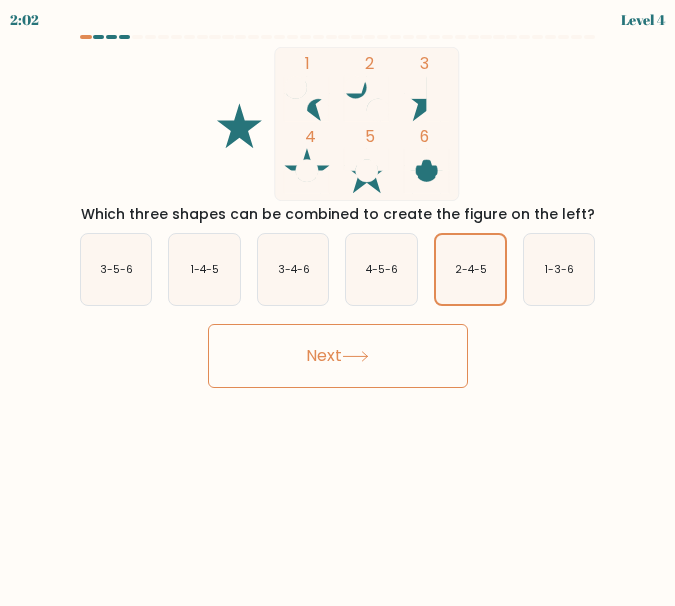 click on "Next" at bounding box center (338, 356) 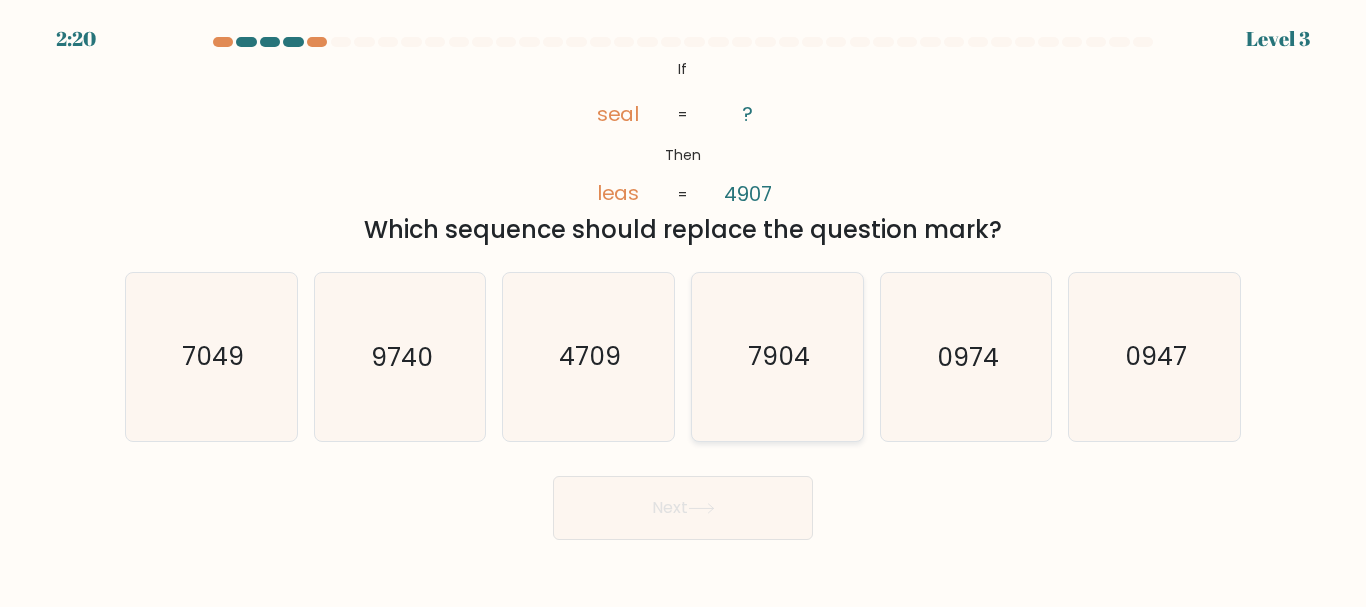 click on "7904" 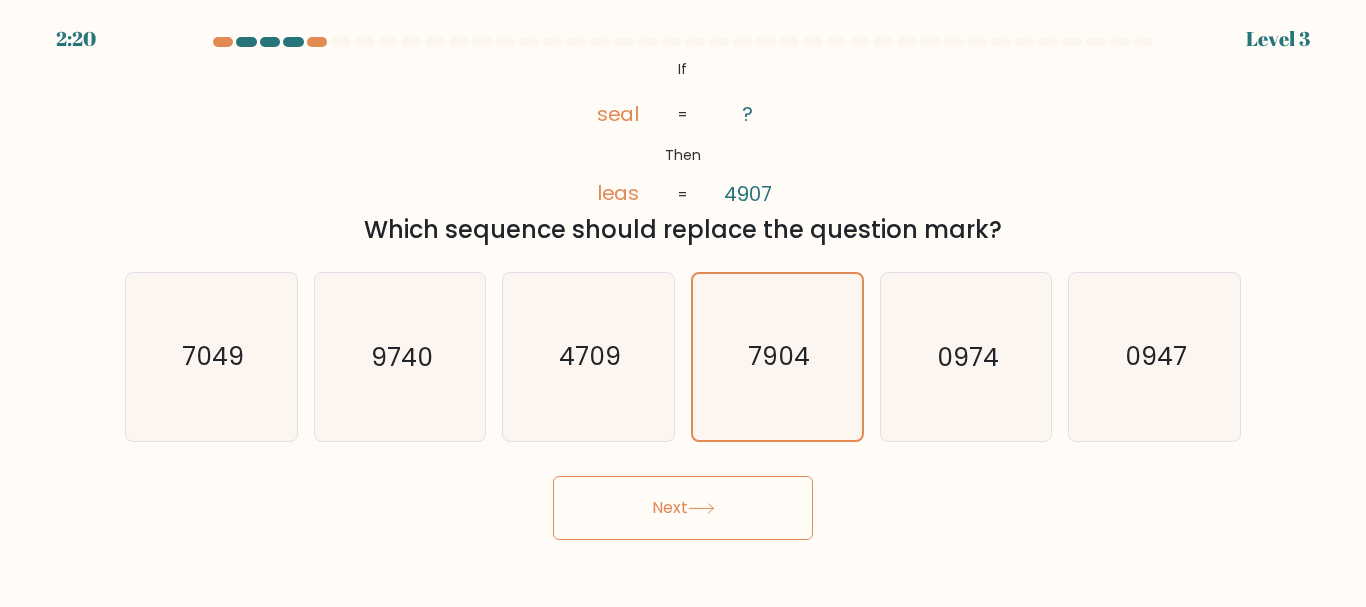 click on "Next" at bounding box center (683, 508) 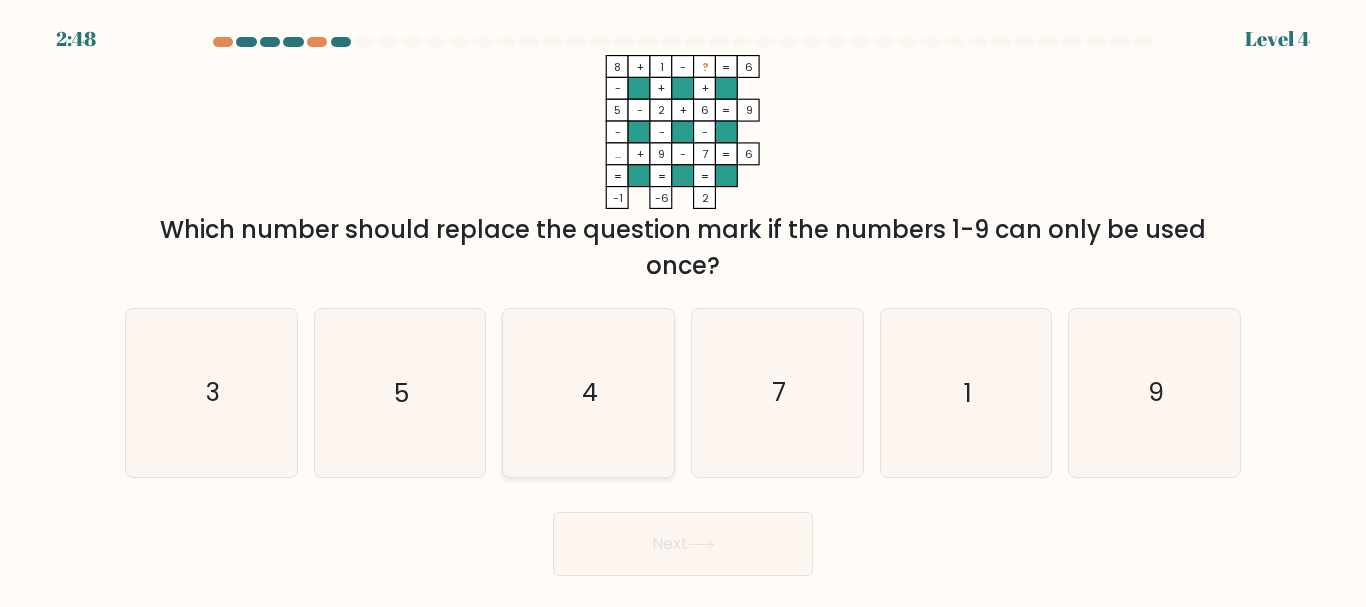 type 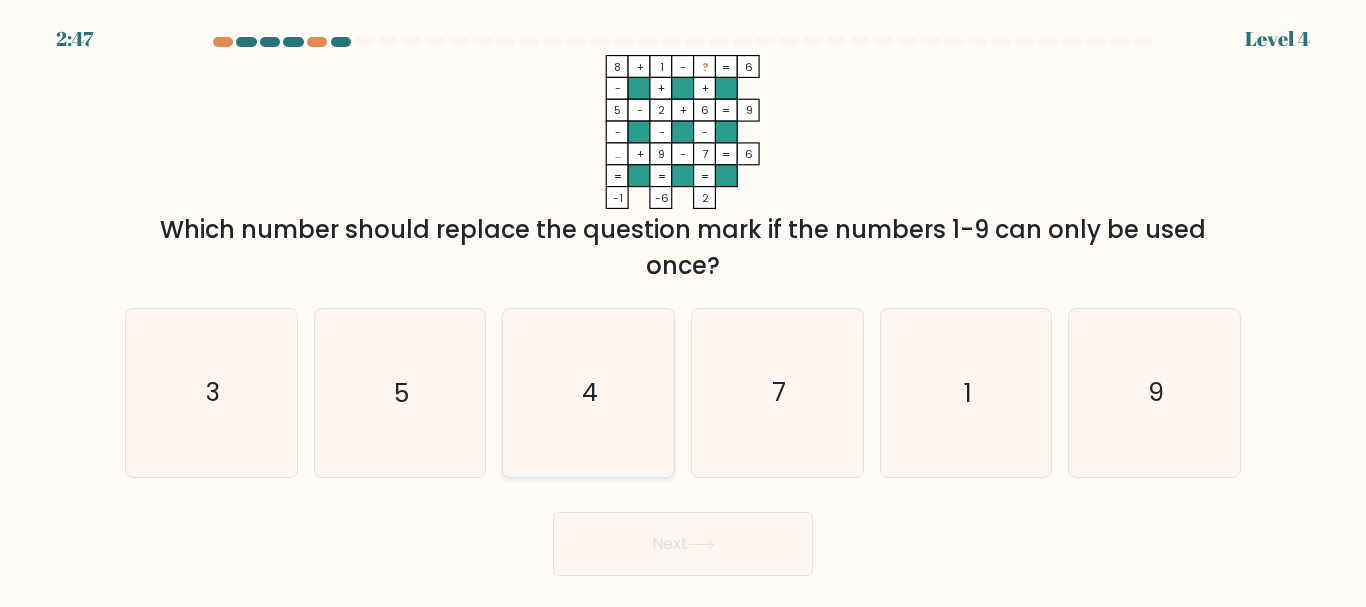 click on "4" 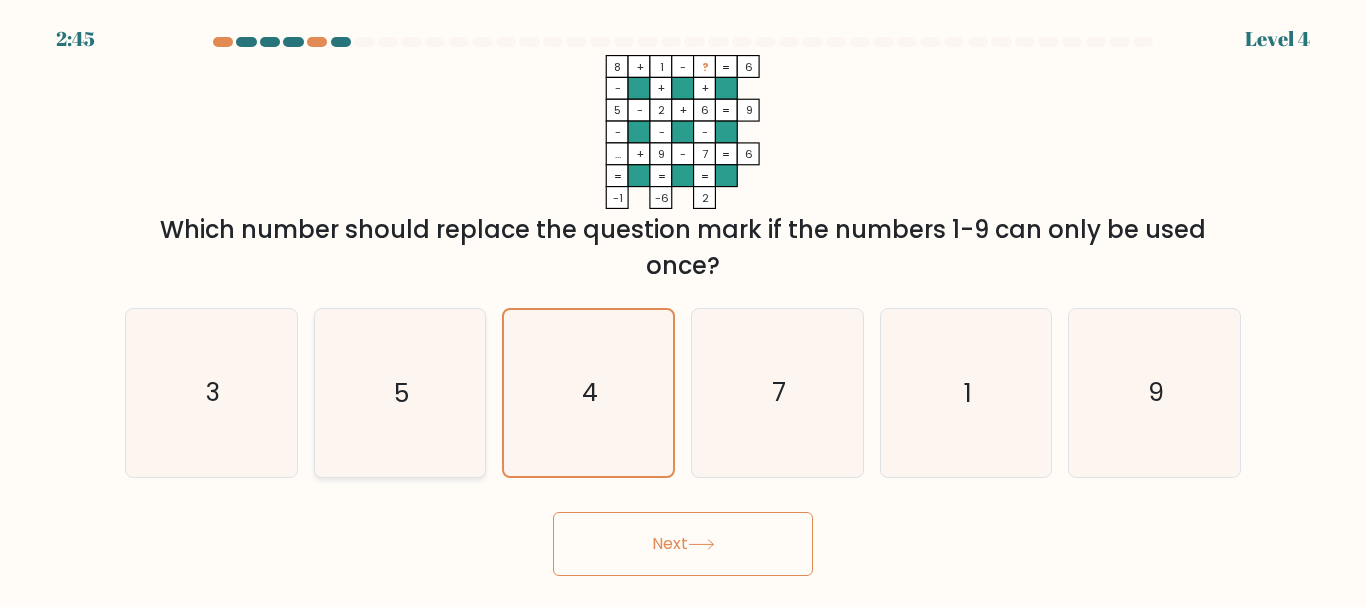 click on "5" 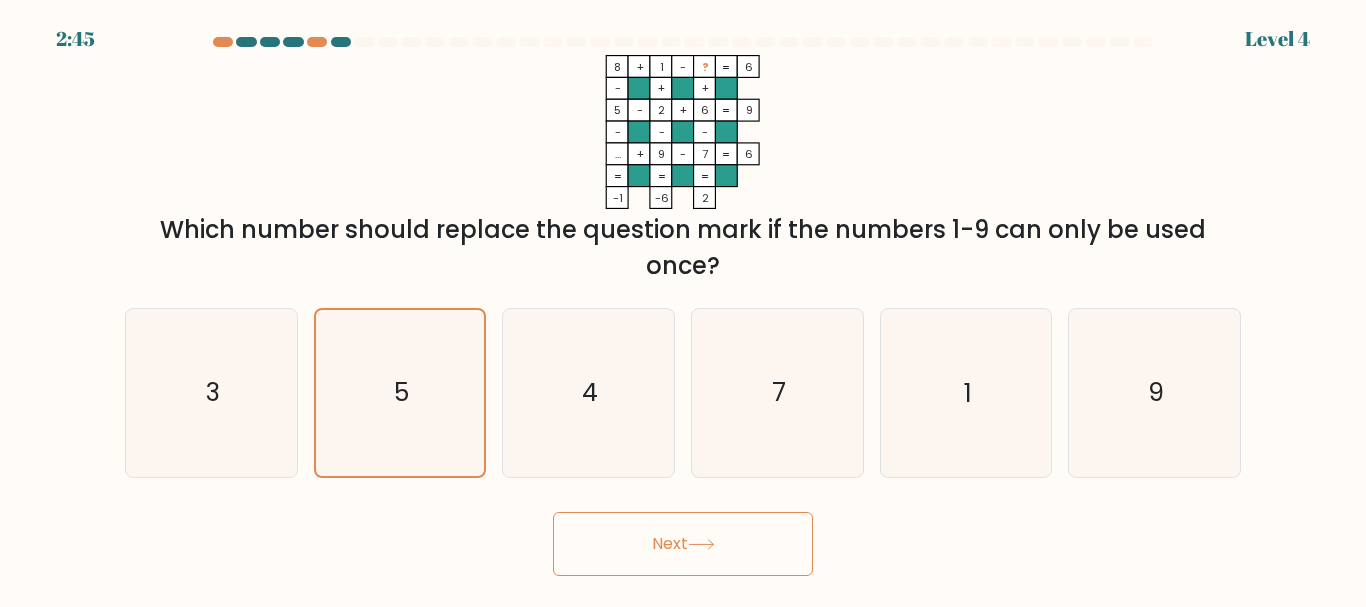 click on "Next" at bounding box center [683, 544] 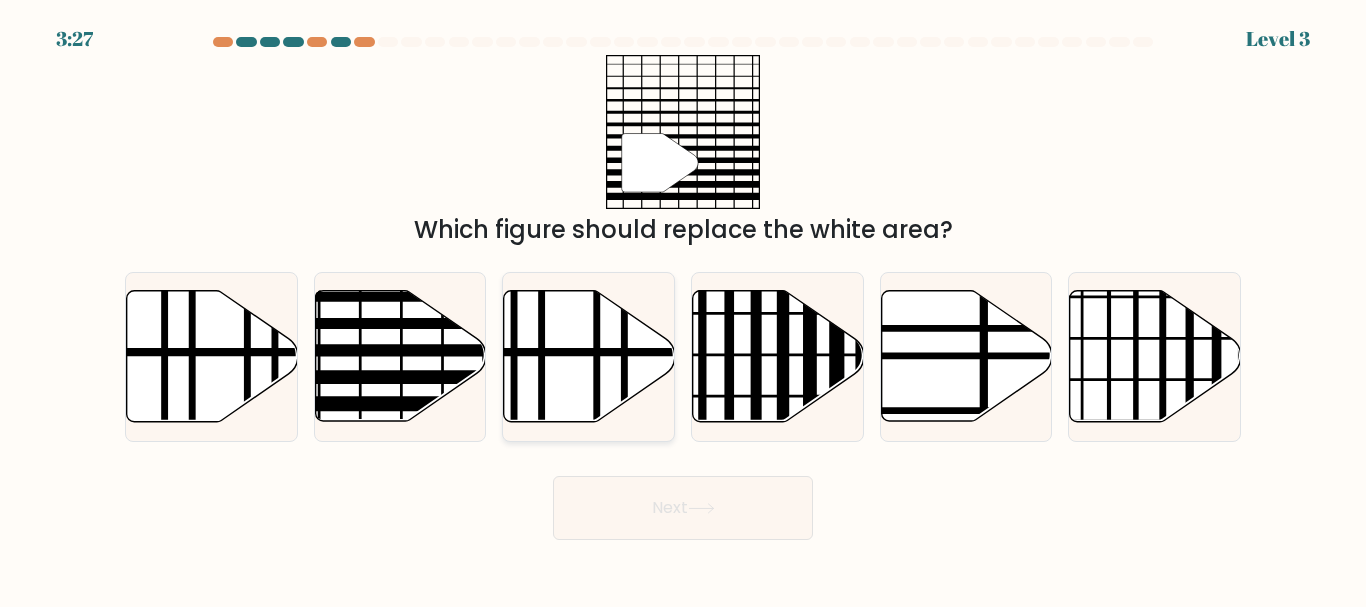 type 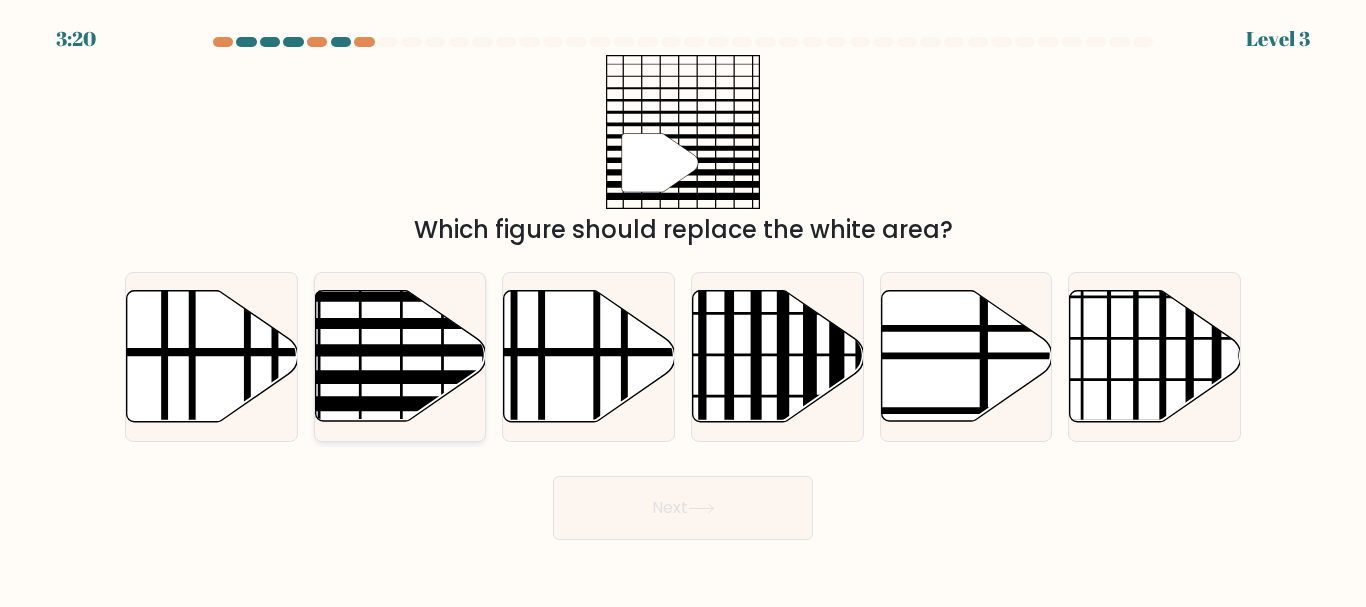 click 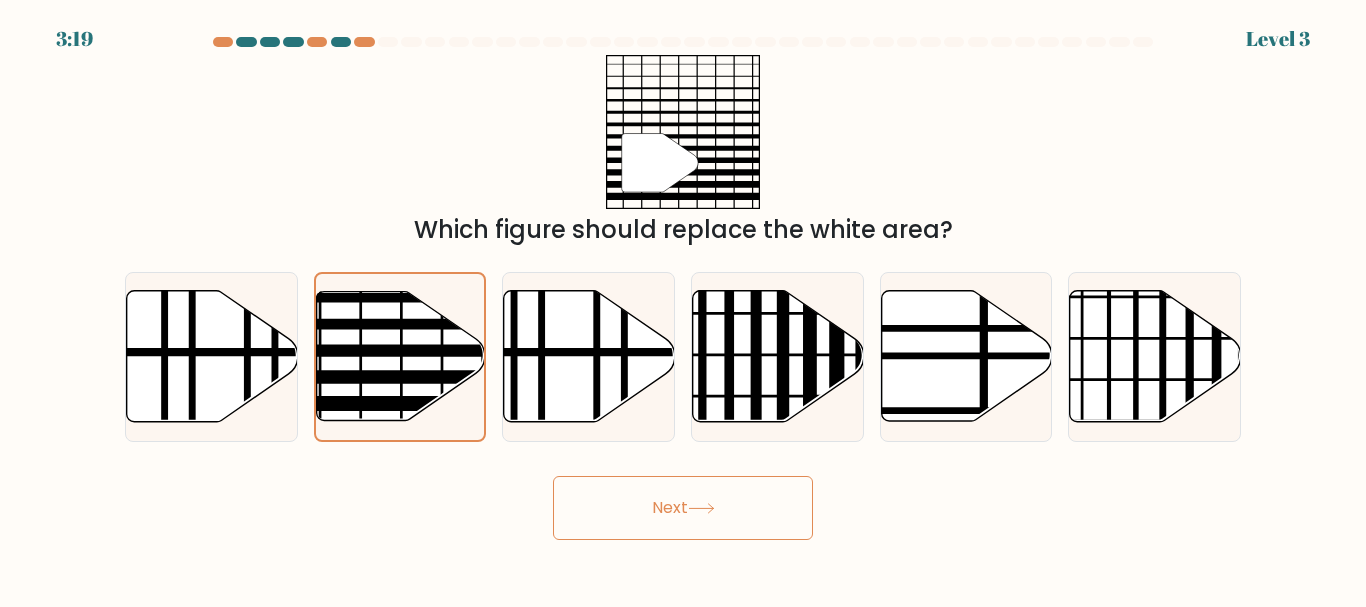 click on "Next" at bounding box center (683, 508) 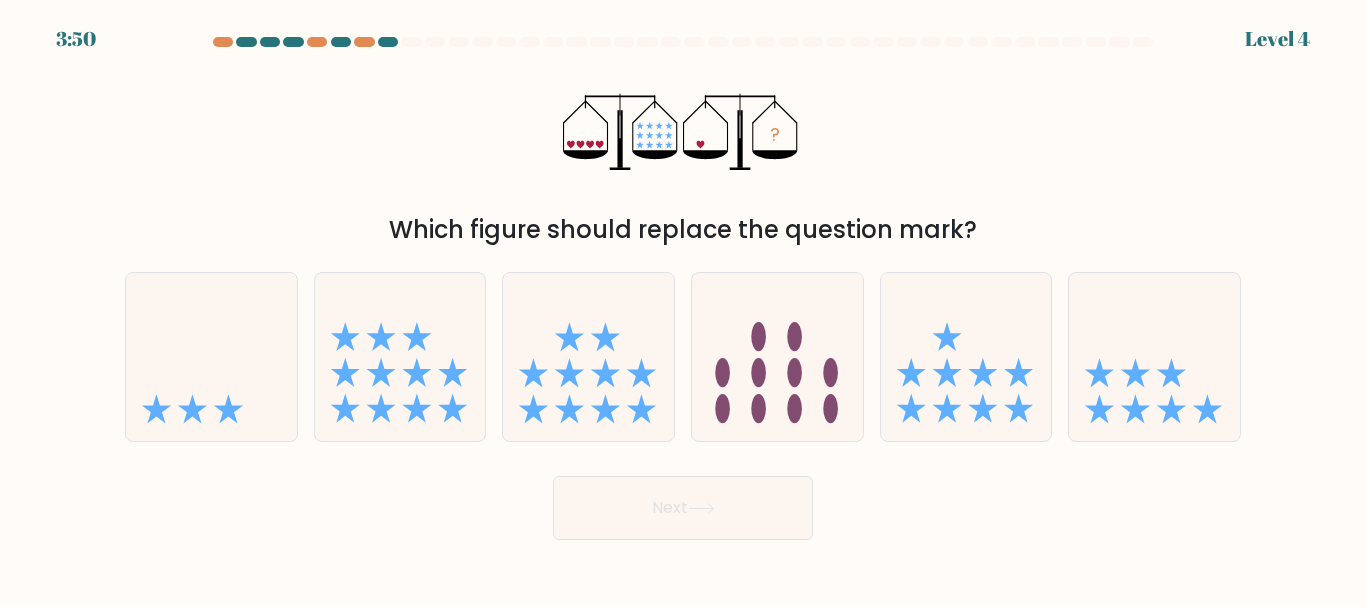 click on "Next" at bounding box center (683, 503) 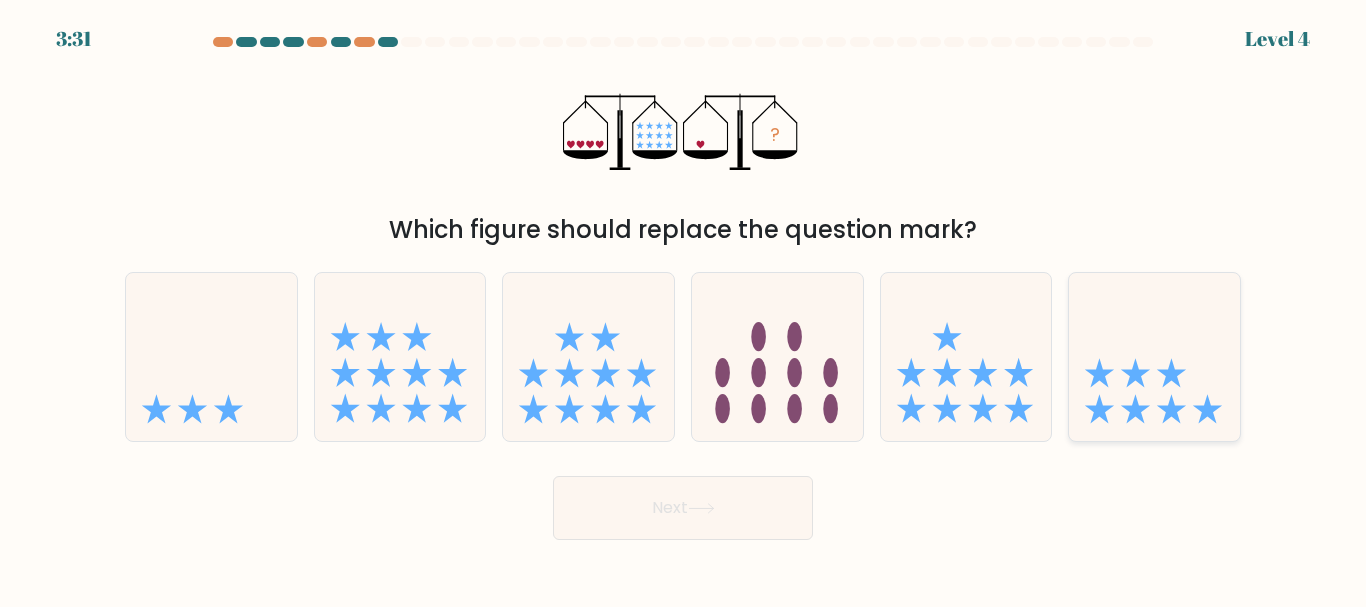 click 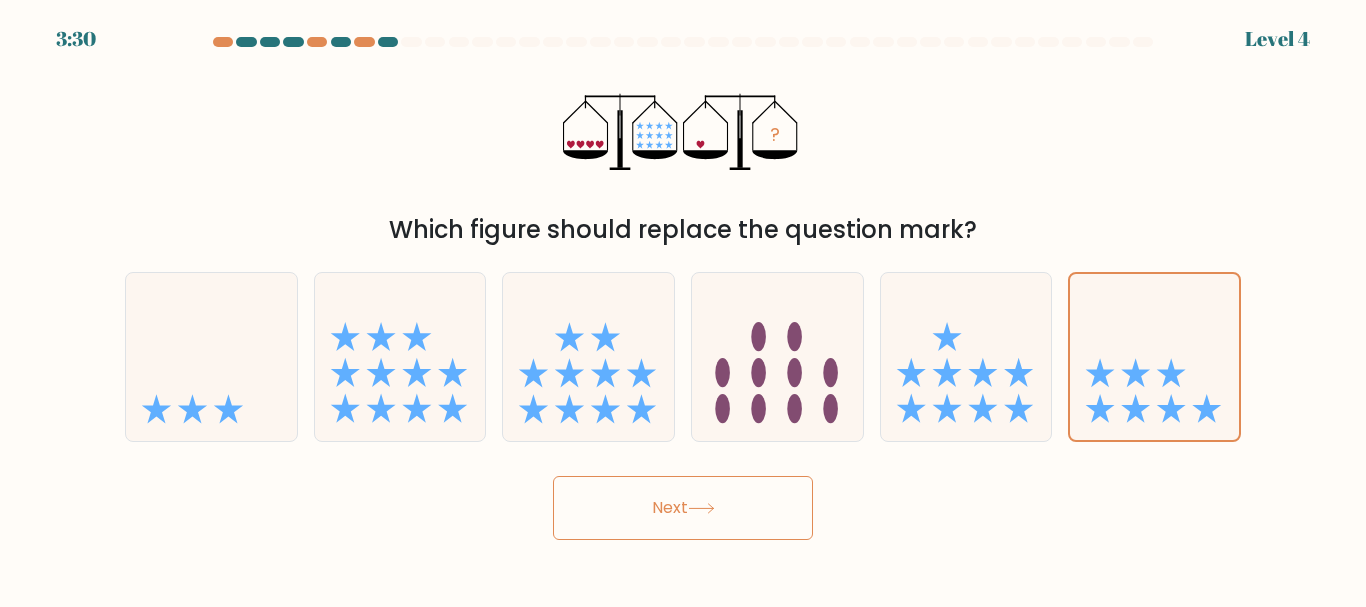 click on "Next" at bounding box center (683, 508) 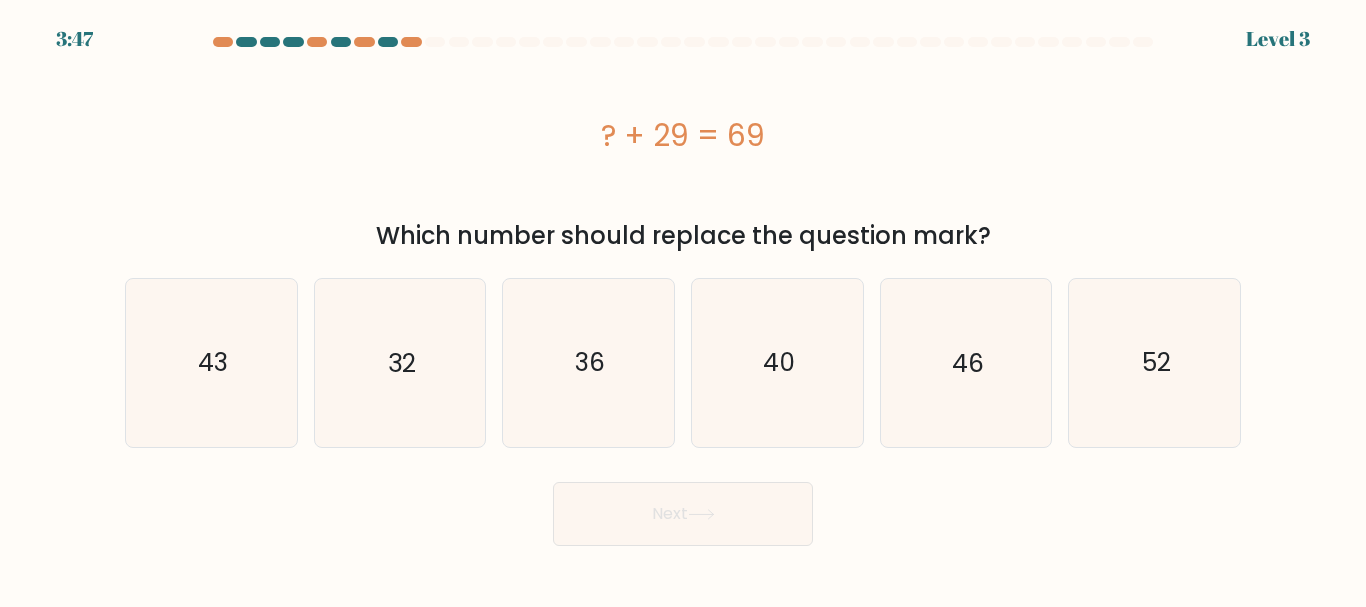 click on "? + 29 = 69" at bounding box center (683, 135) 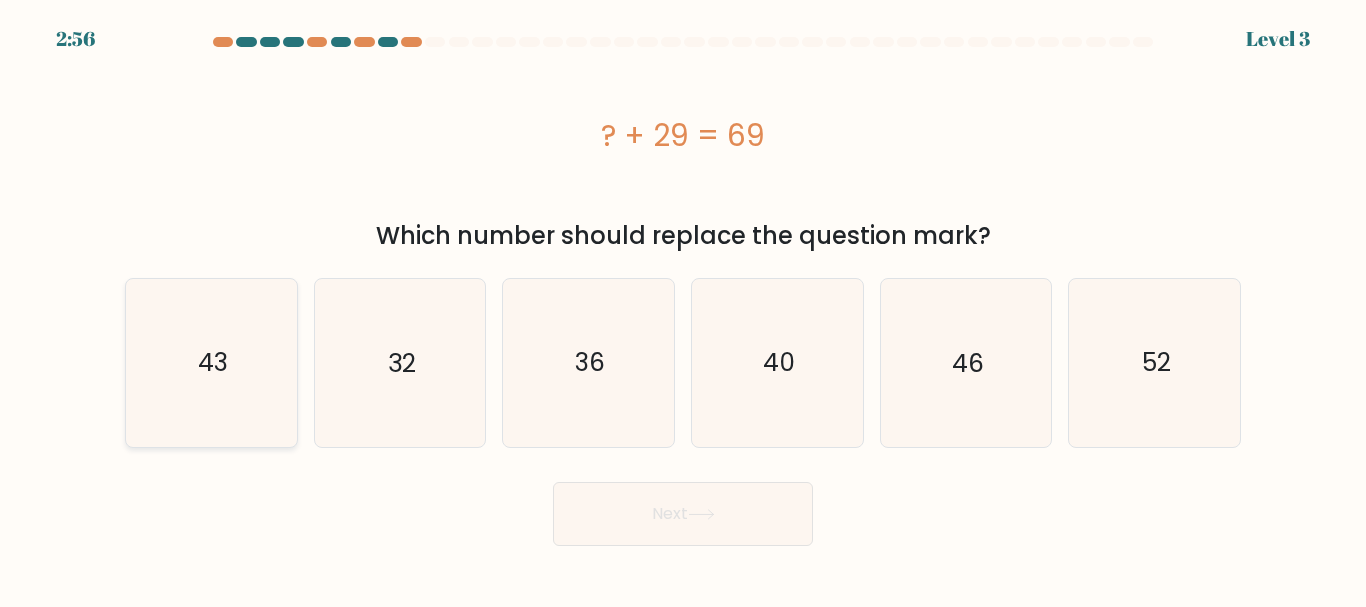 click on "43" 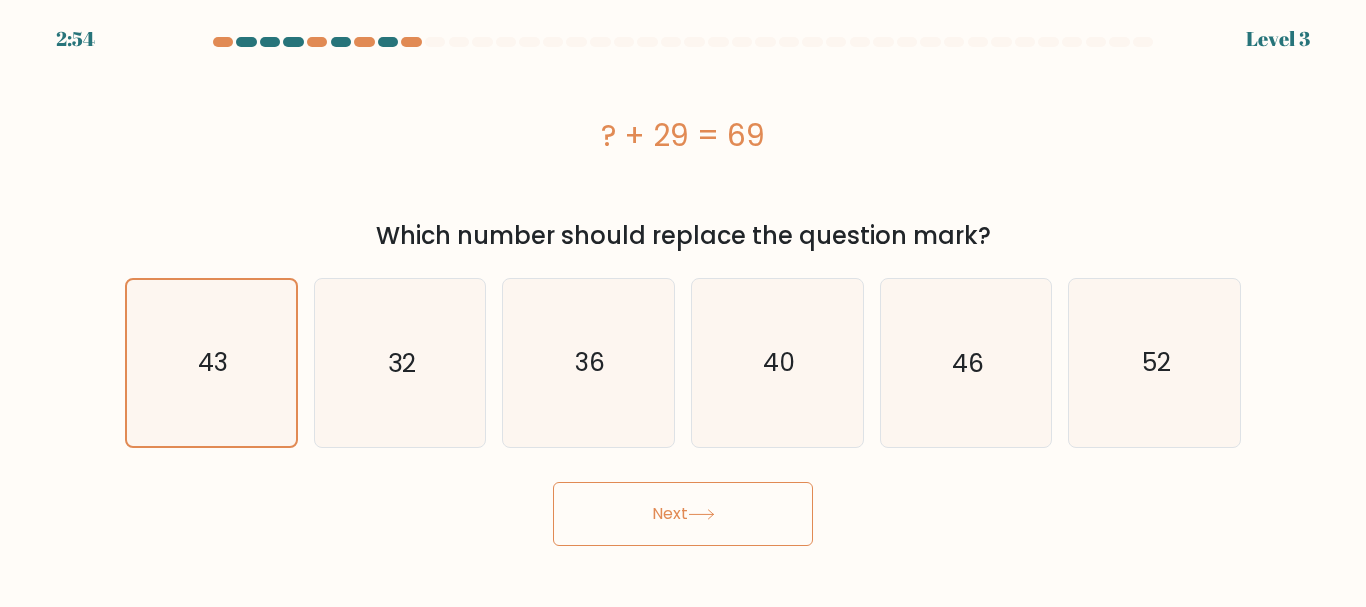 click on "Next" at bounding box center (683, 514) 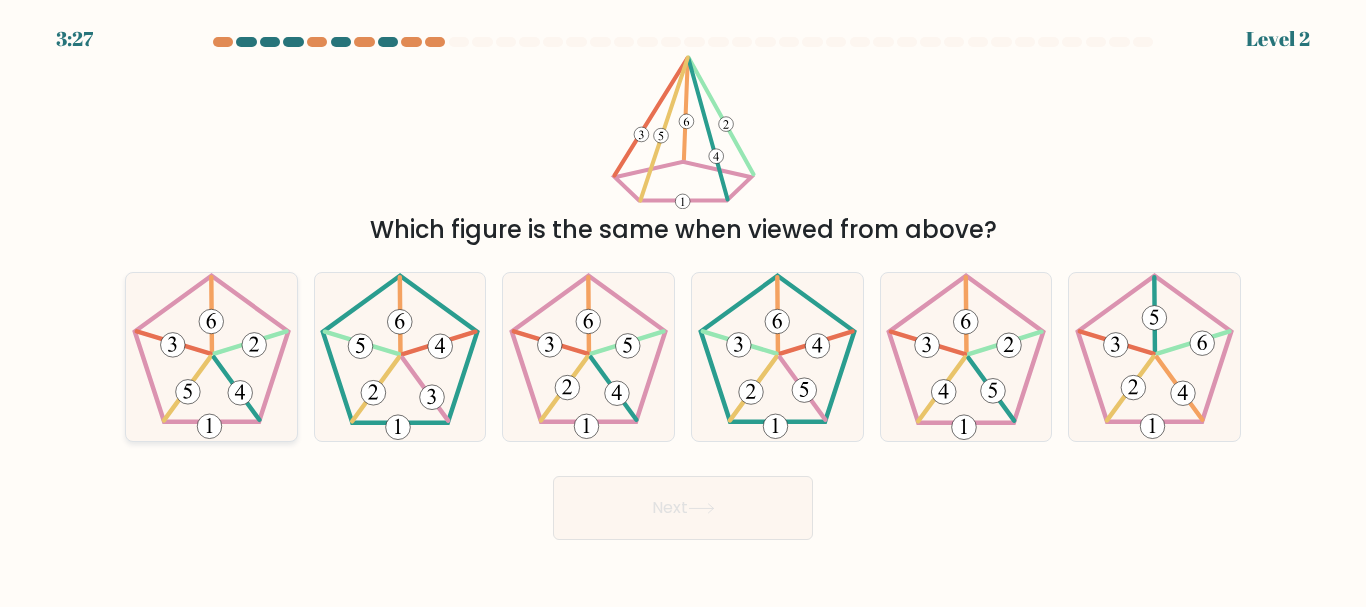 click 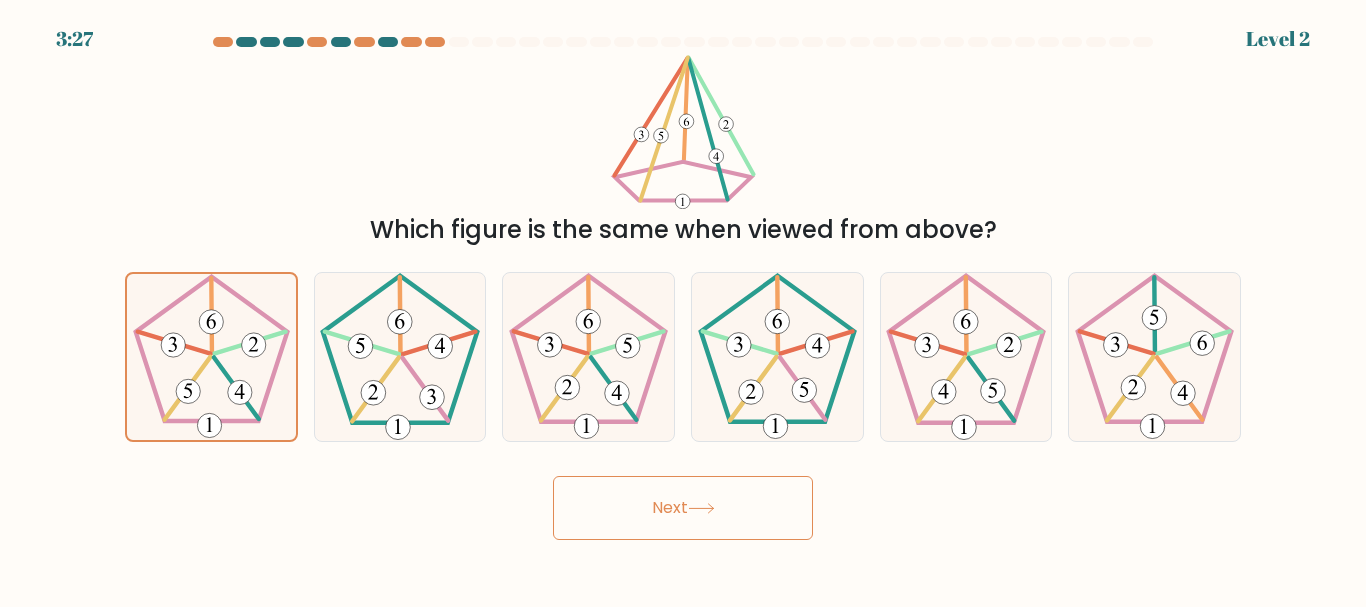 click on "Next" at bounding box center [683, 508] 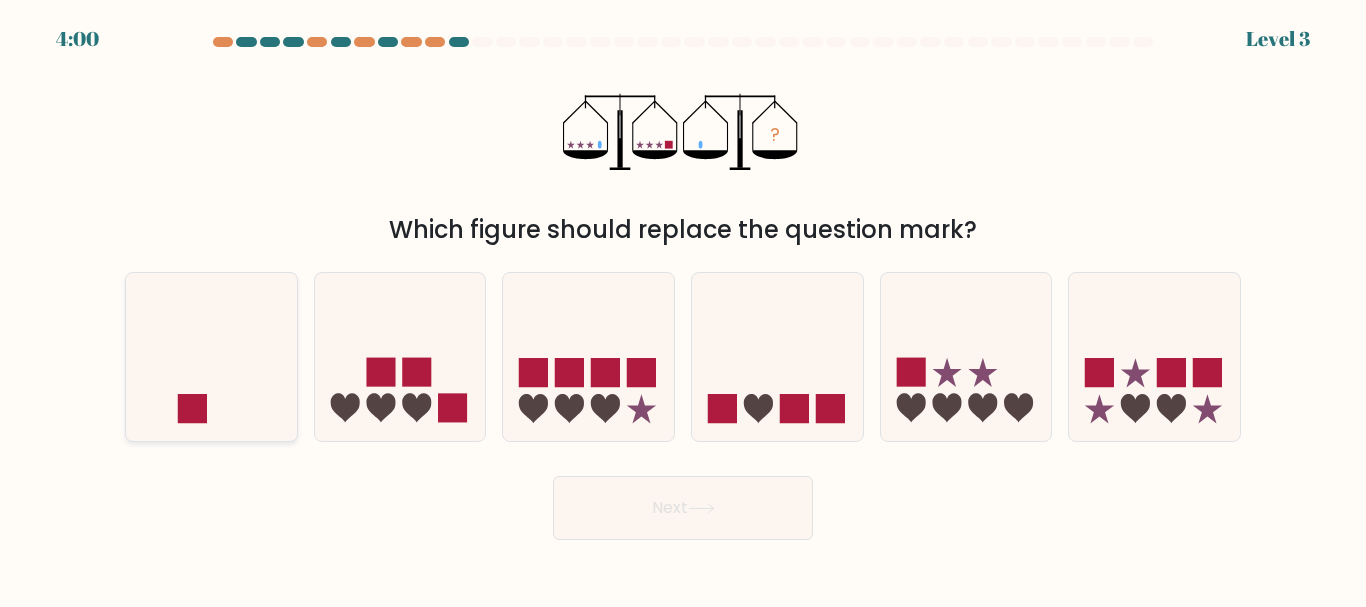 click 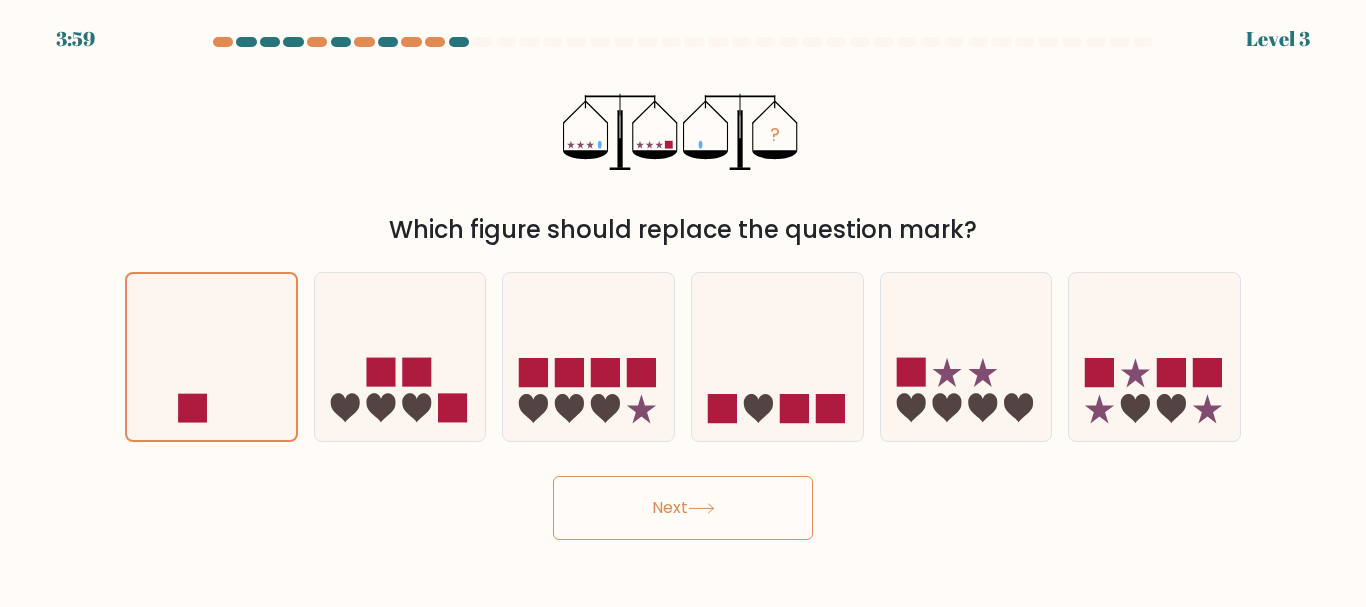 click on "Next" at bounding box center (683, 508) 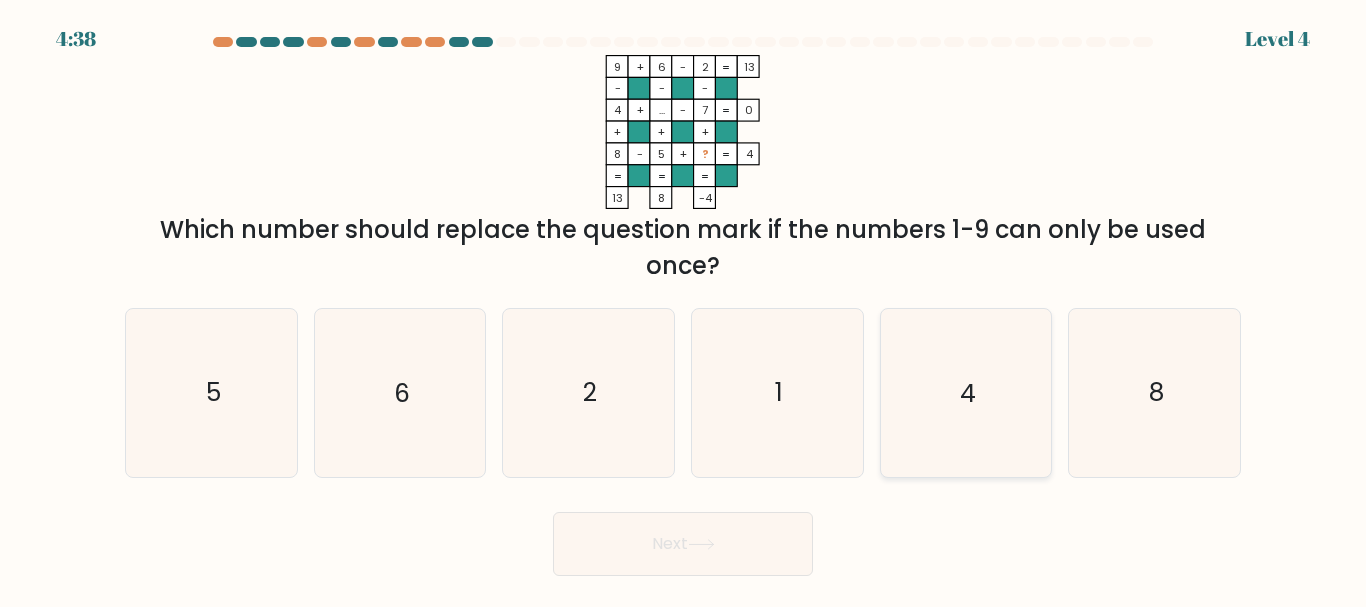 click on "4" 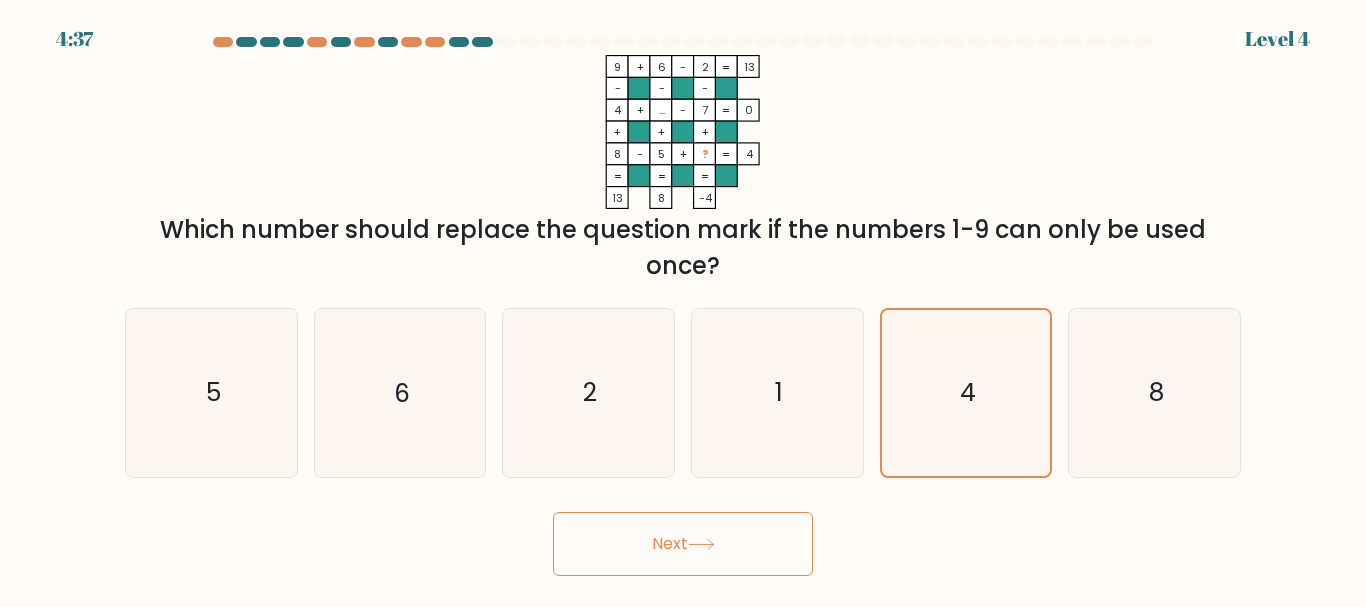 click on "Next" at bounding box center [683, 544] 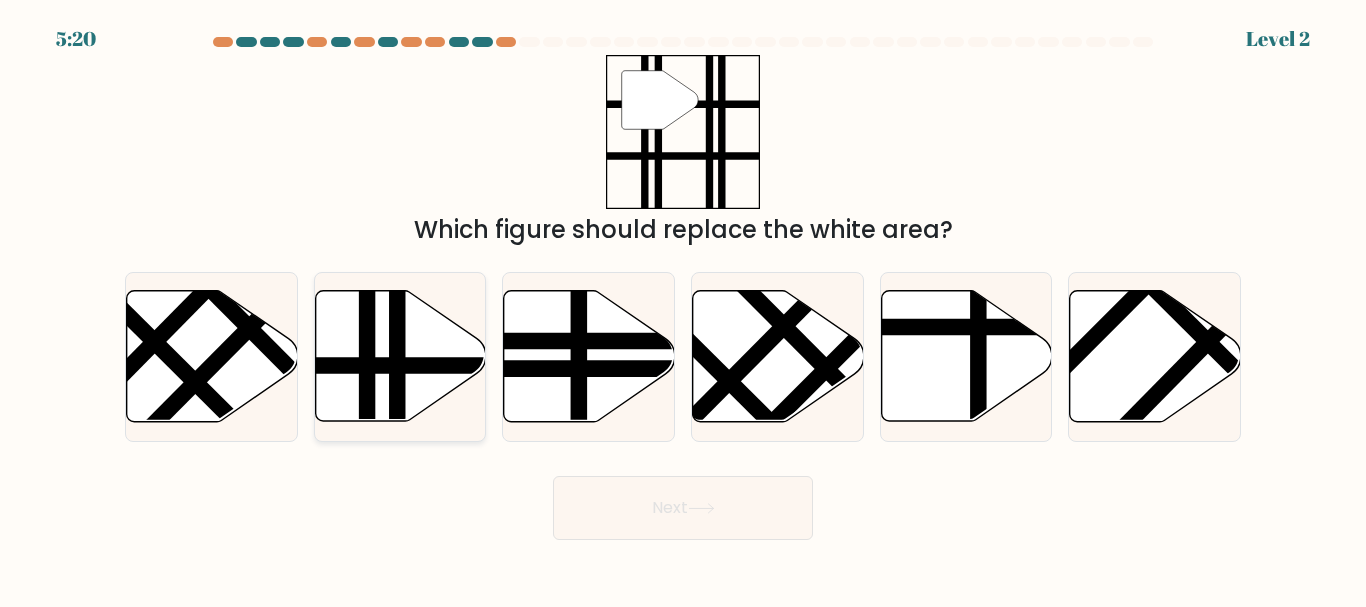 click 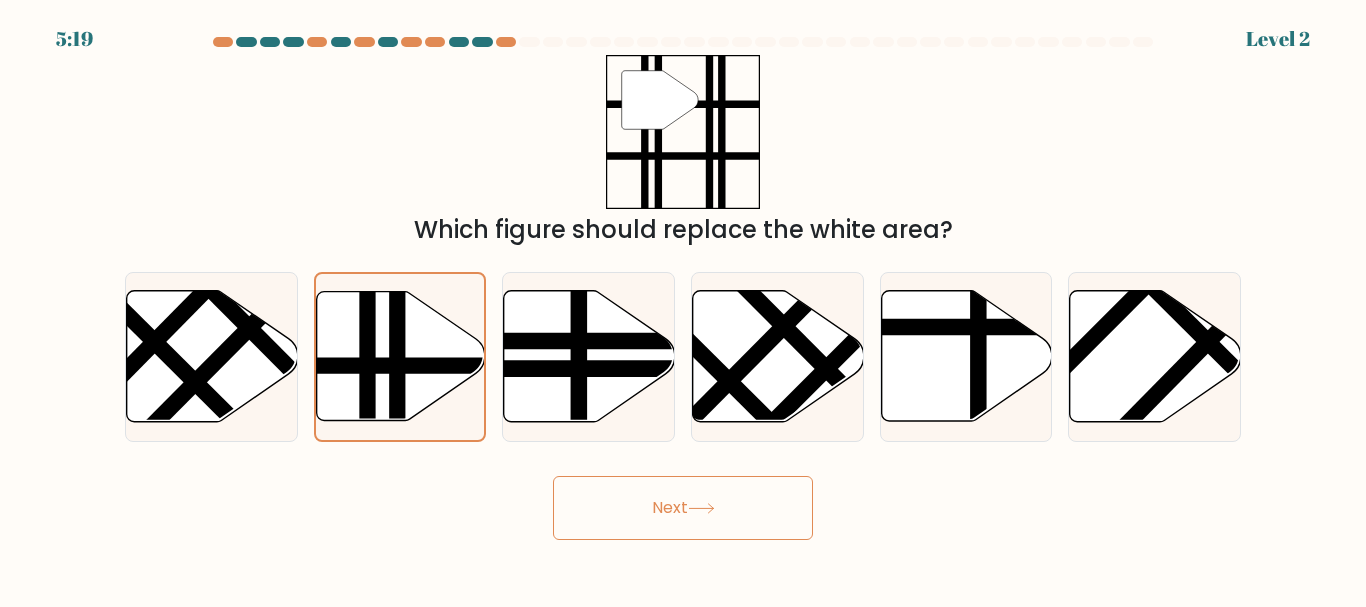 click on "5:19
Level 2" at bounding box center [683, 303] 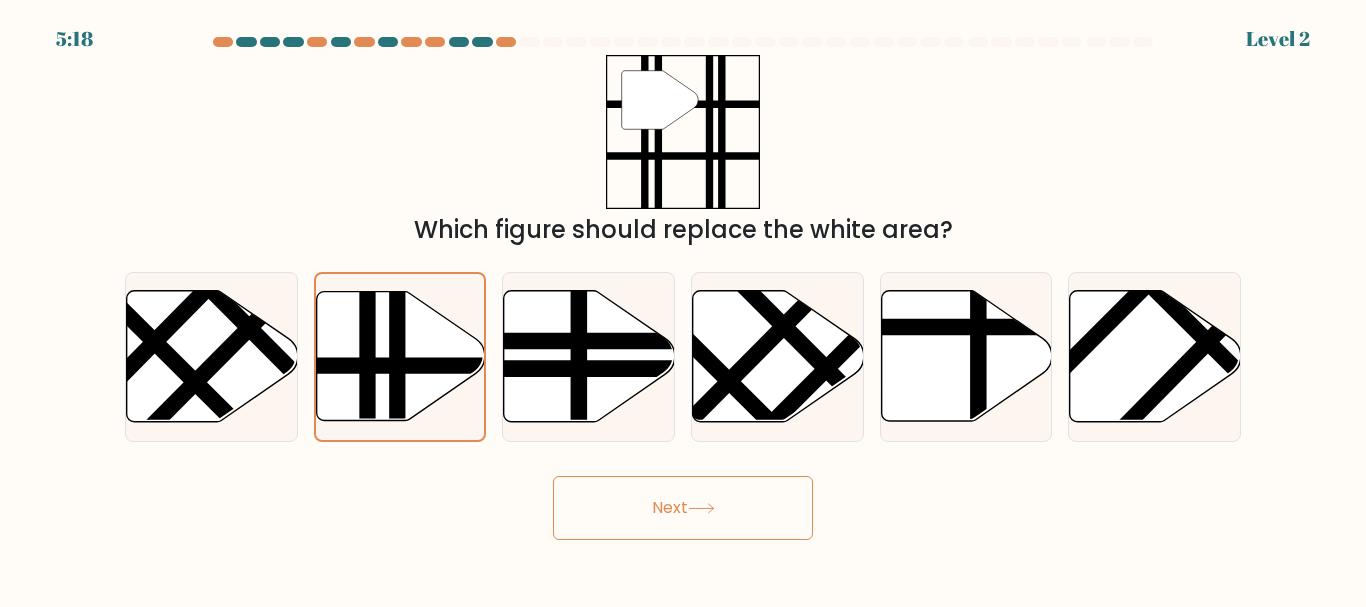 click on "Next" at bounding box center [683, 508] 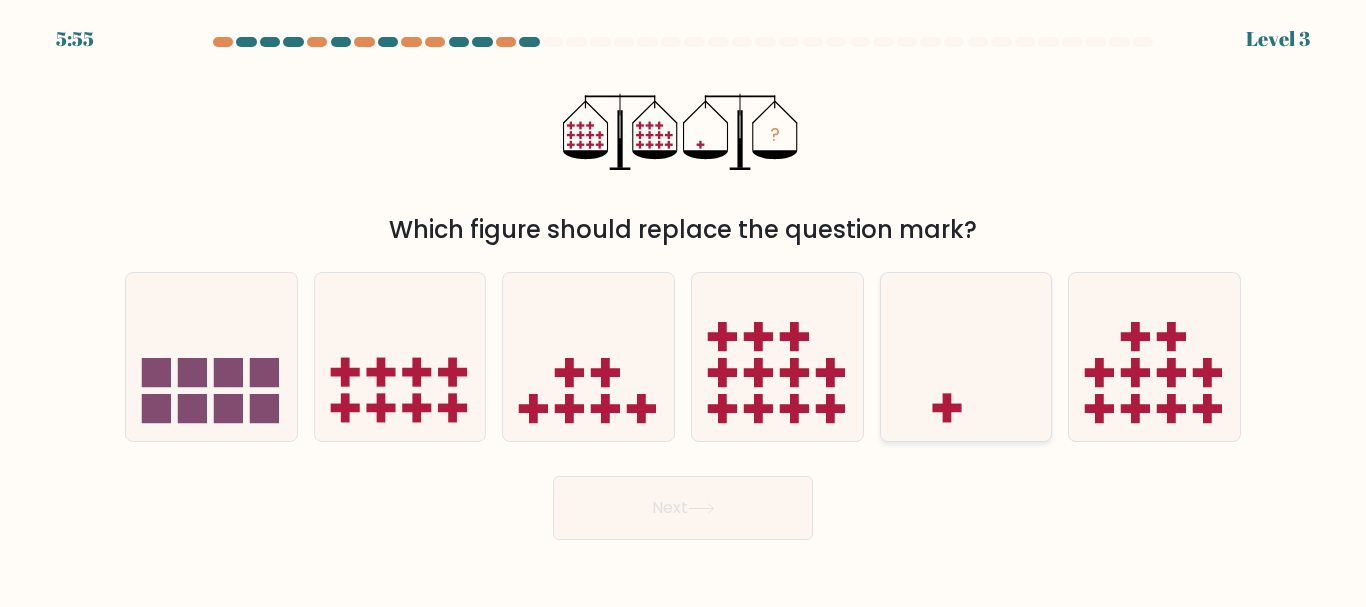 click 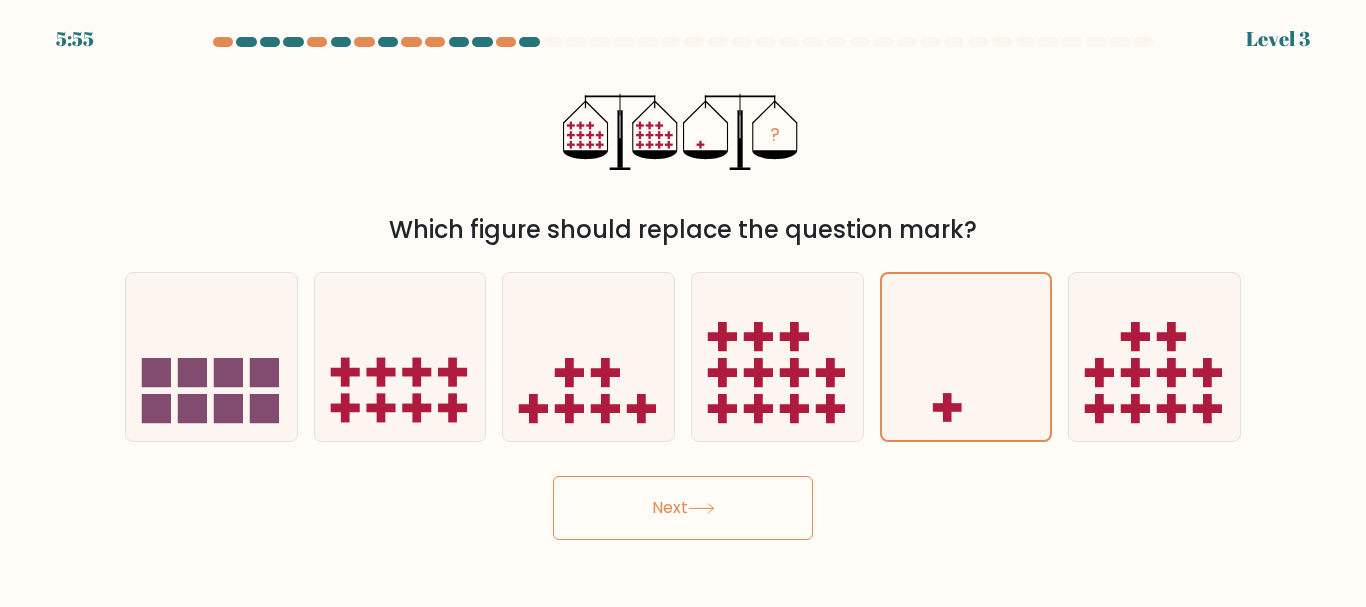 click on "Next" at bounding box center (683, 508) 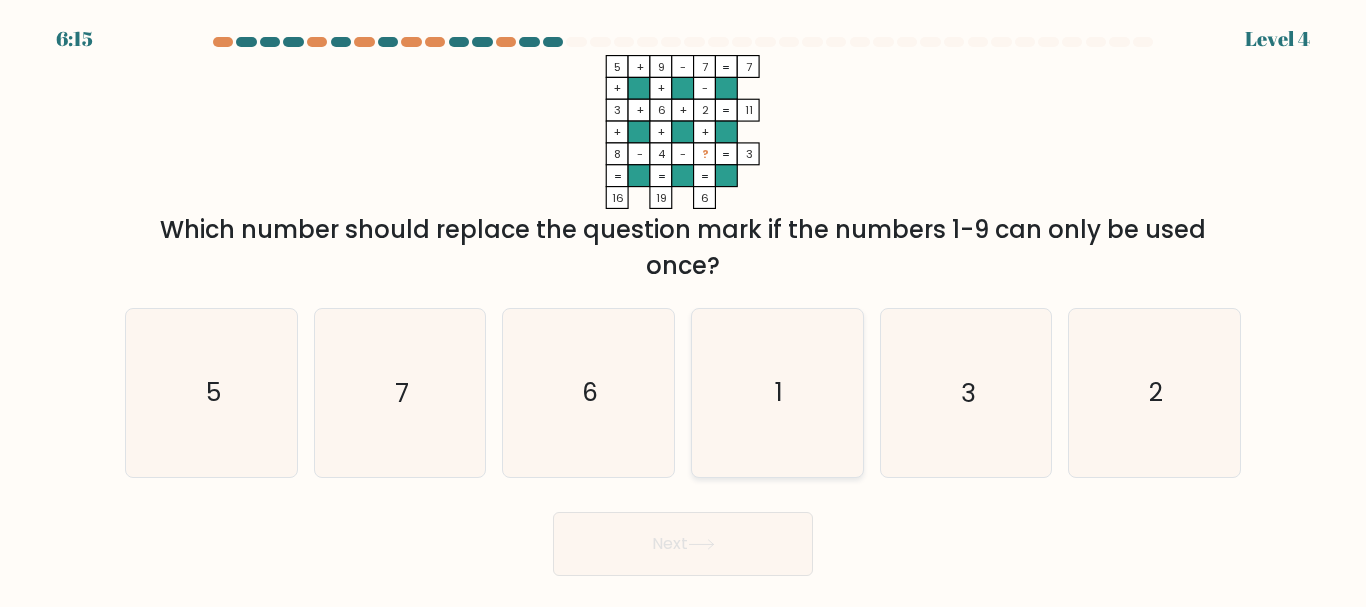 click on "1" 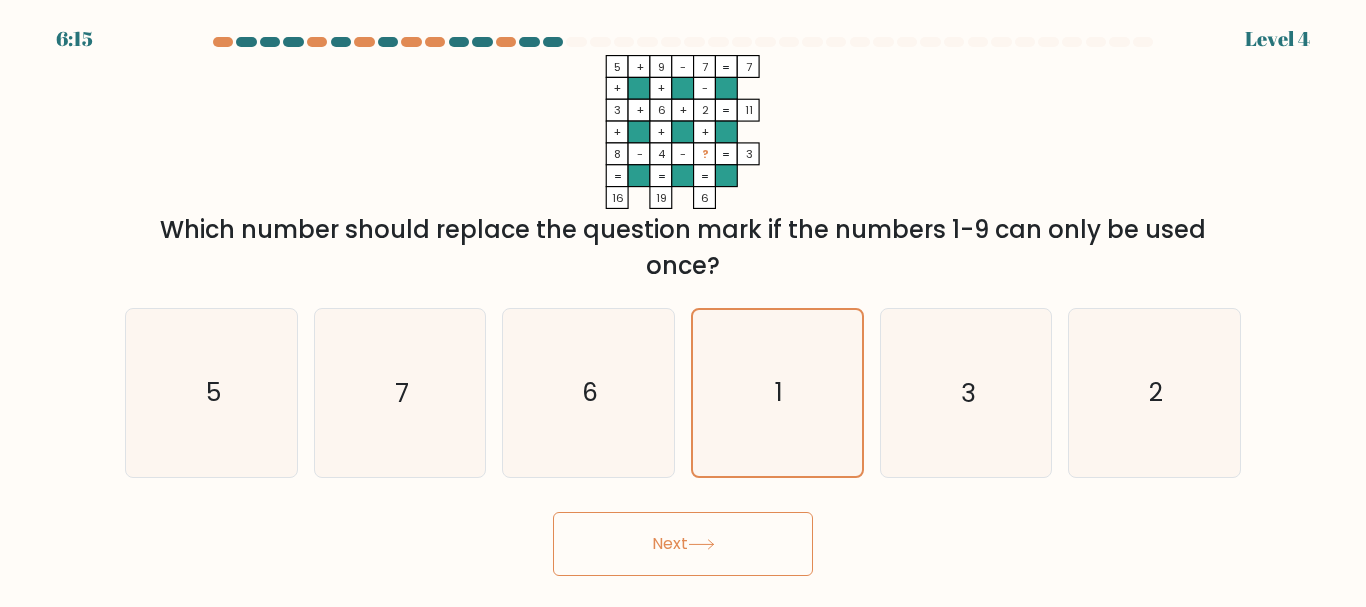 click on "Next" at bounding box center (683, 544) 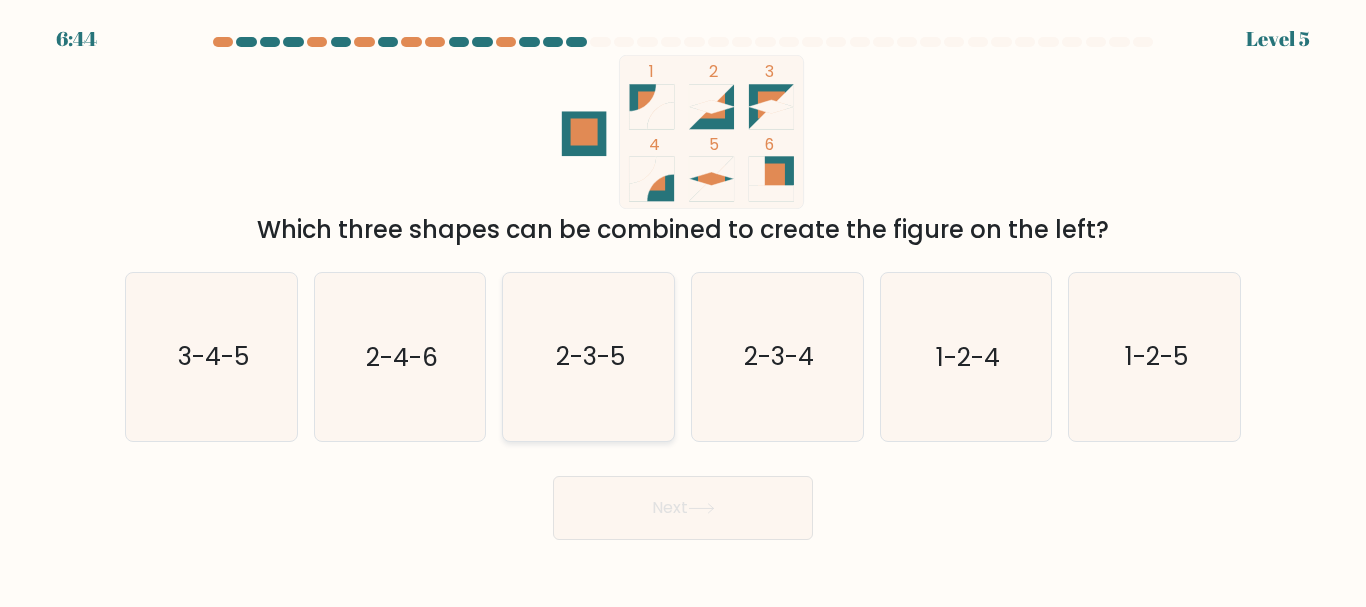 drag, startPoint x: 606, startPoint y: 374, endPoint x: 660, endPoint y: 407, distance: 63.28507 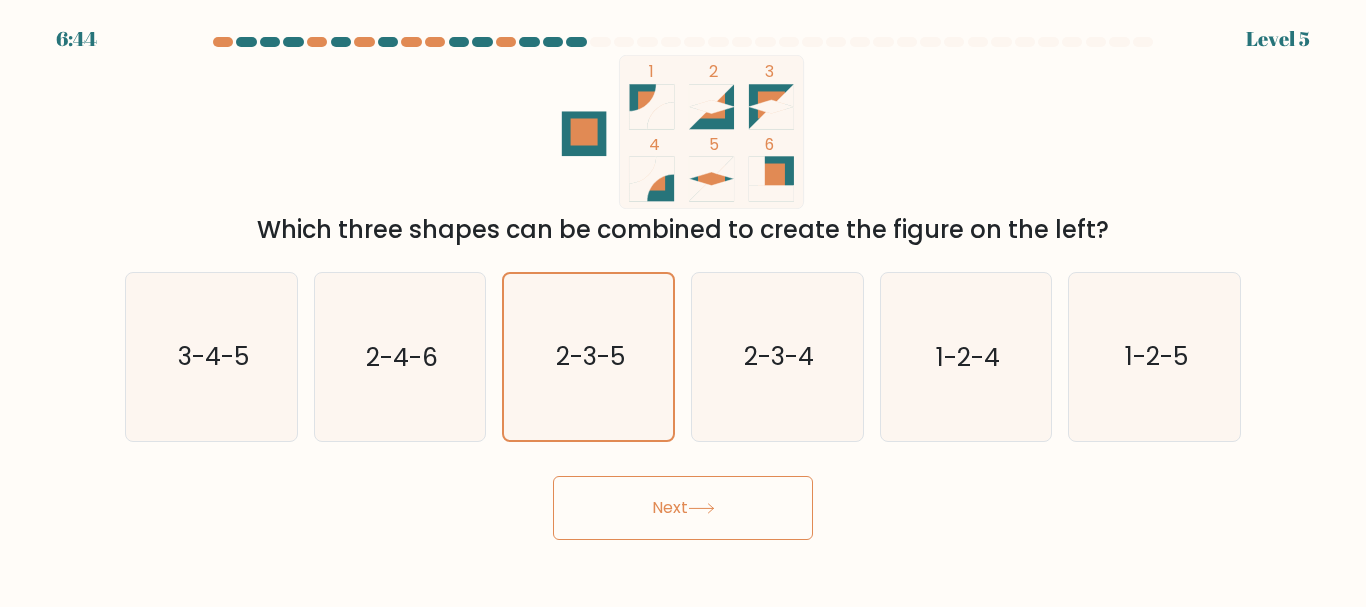 click on "Next" at bounding box center (683, 508) 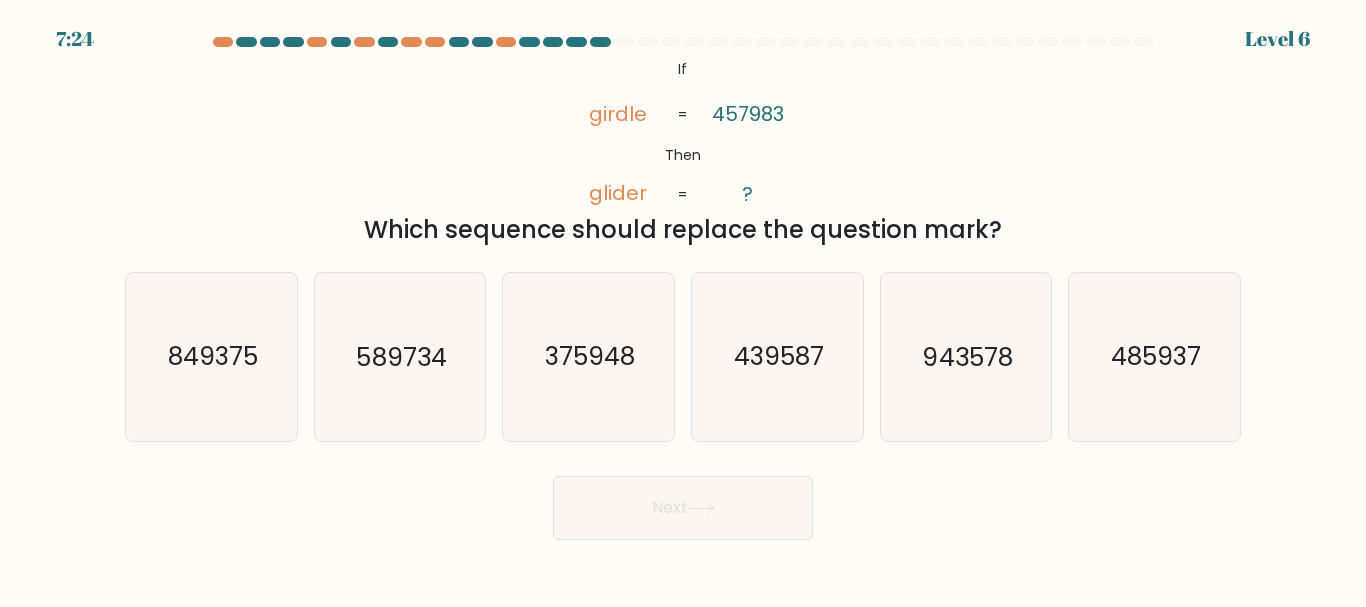 click on "Next" at bounding box center (683, 508) 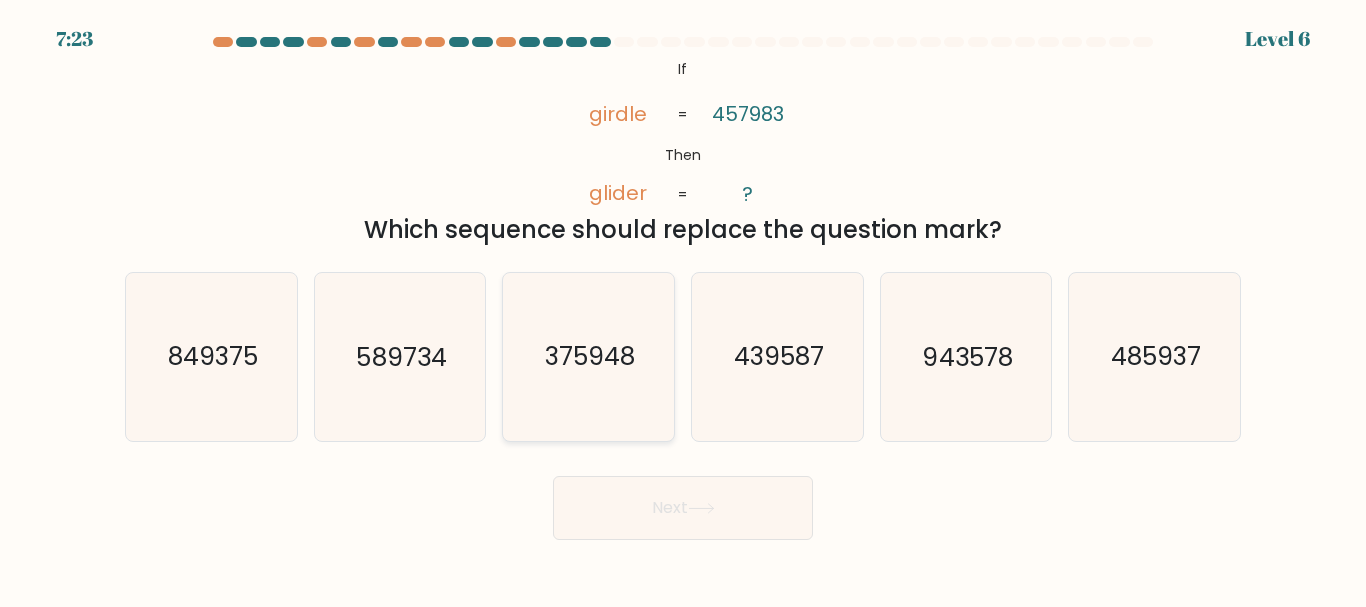 click on "375948" 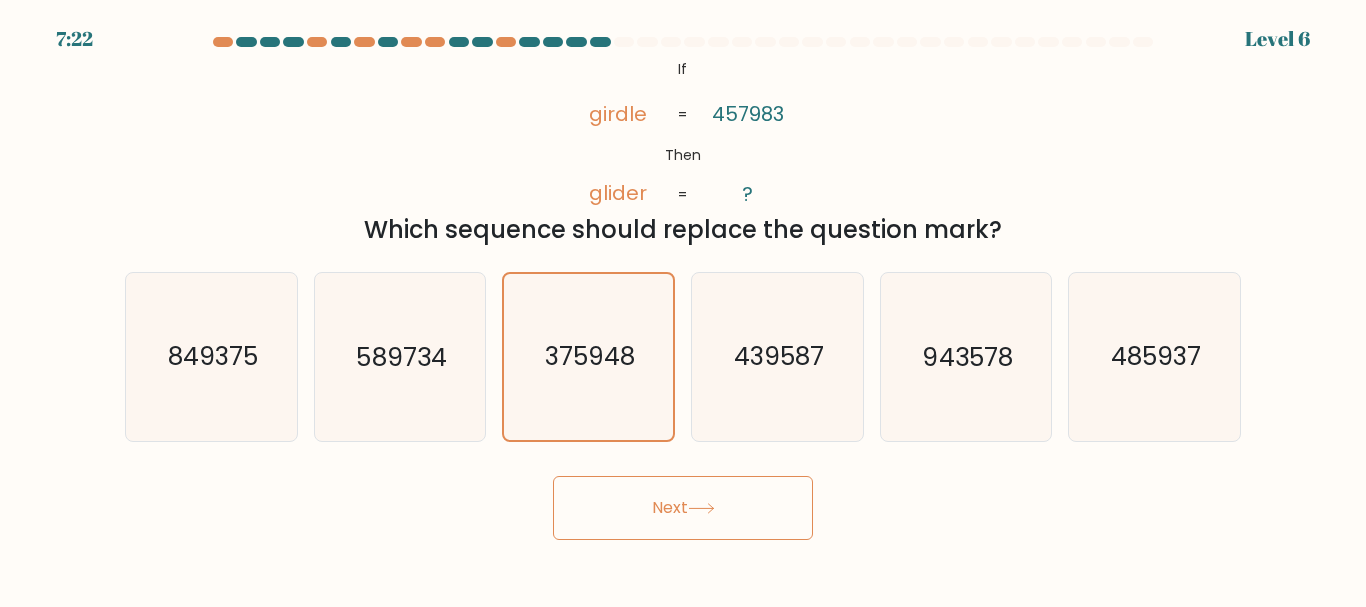 click on "Next" at bounding box center [683, 508] 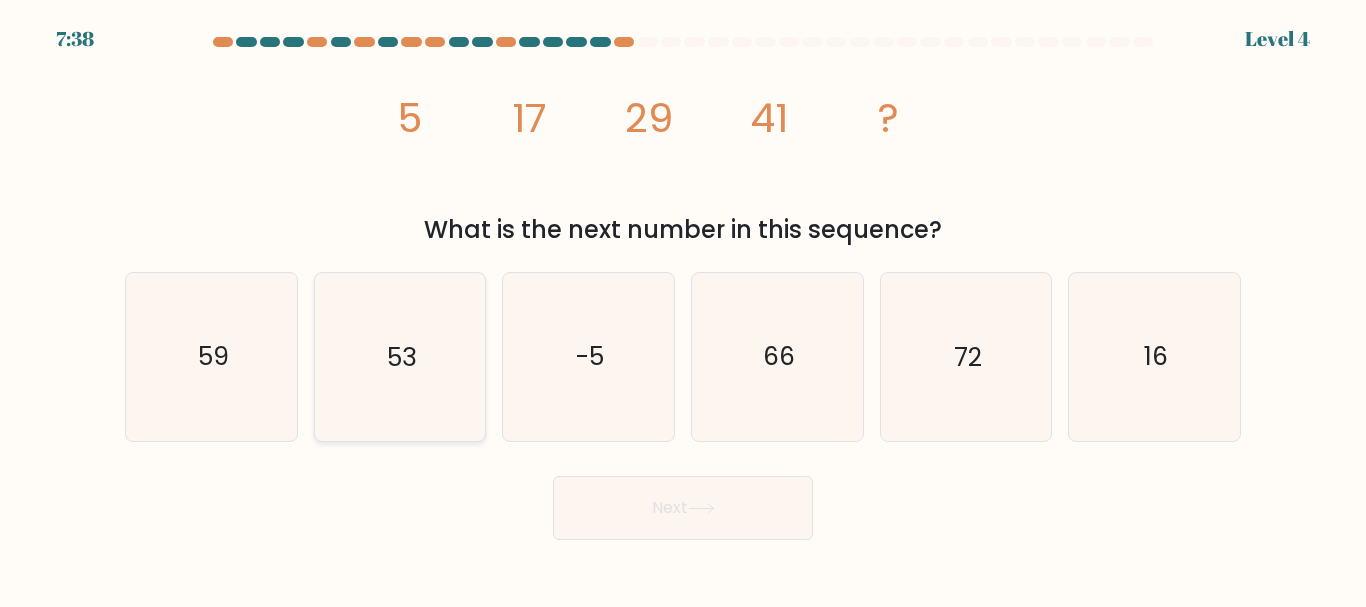 click on "53" 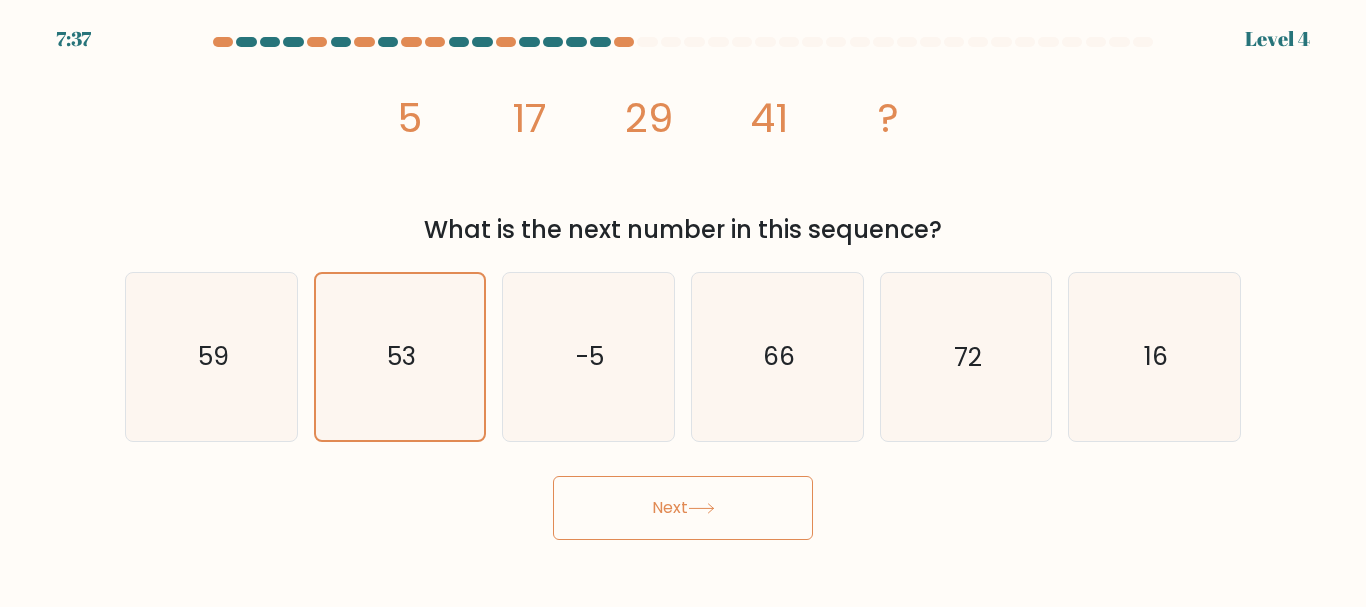 click on "Next" at bounding box center [683, 508] 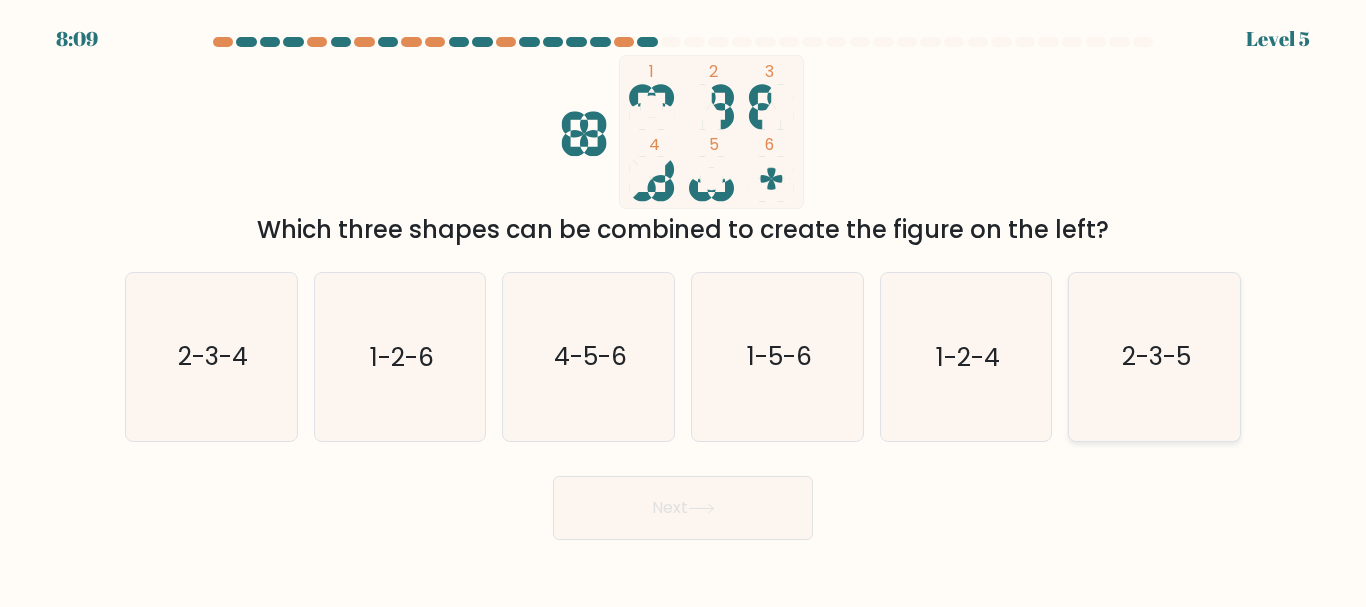 click on "2-3-5" 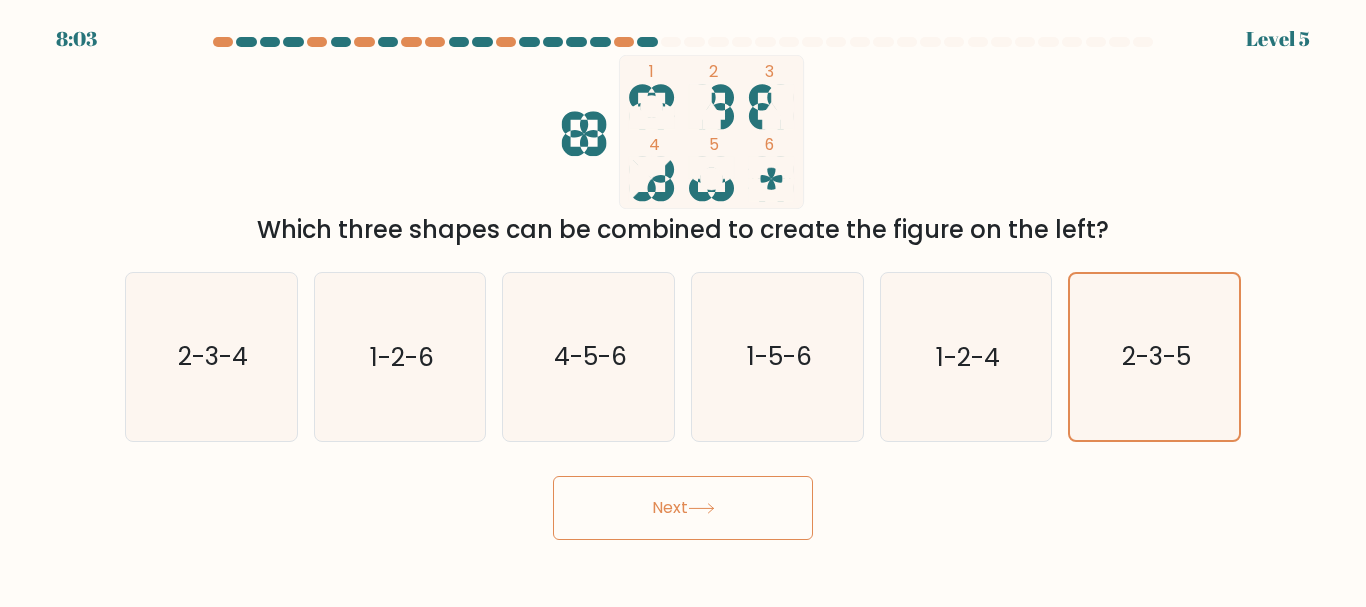 click on "Next" at bounding box center (683, 508) 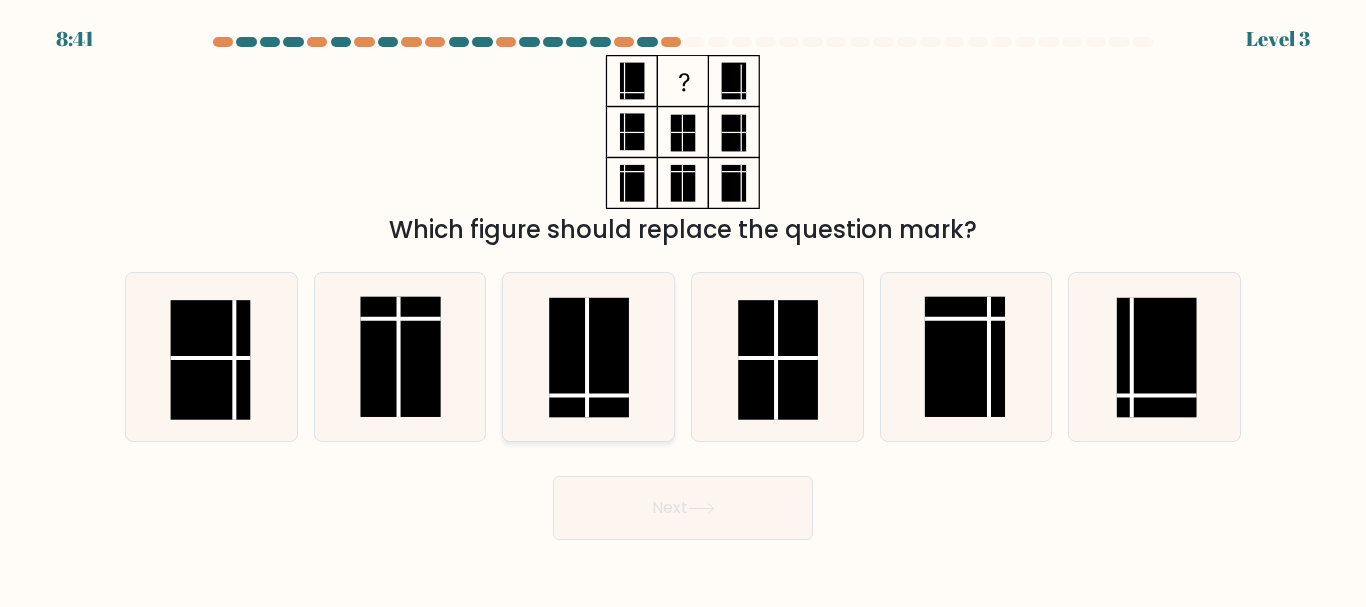 click 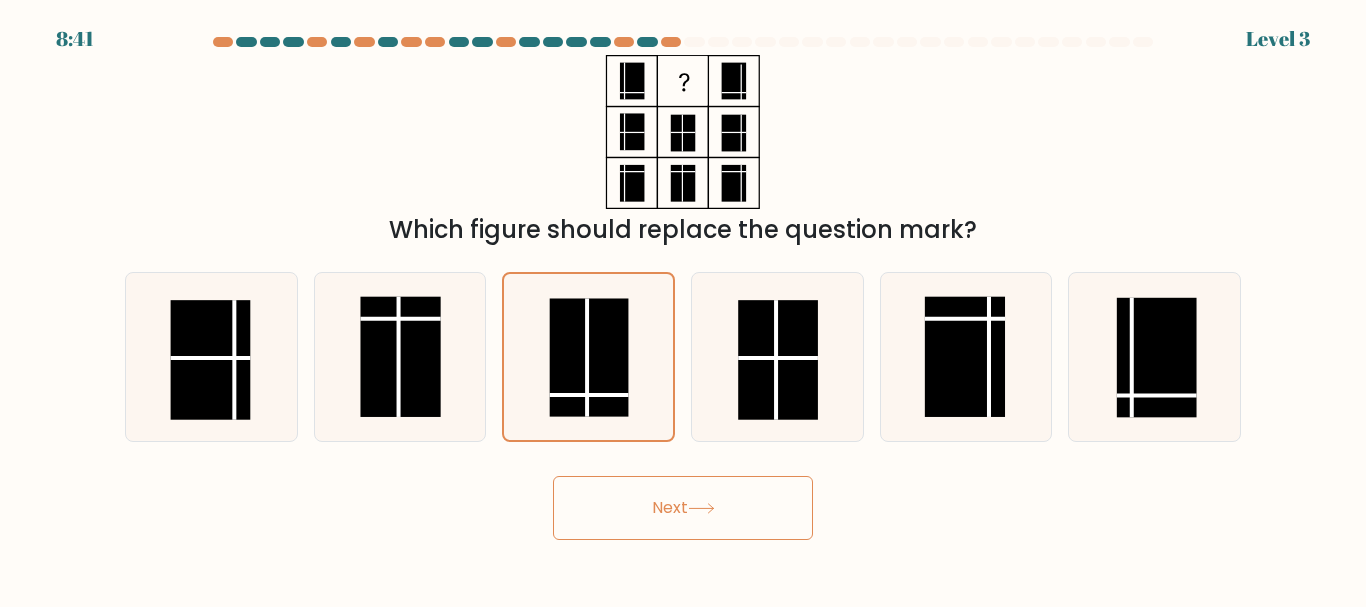 click on "Next" at bounding box center (683, 508) 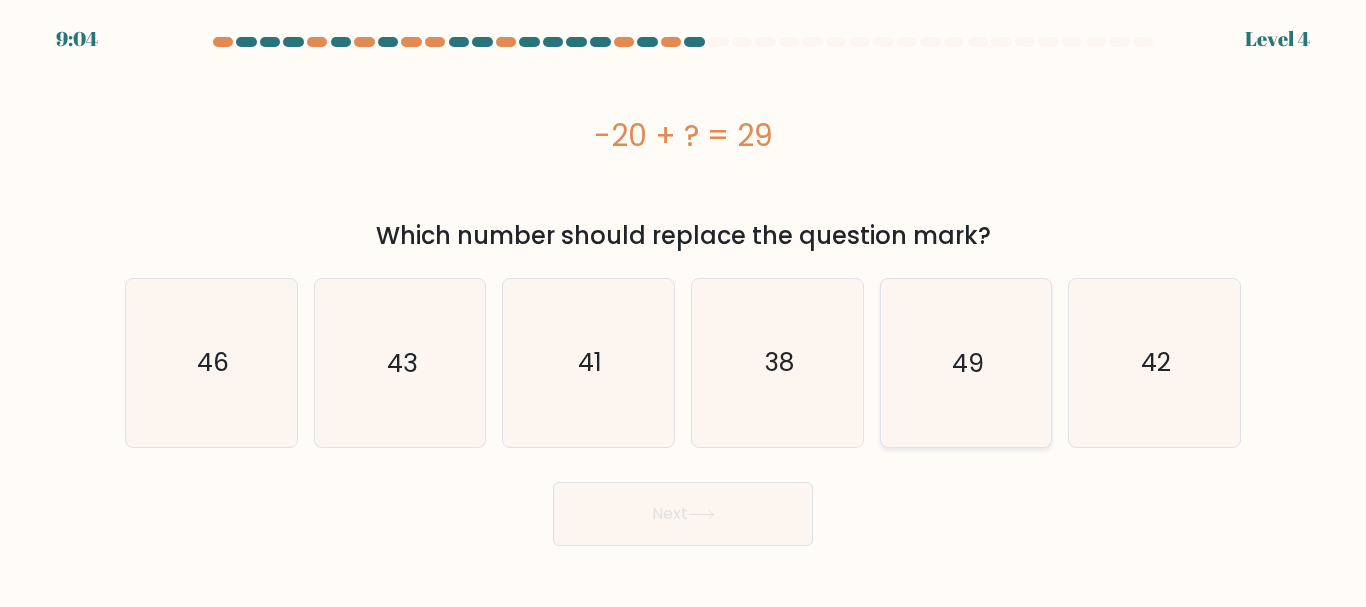 click on "49" 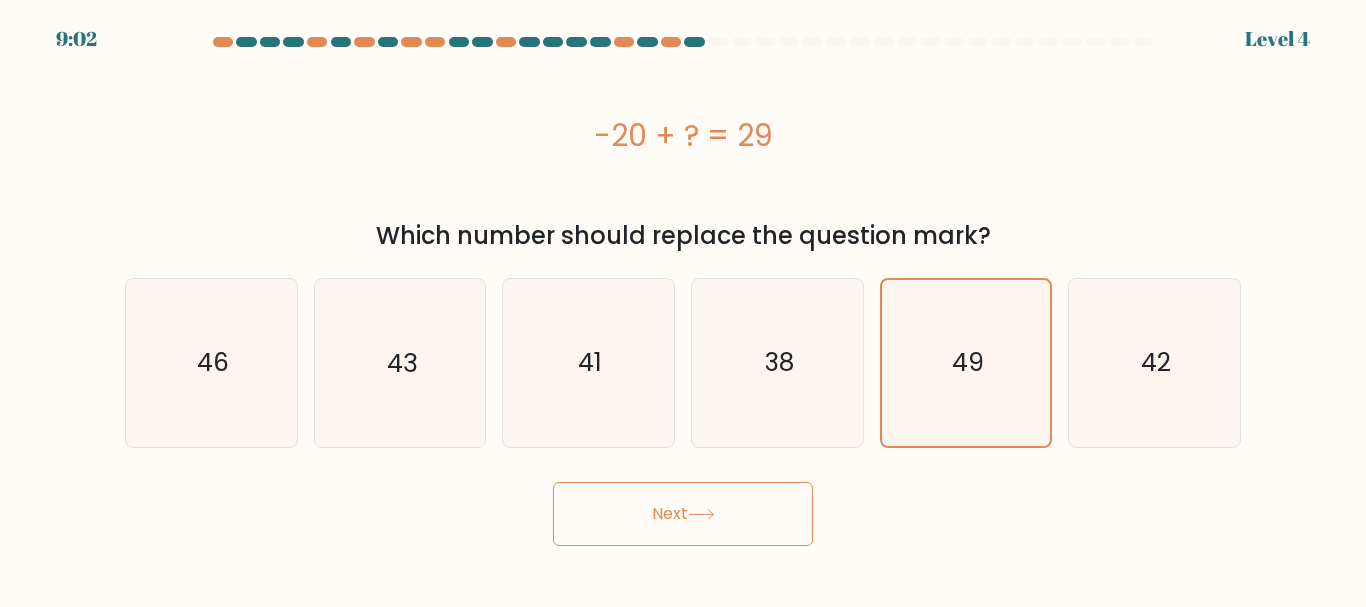 click on "Next" at bounding box center (683, 514) 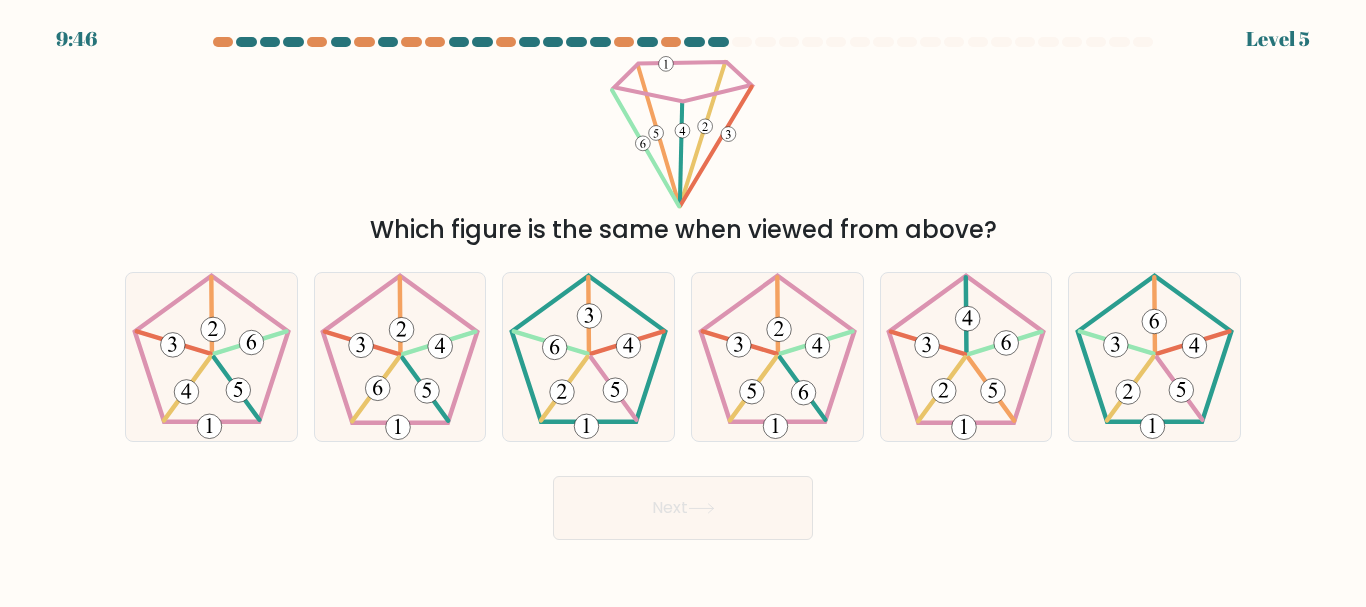 type 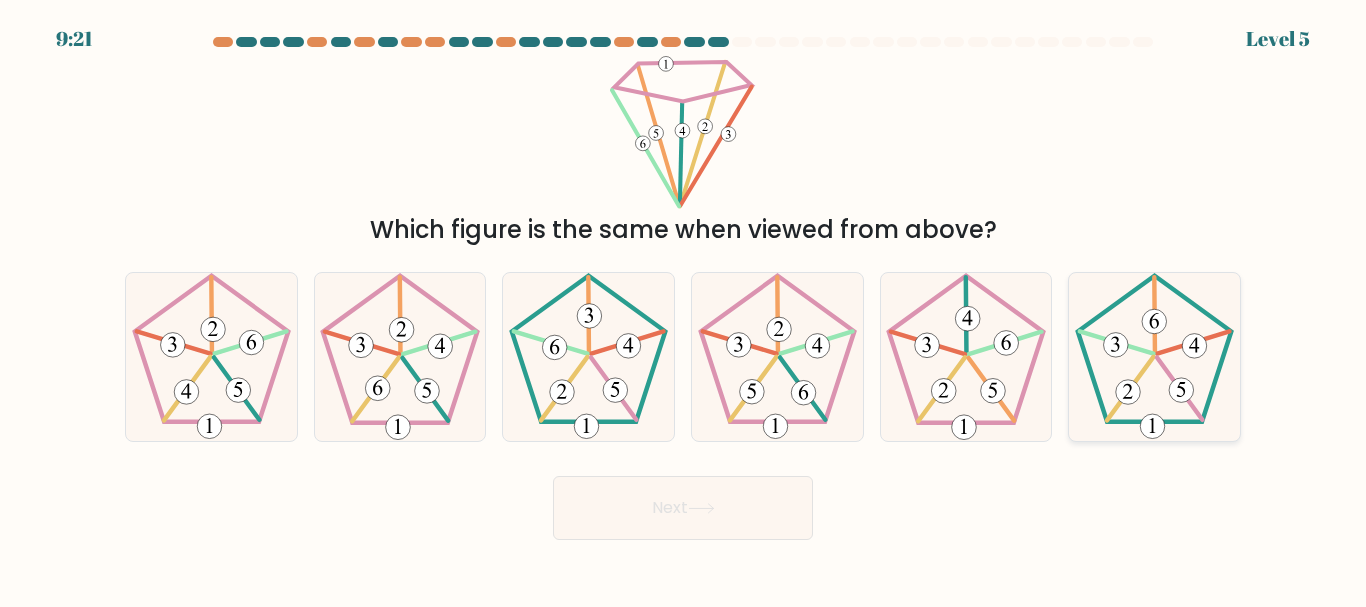 click 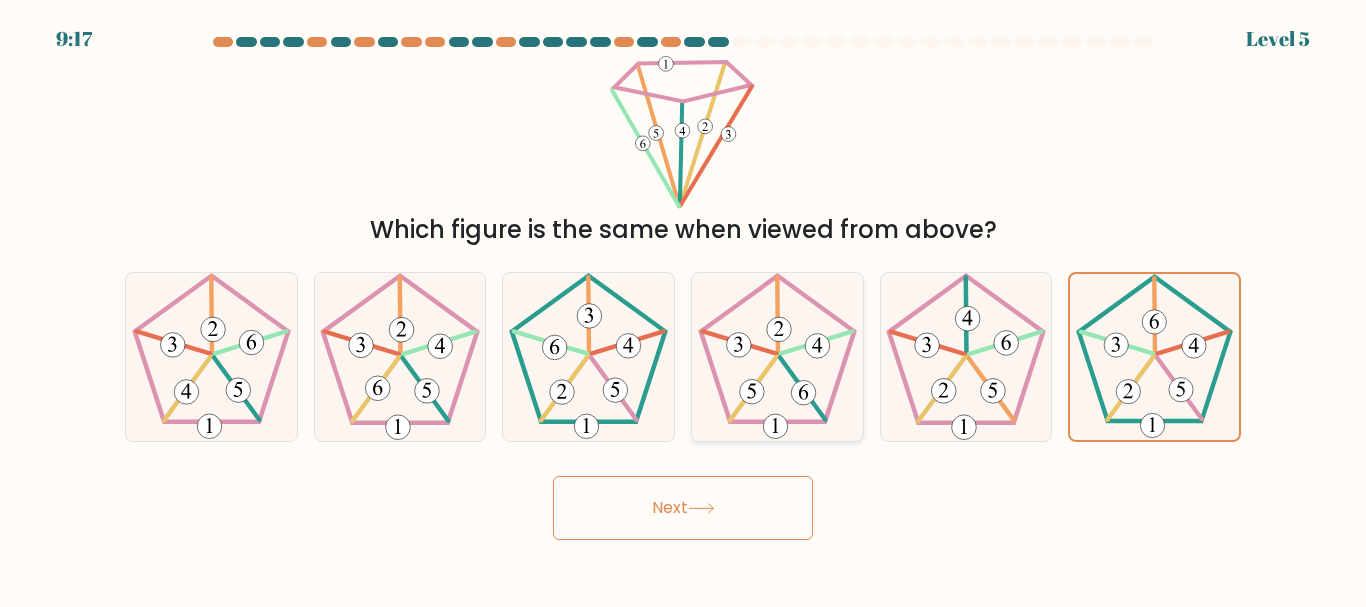 click 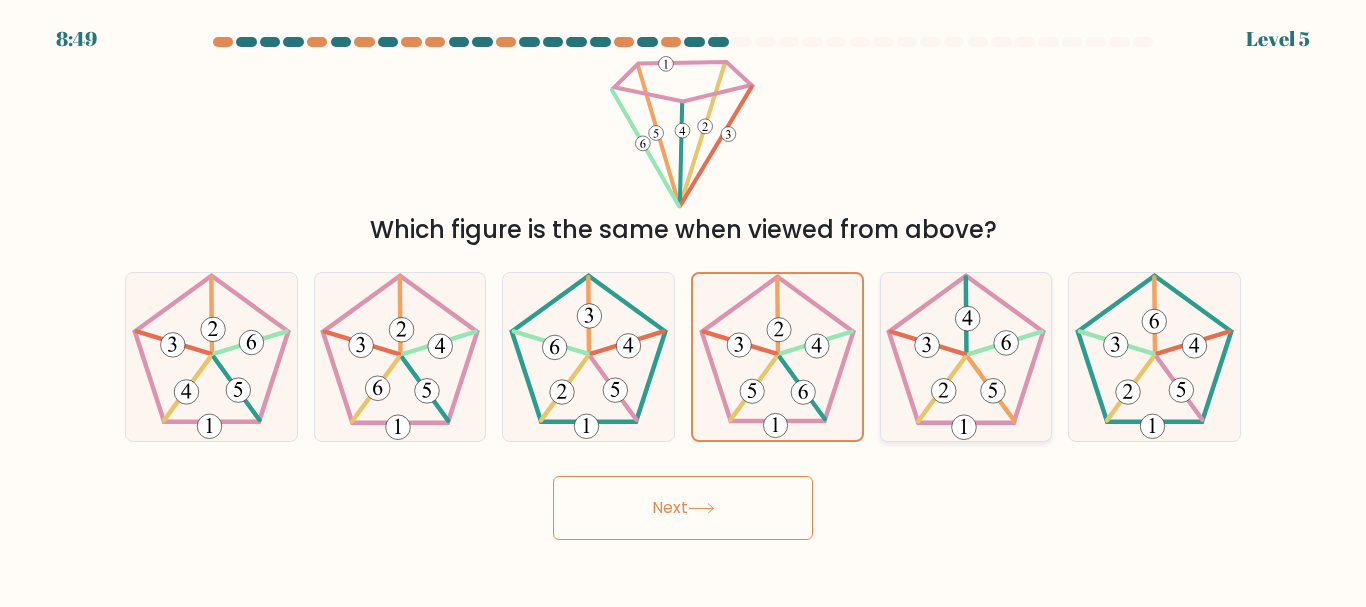 click 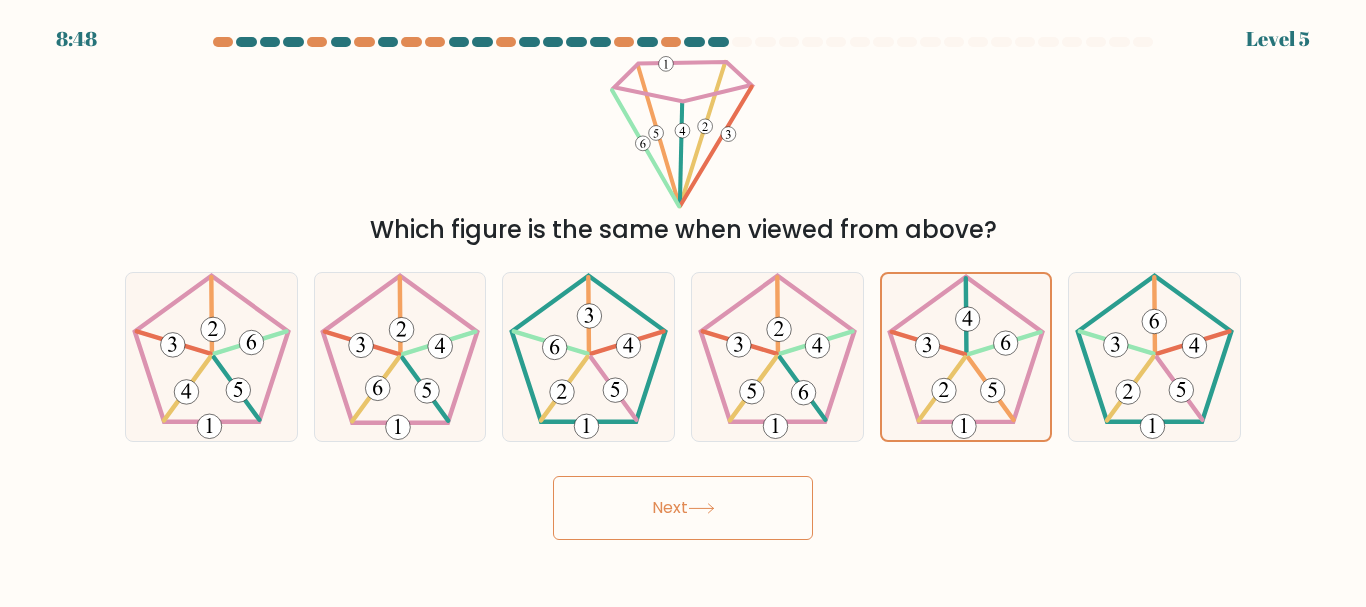 click on "Next" at bounding box center [683, 508] 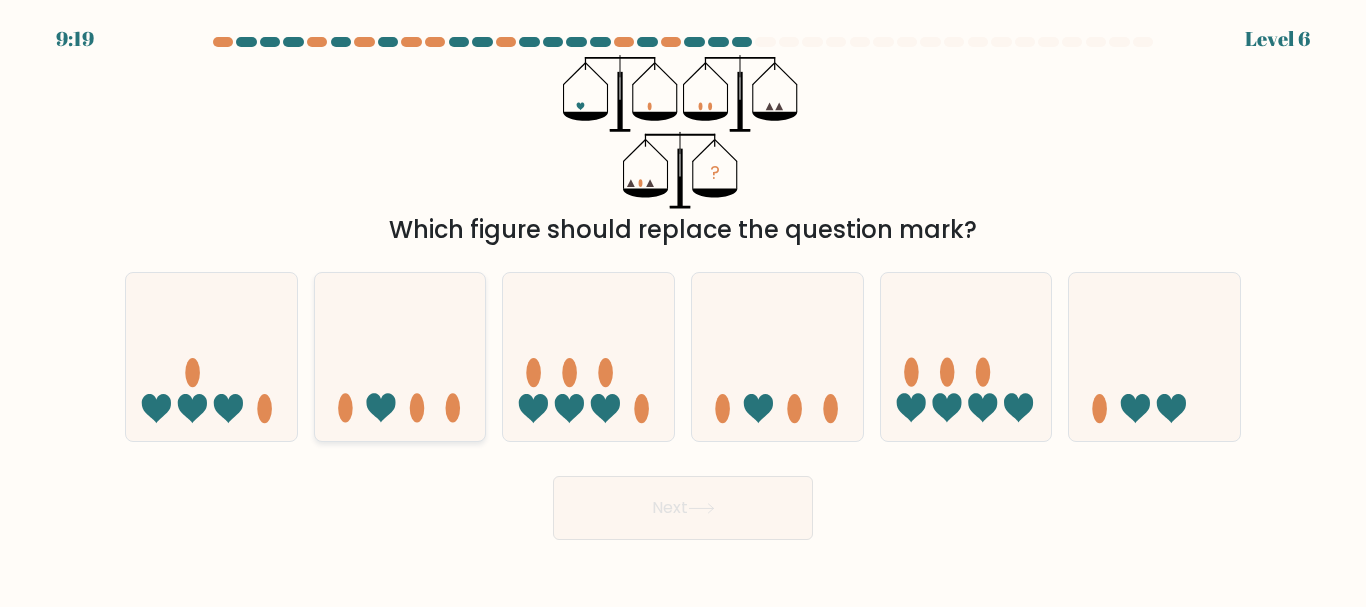 click 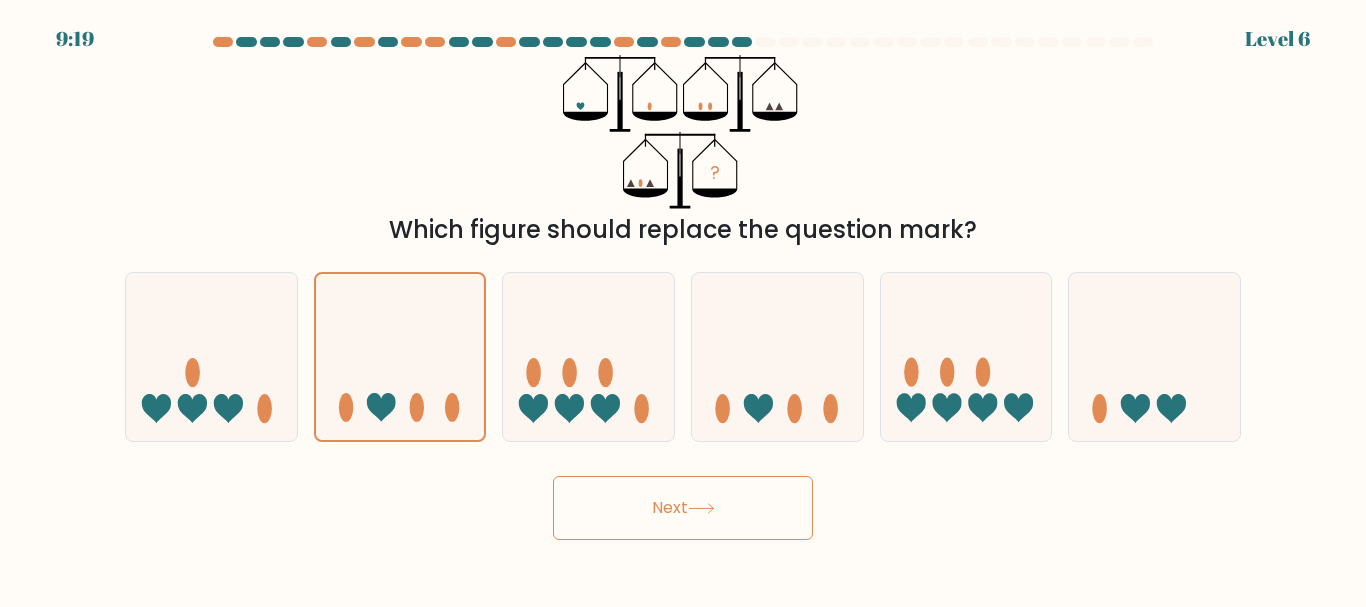 click on "Next" at bounding box center [683, 508] 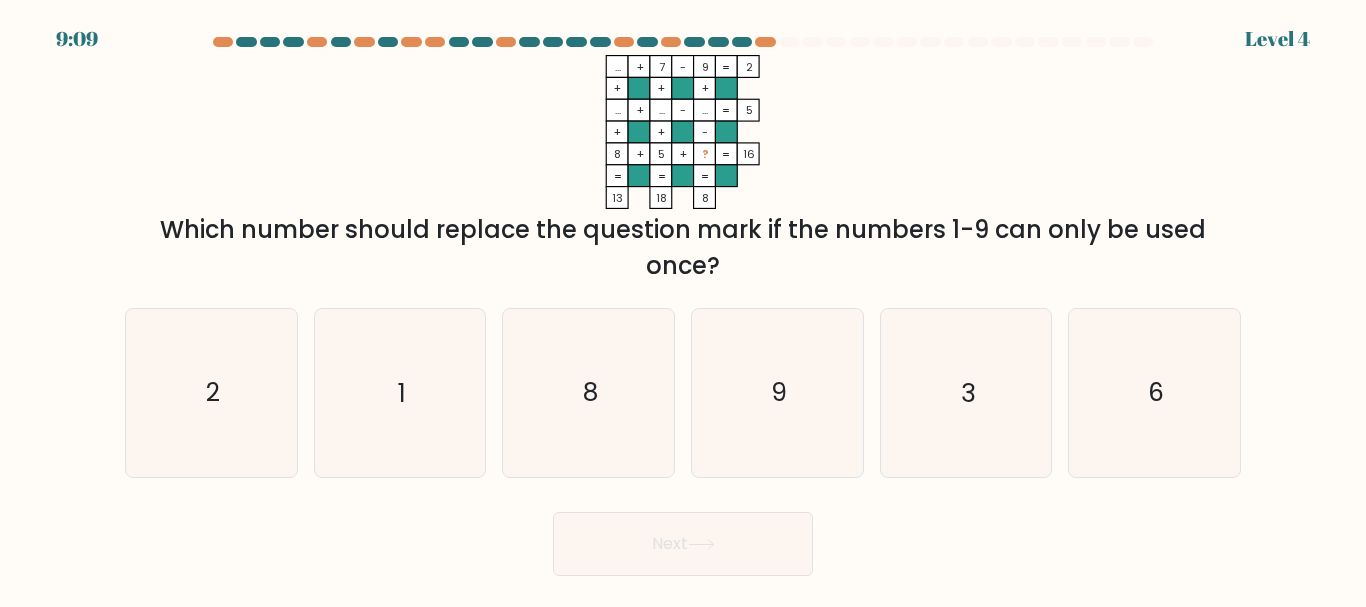 click on "Which number should replace the question mark if the numbers 1-9 can only be used once?" at bounding box center [683, 248] 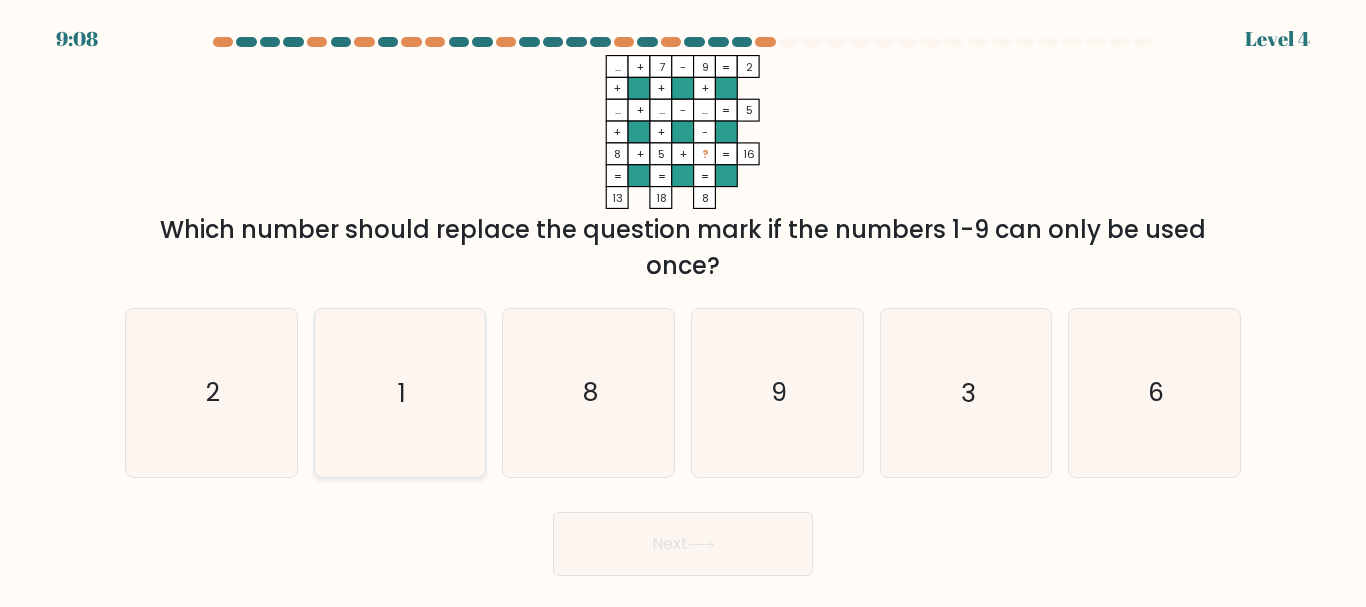 click on "1" 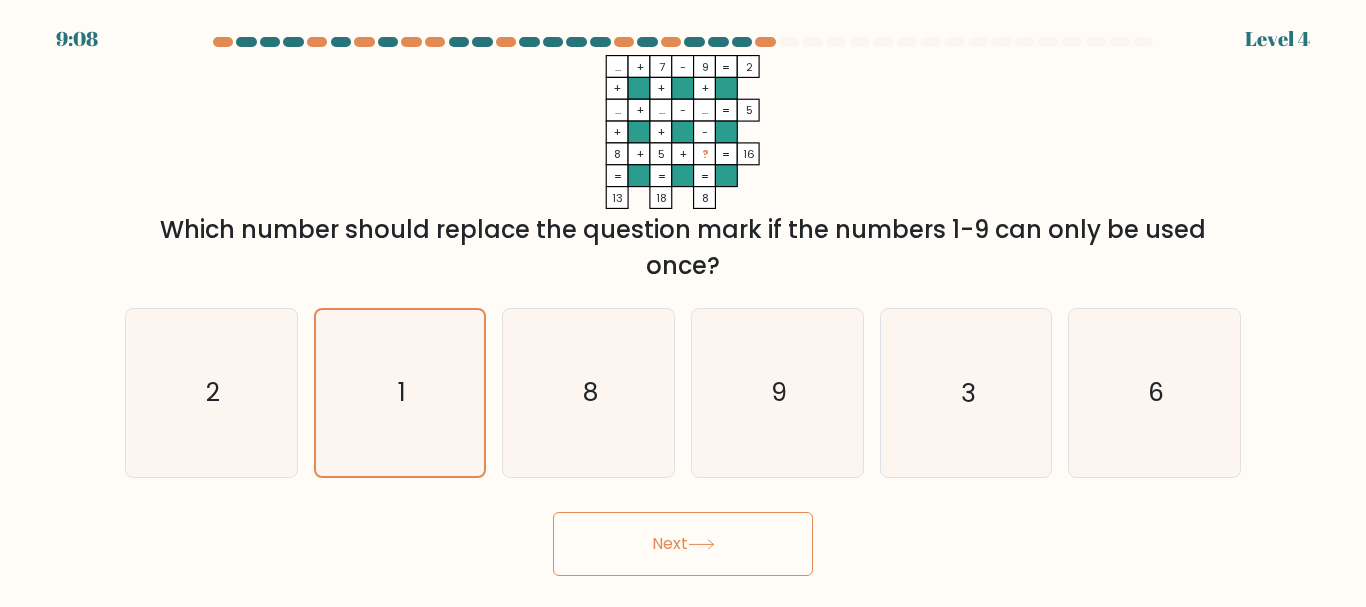 click on "Next" at bounding box center [683, 544] 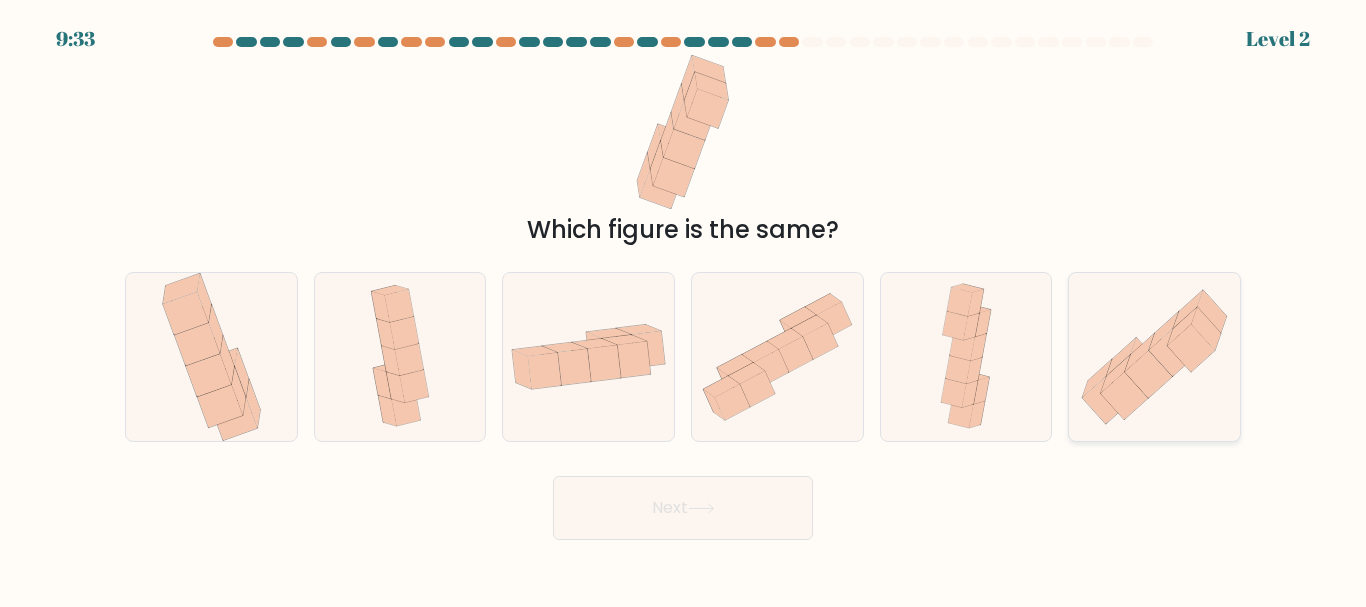 click 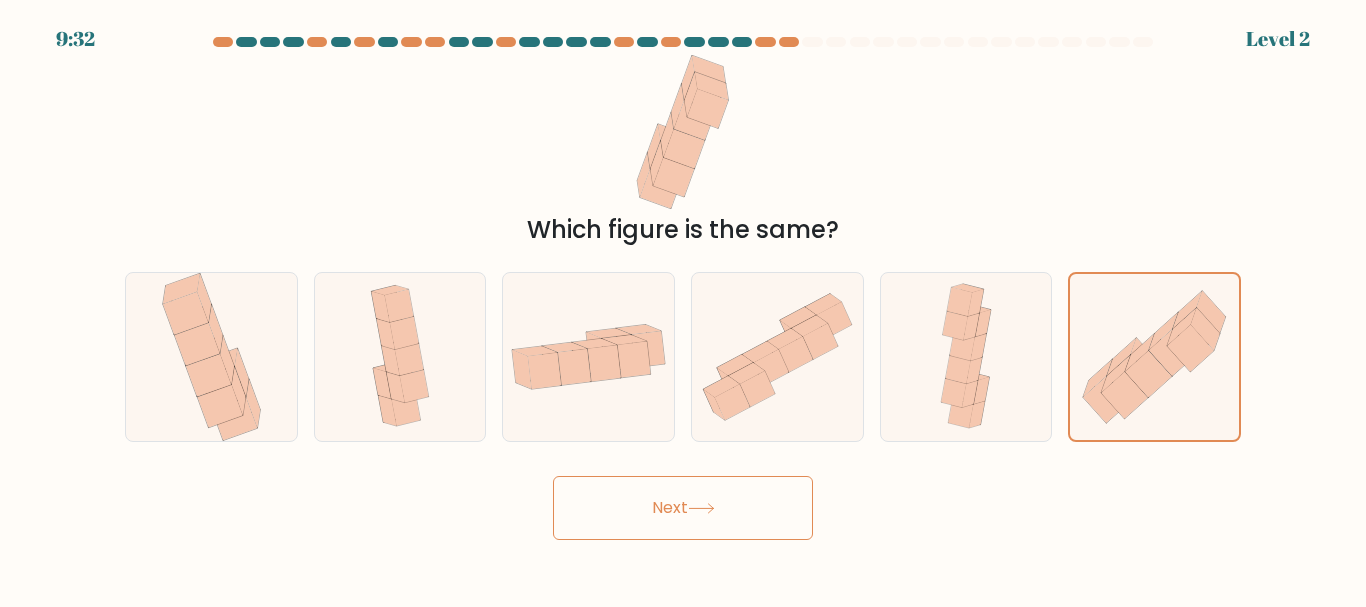 click on "Next" at bounding box center [683, 508] 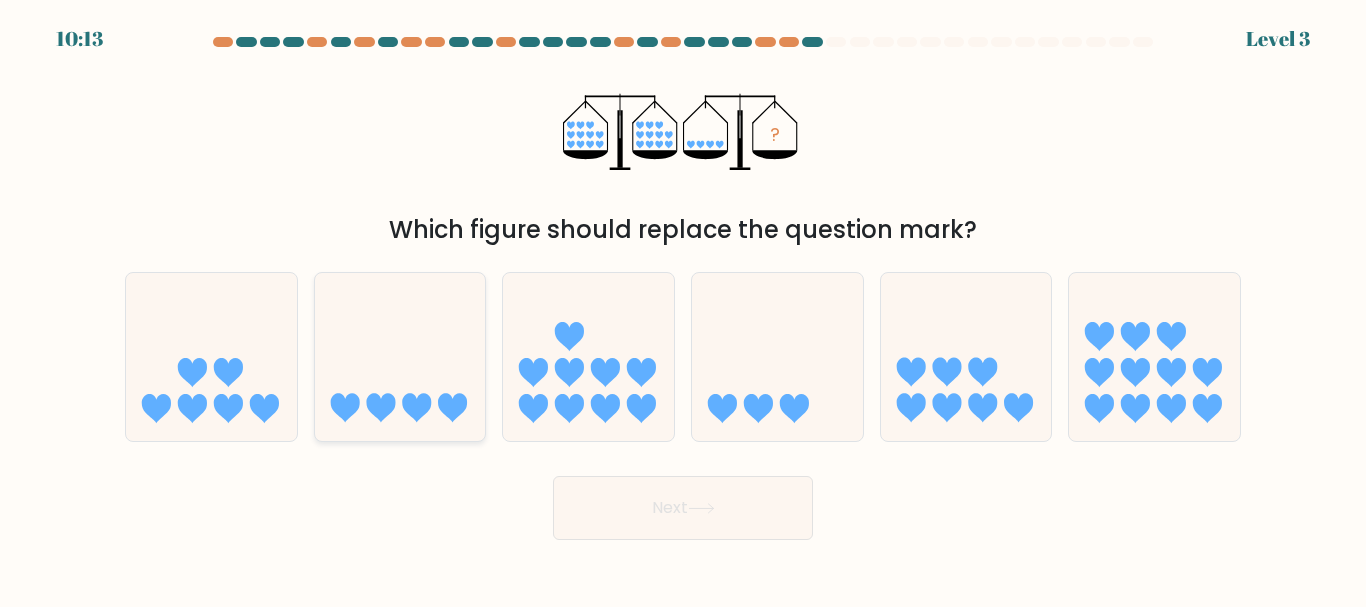click 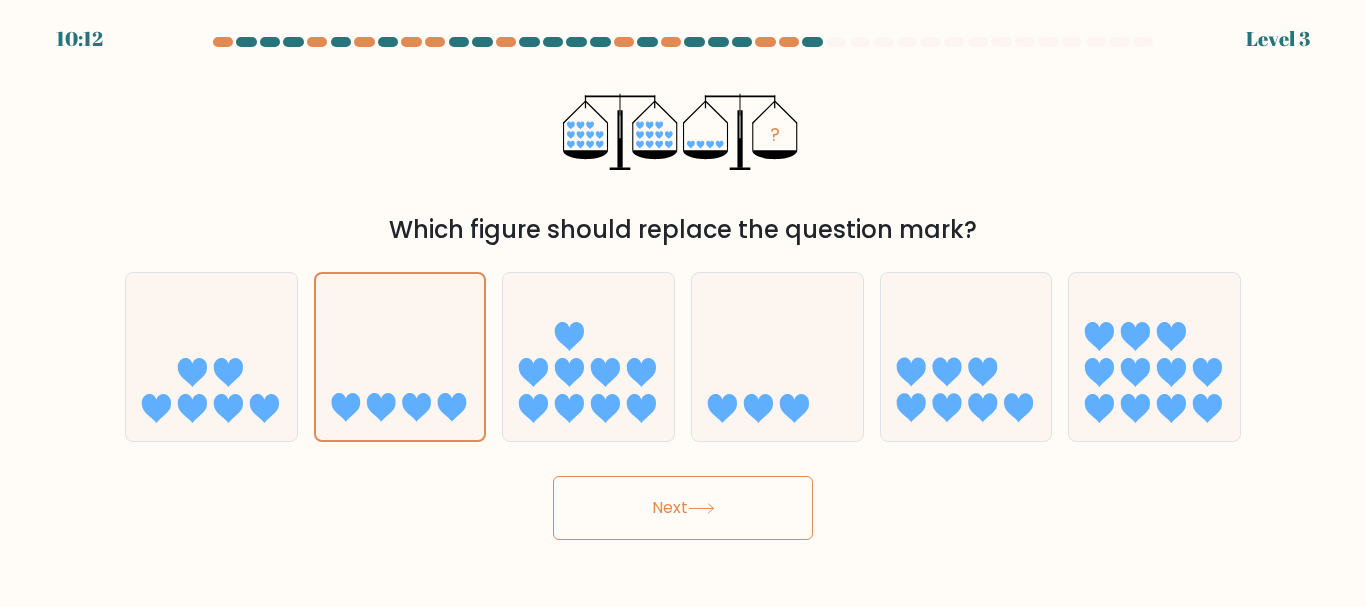 click on "Next" at bounding box center (683, 508) 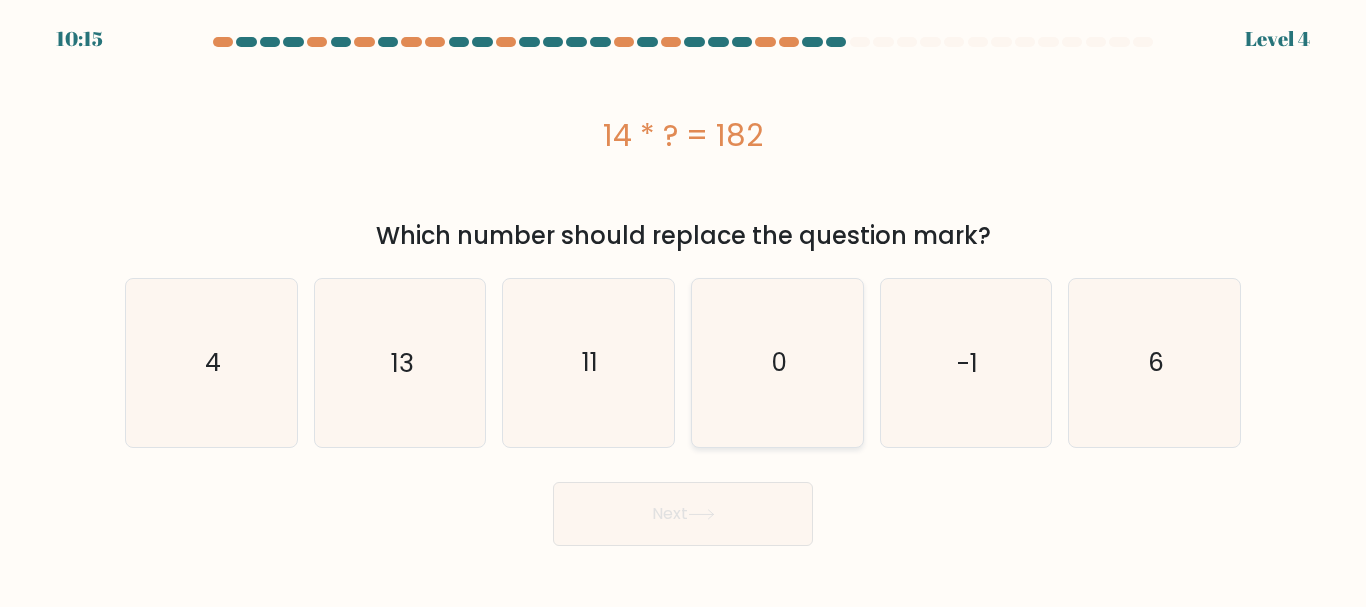 click on "0" 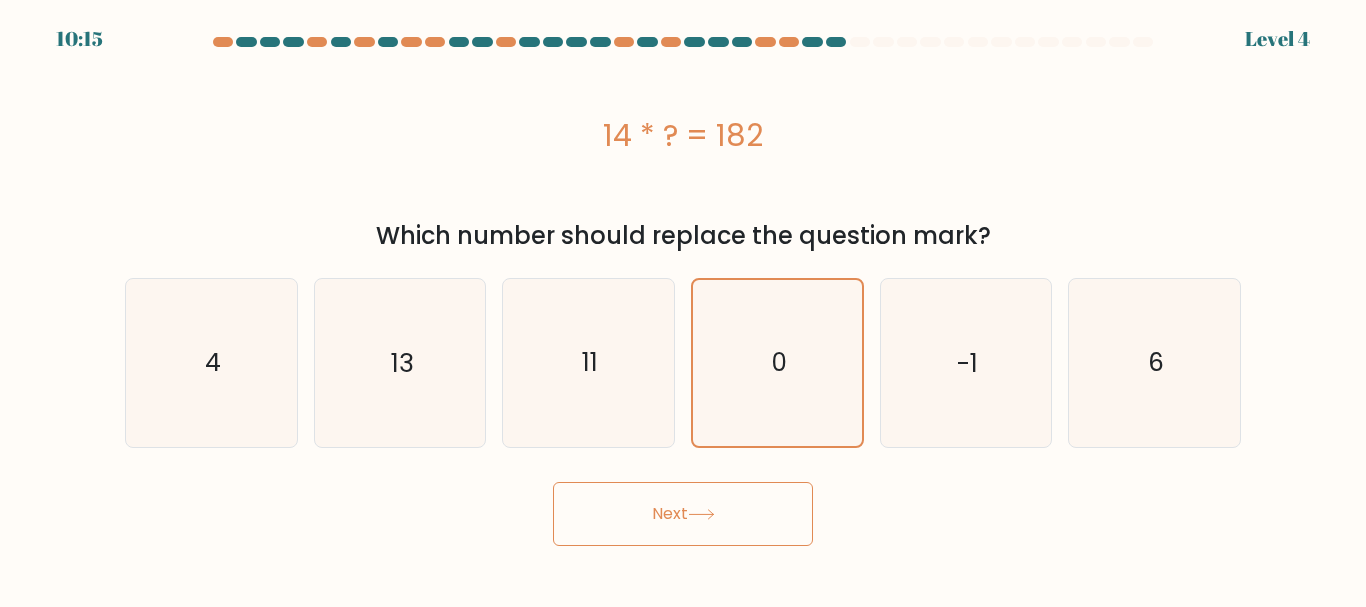 click on "Next" at bounding box center (683, 514) 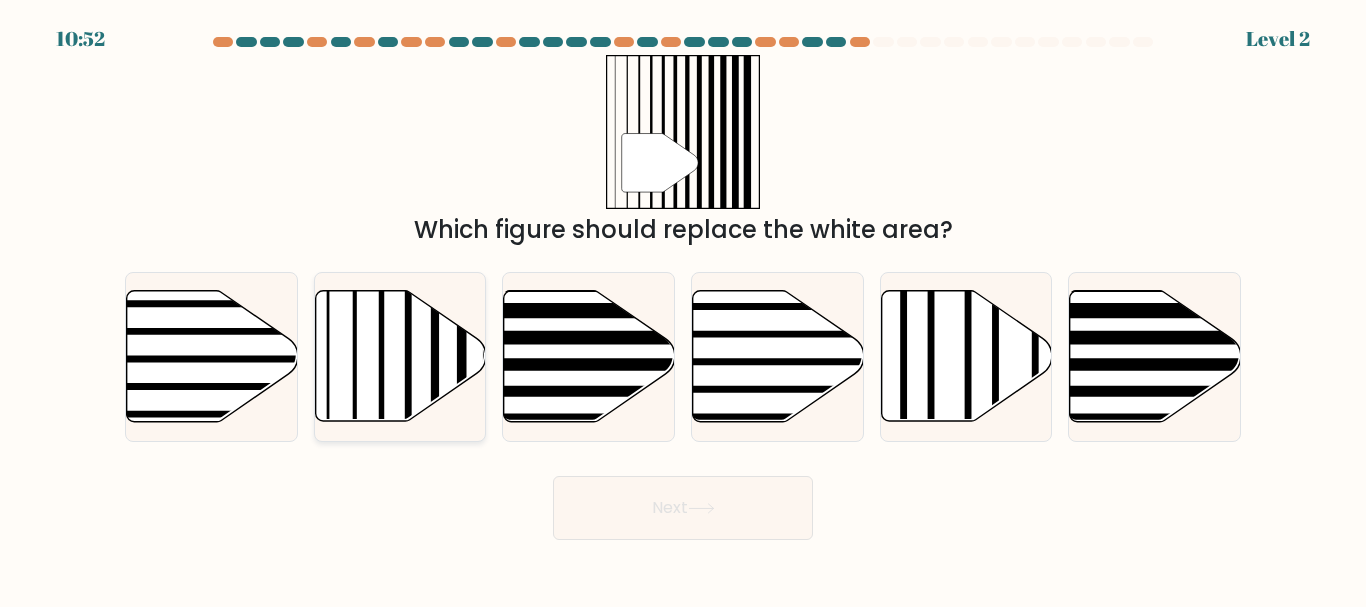 click 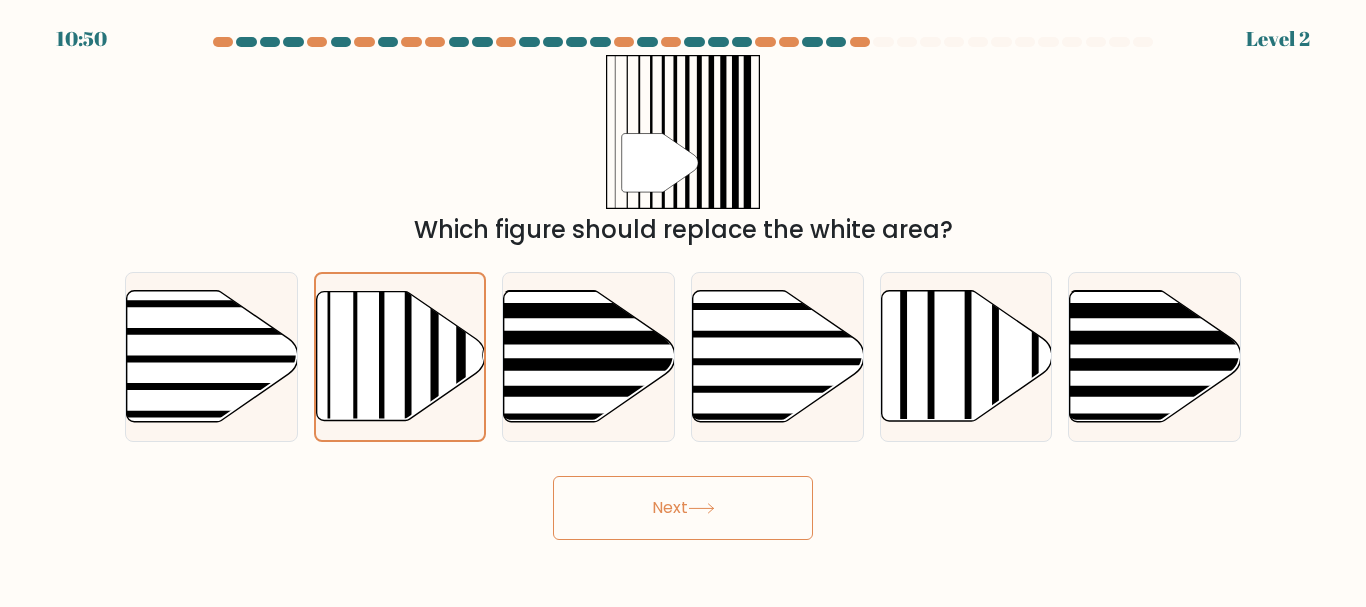 click on "Next" at bounding box center (683, 508) 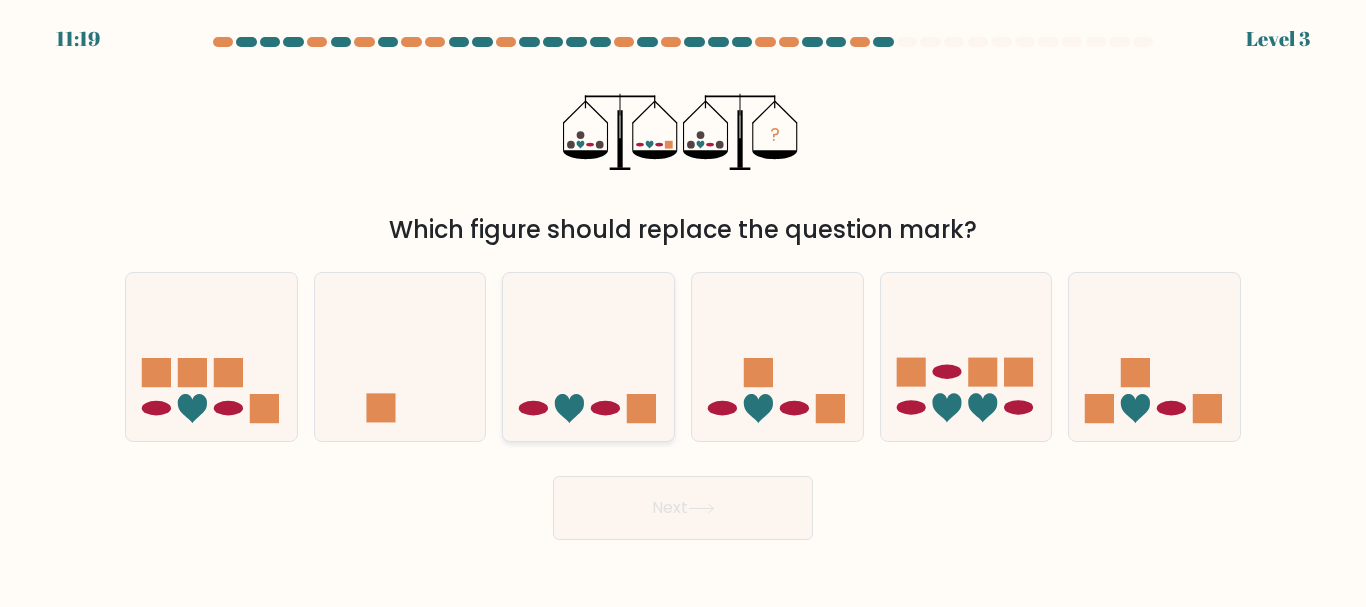 click 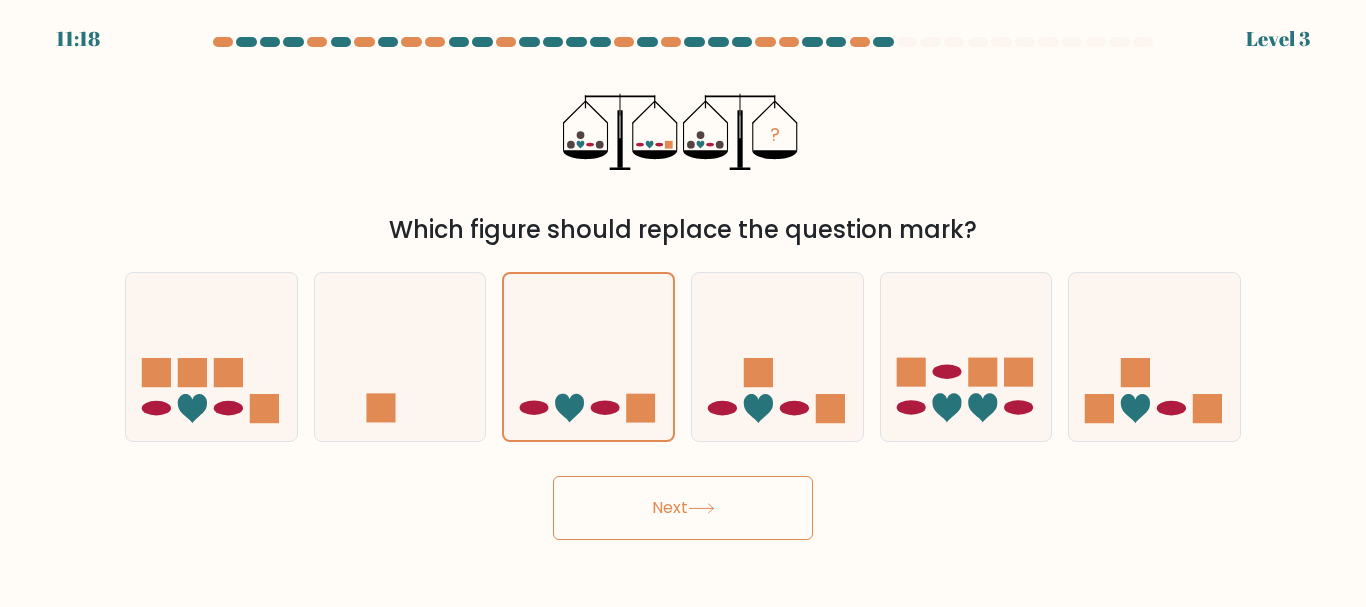 click on "Next" at bounding box center (683, 508) 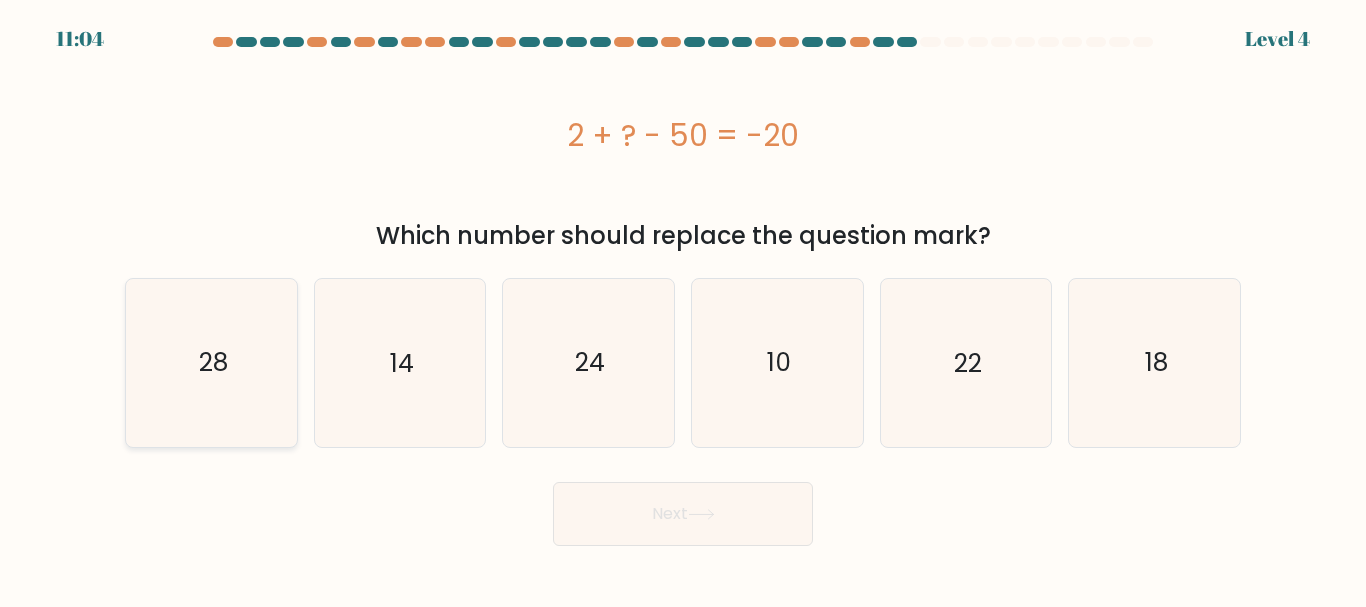 click on "28" 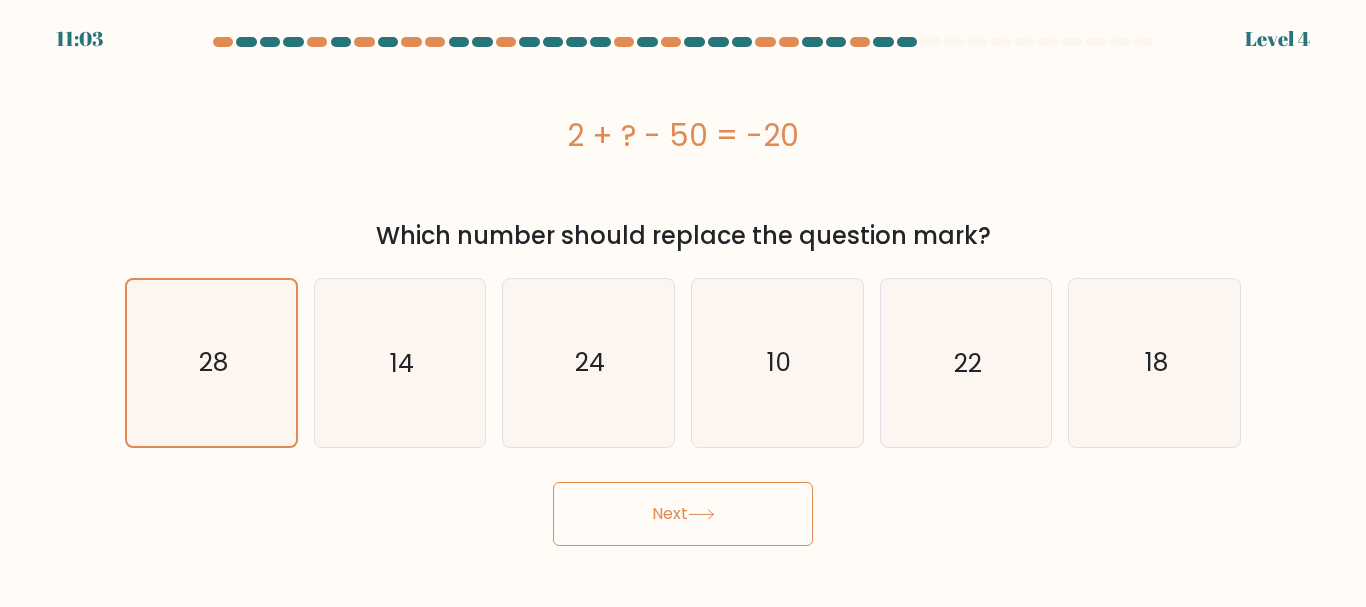 click on "Next" at bounding box center [683, 514] 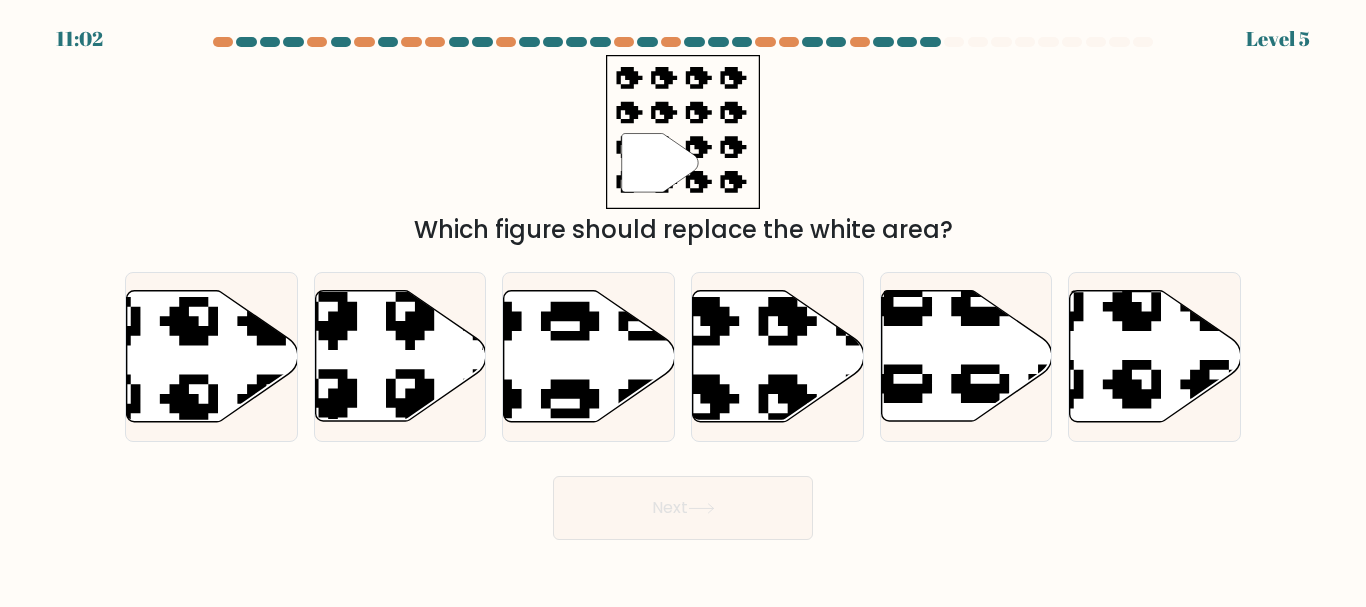click on "Next" at bounding box center [683, 508] 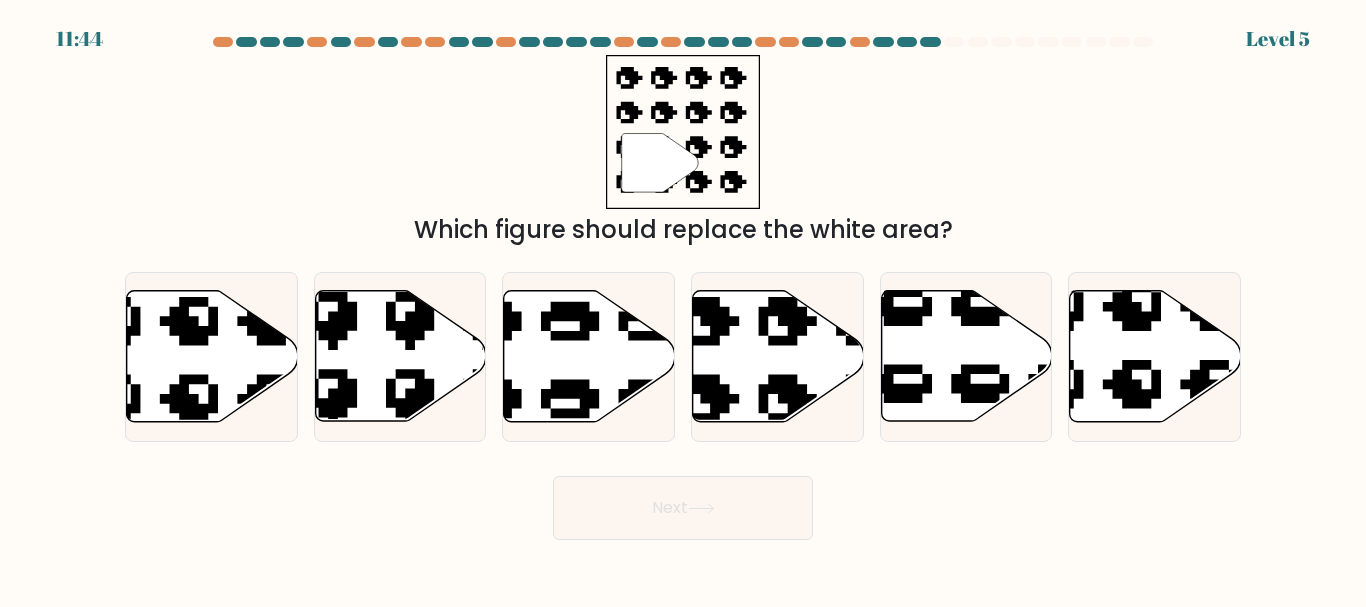 click on "11:44
Level 5" at bounding box center (683, 303) 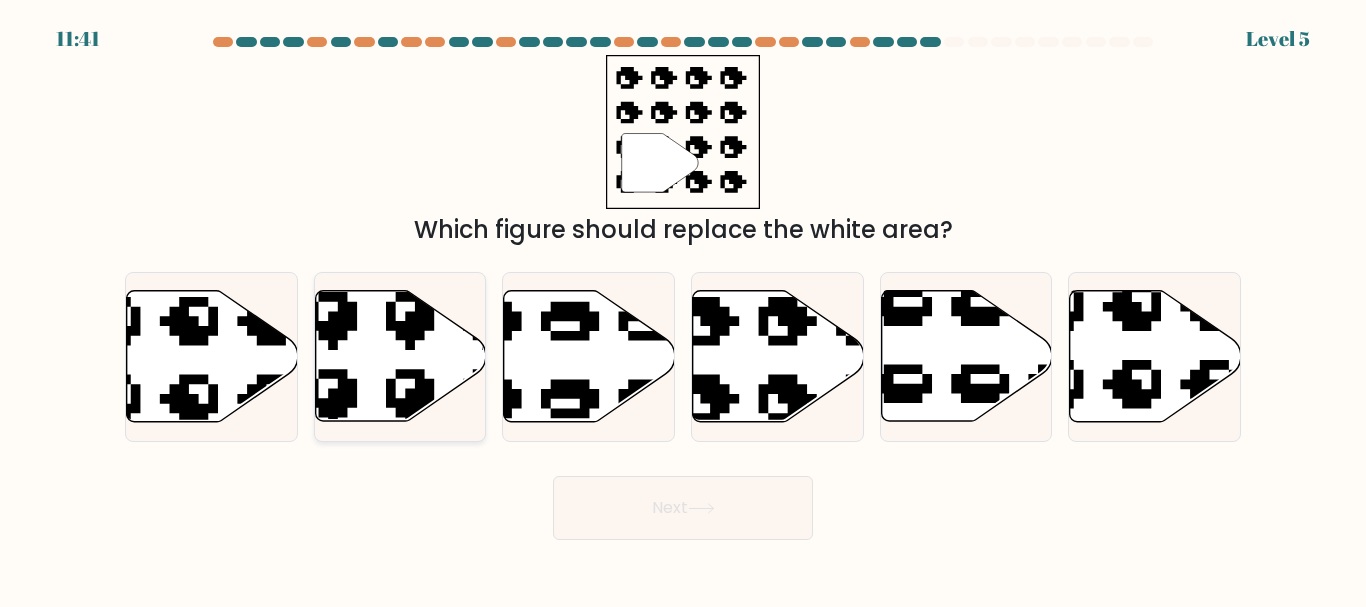 click 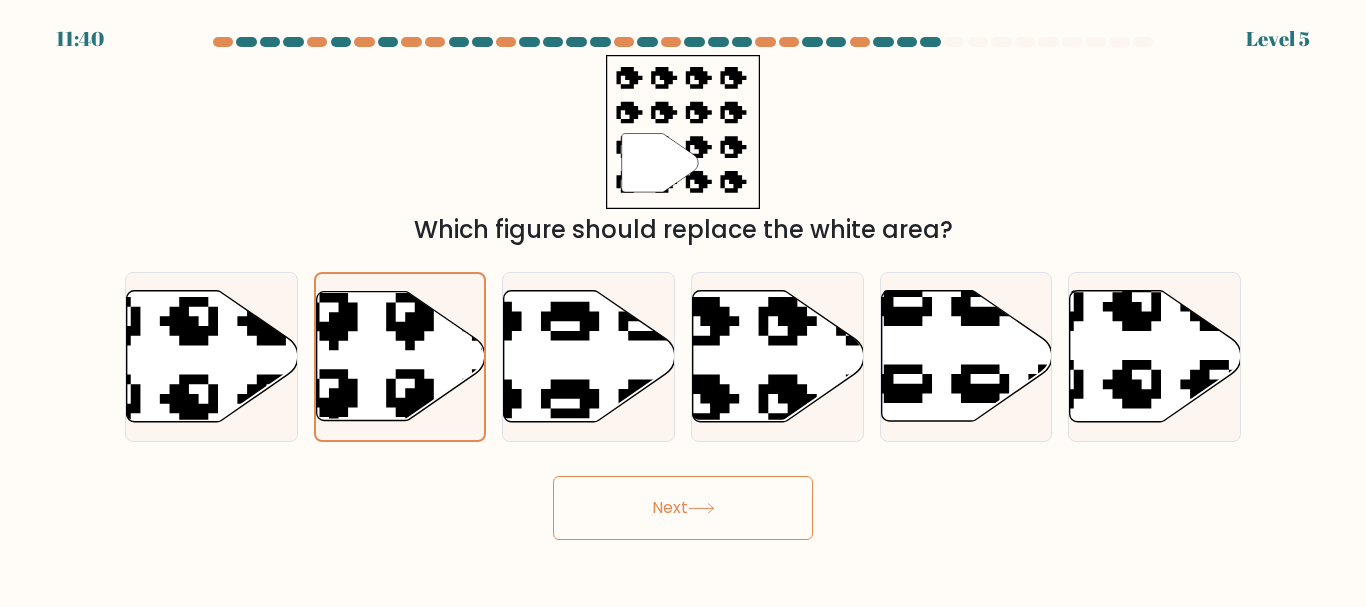 click on "Next" at bounding box center (683, 508) 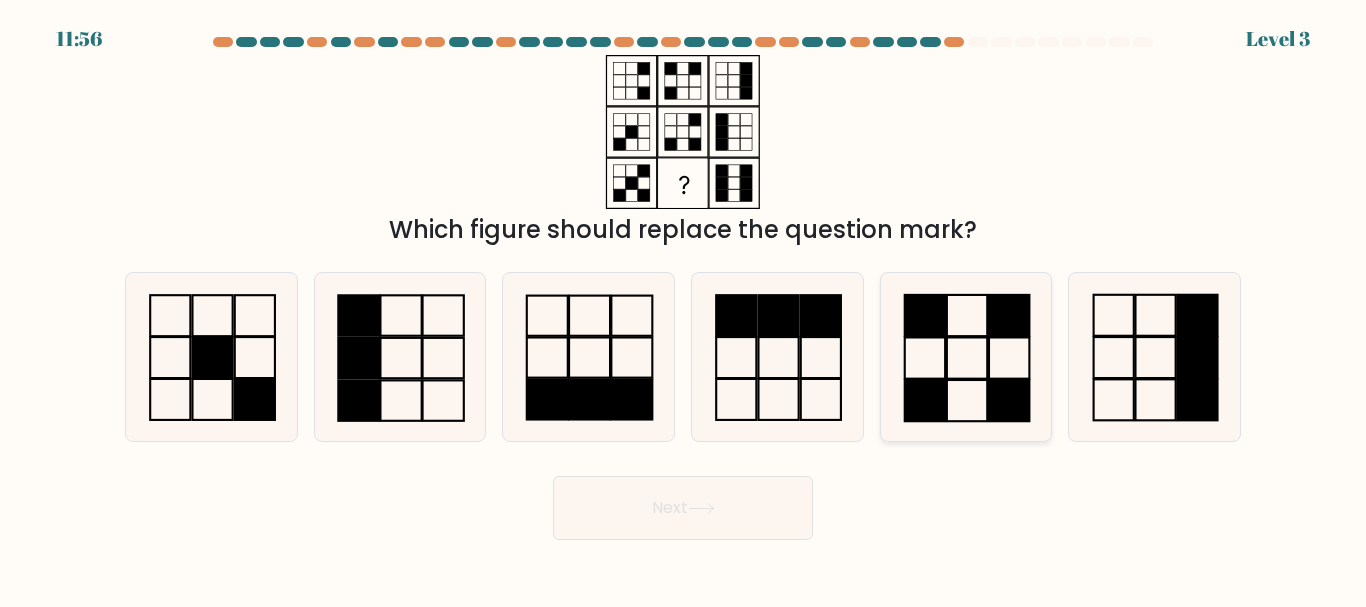 click 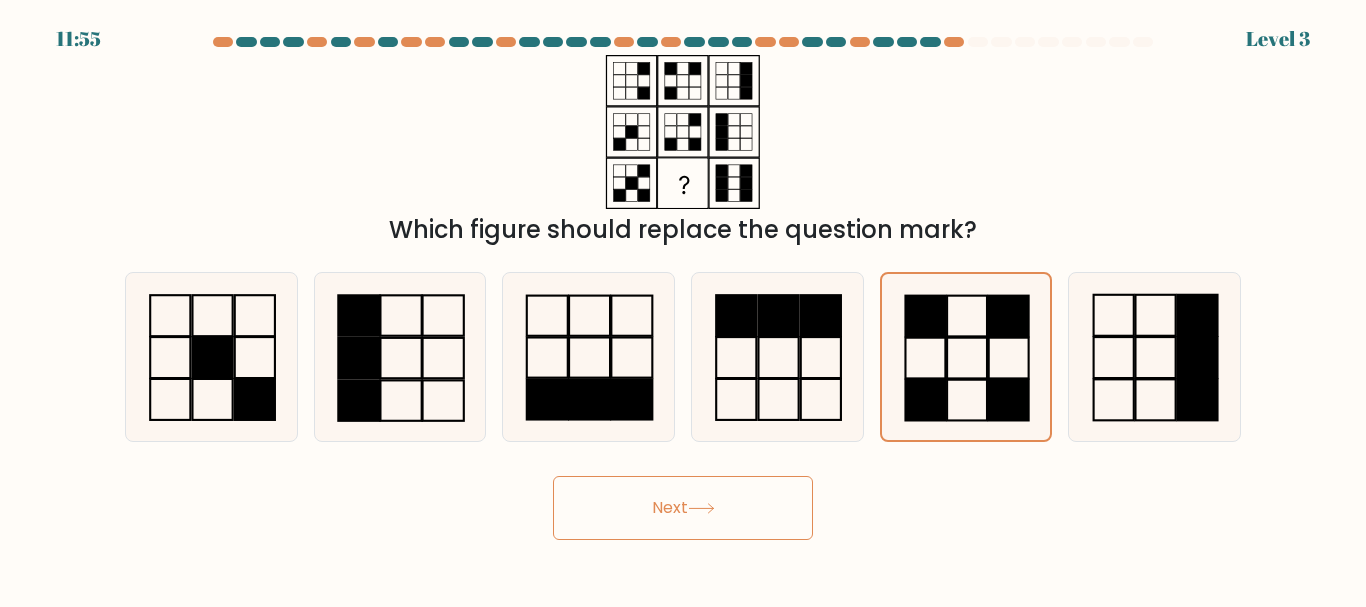 click on "Next" at bounding box center (683, 508) 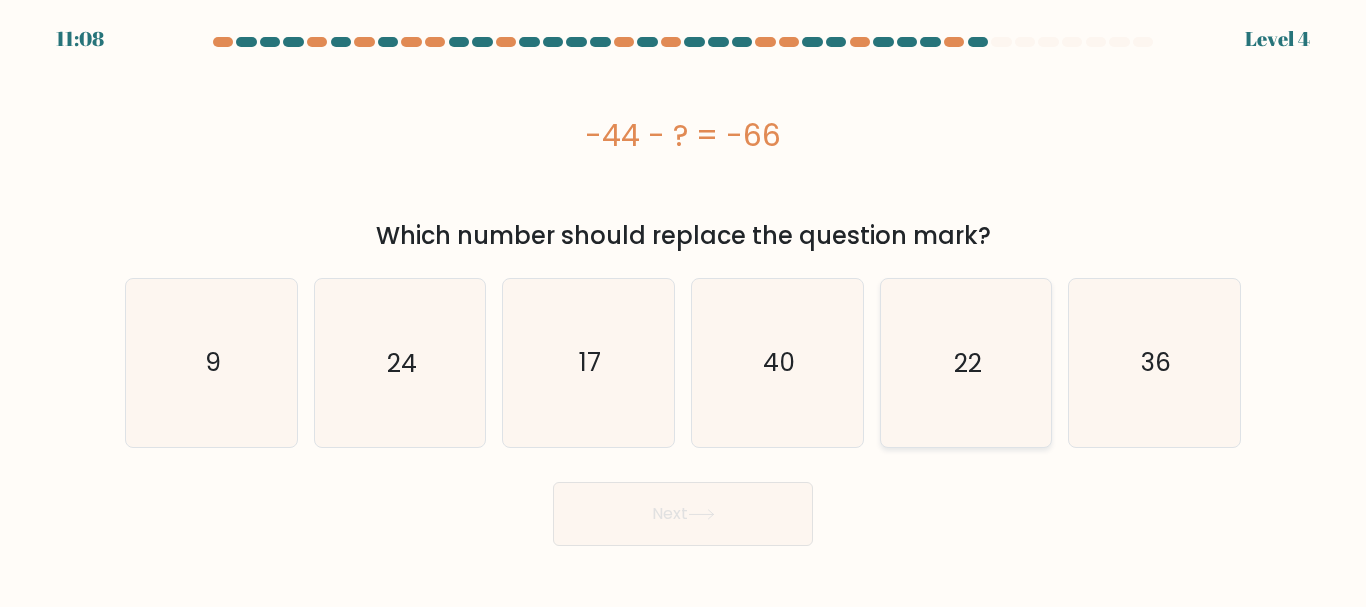 click on "22" 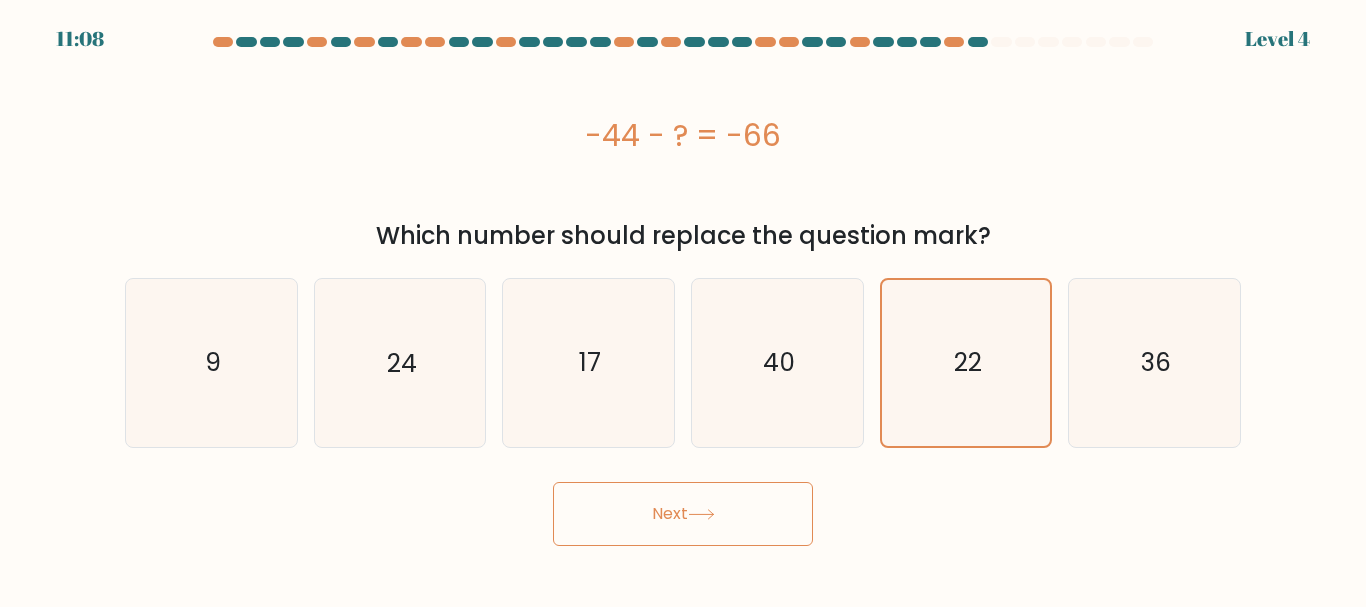 click on "Next" at bounding box center (683, 514) 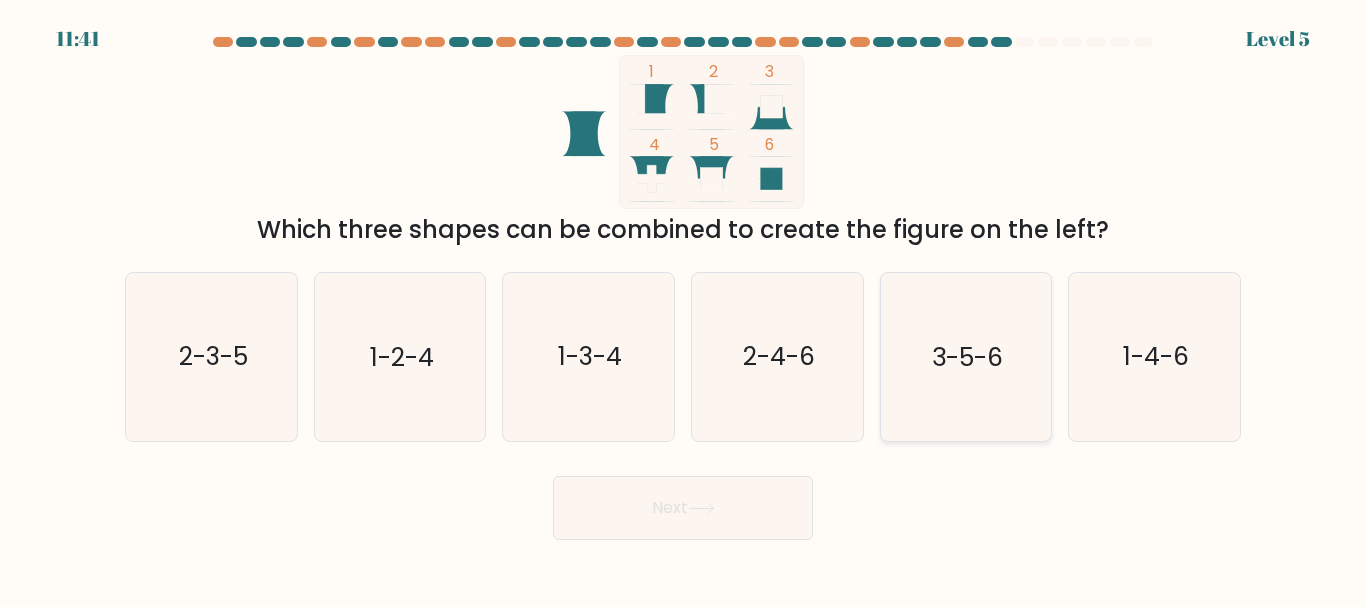 click on "3-5-6" 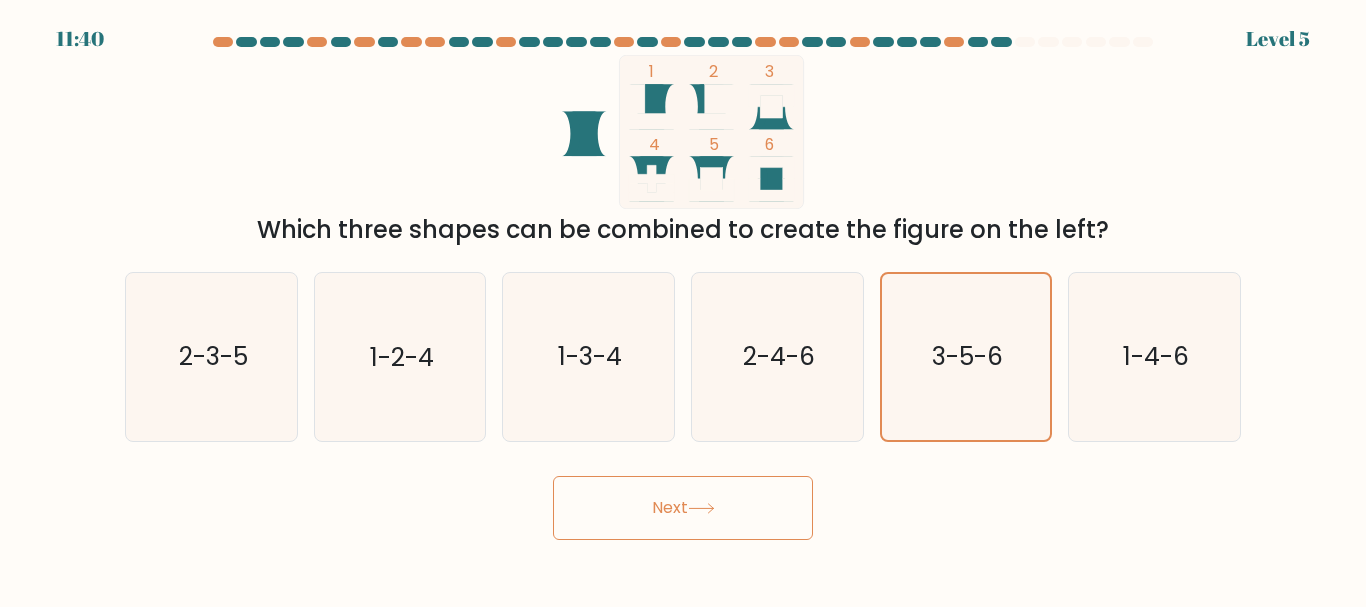 click on "Next" at bounding box center (683, 508) 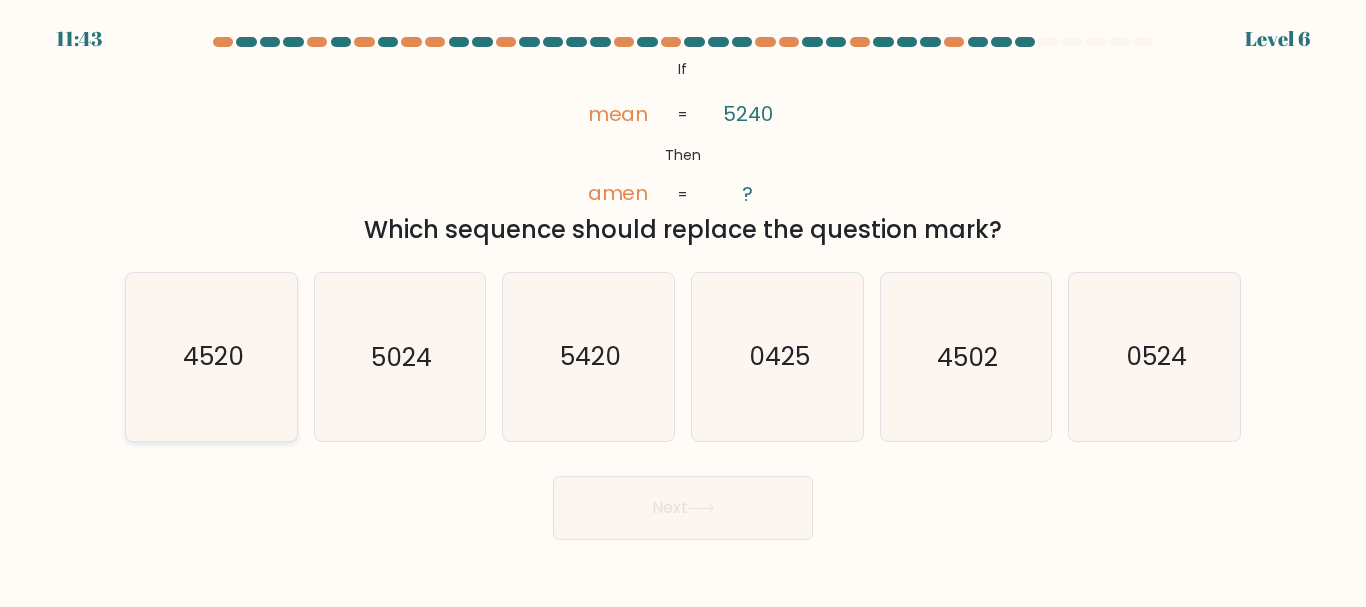 click on "4520" 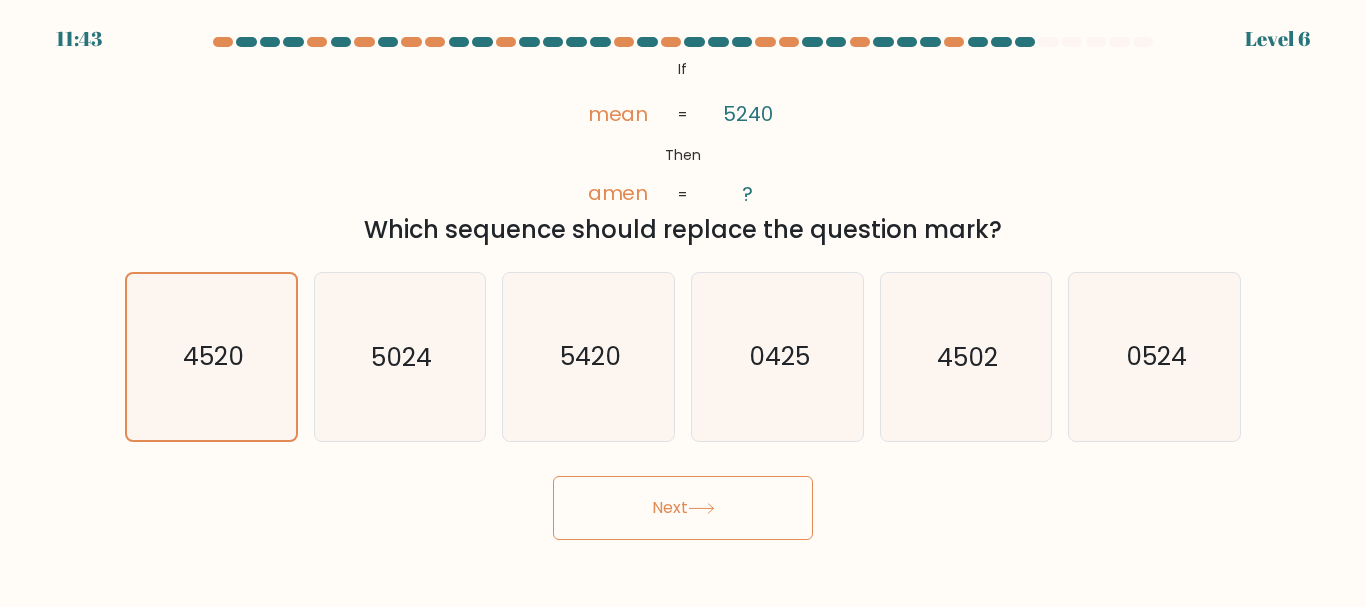click on "Next" at bounding box center [683, 508] 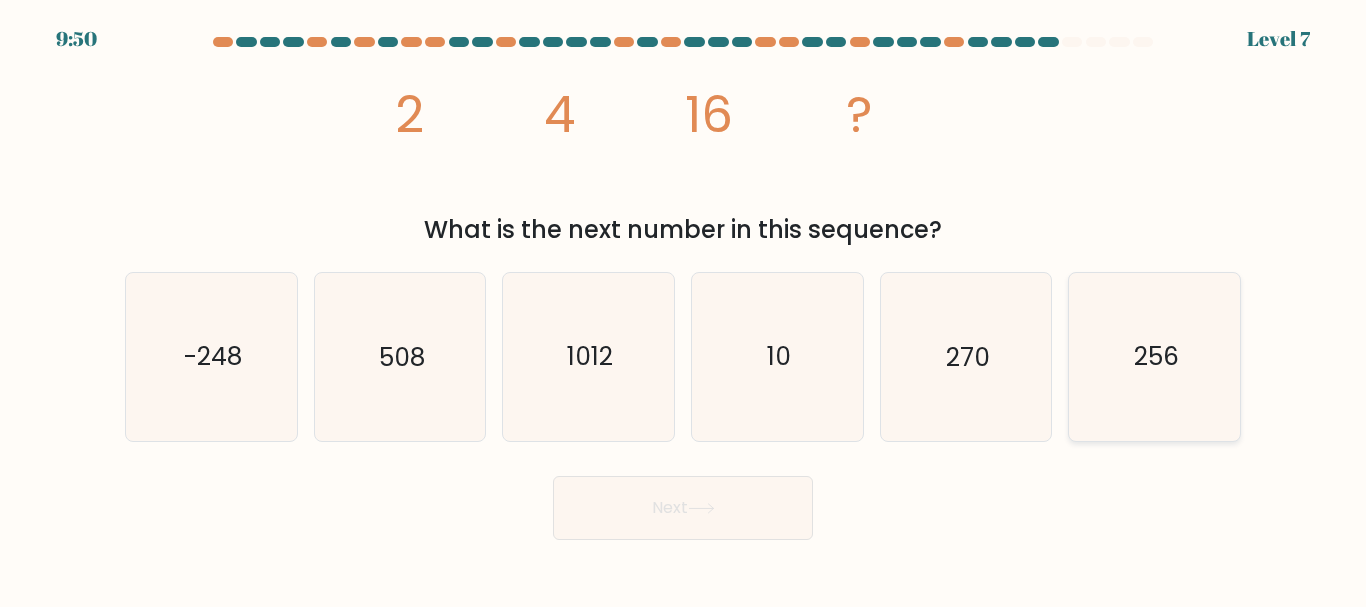 click on "256" 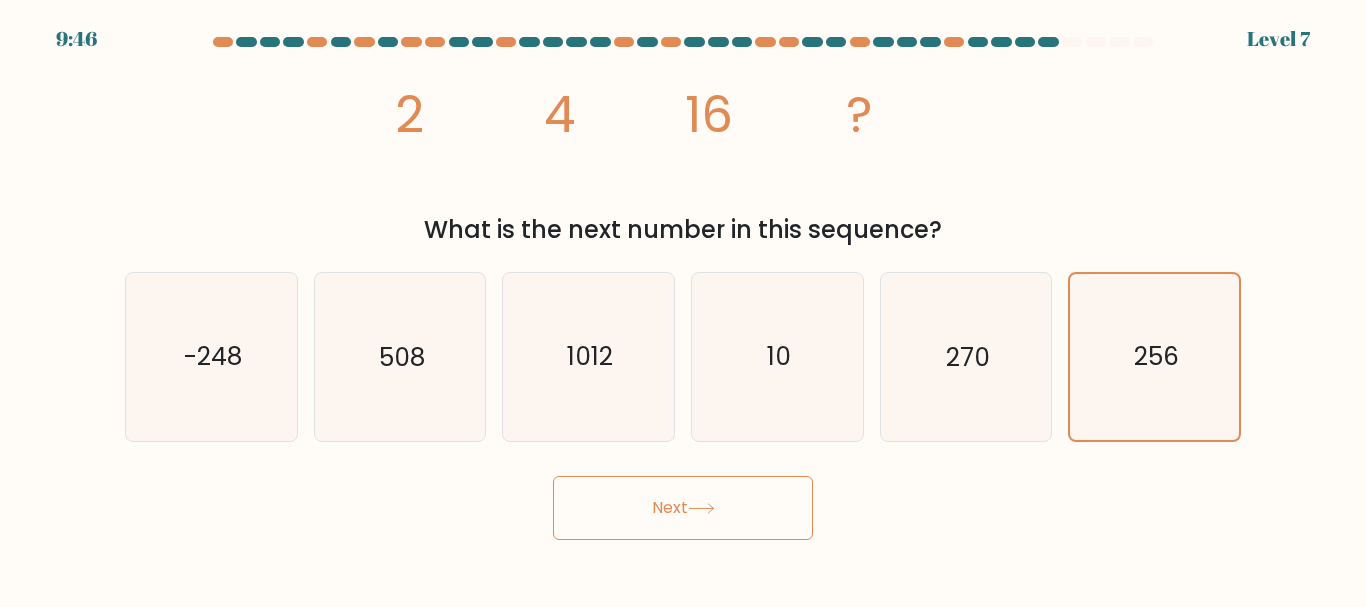 click on "Next" at bounding box center (683, 508) 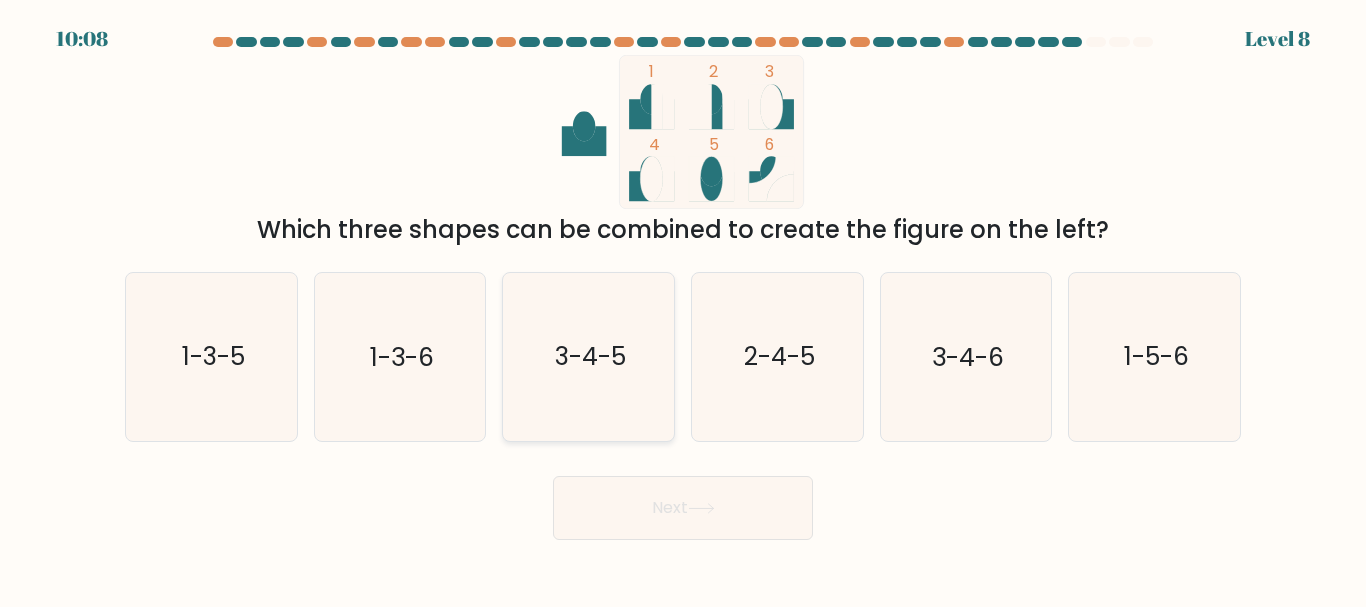 click on "3-4-5" 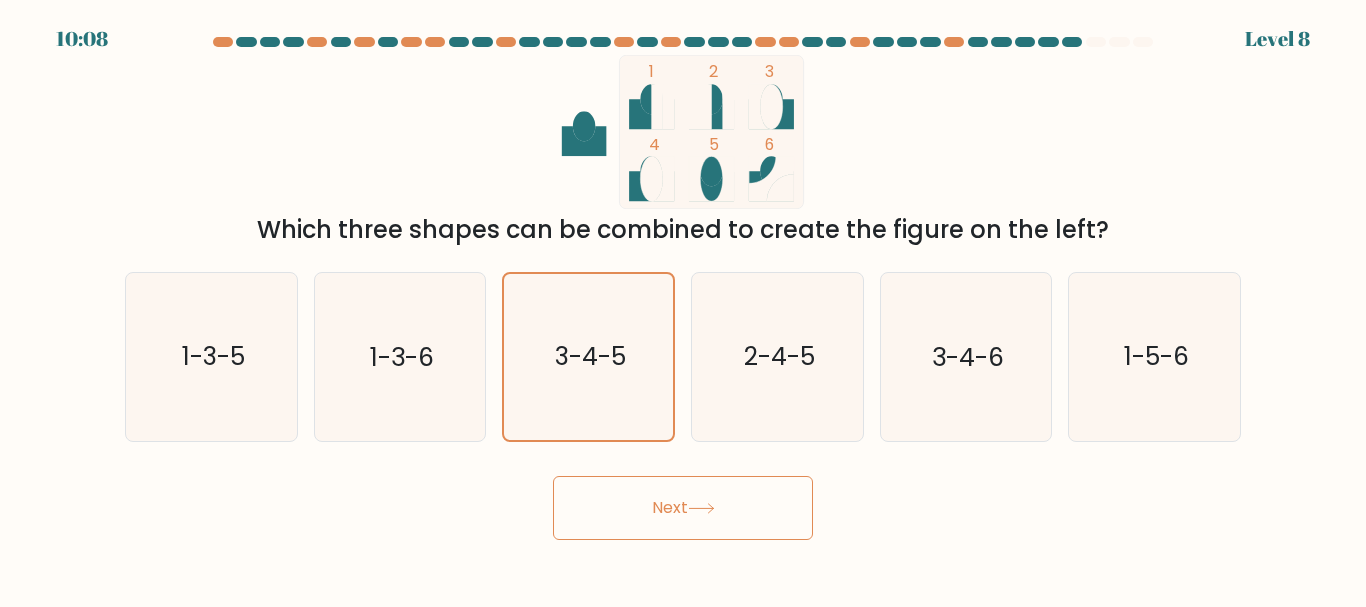 click on "Next" at bounding box center [683, 508] 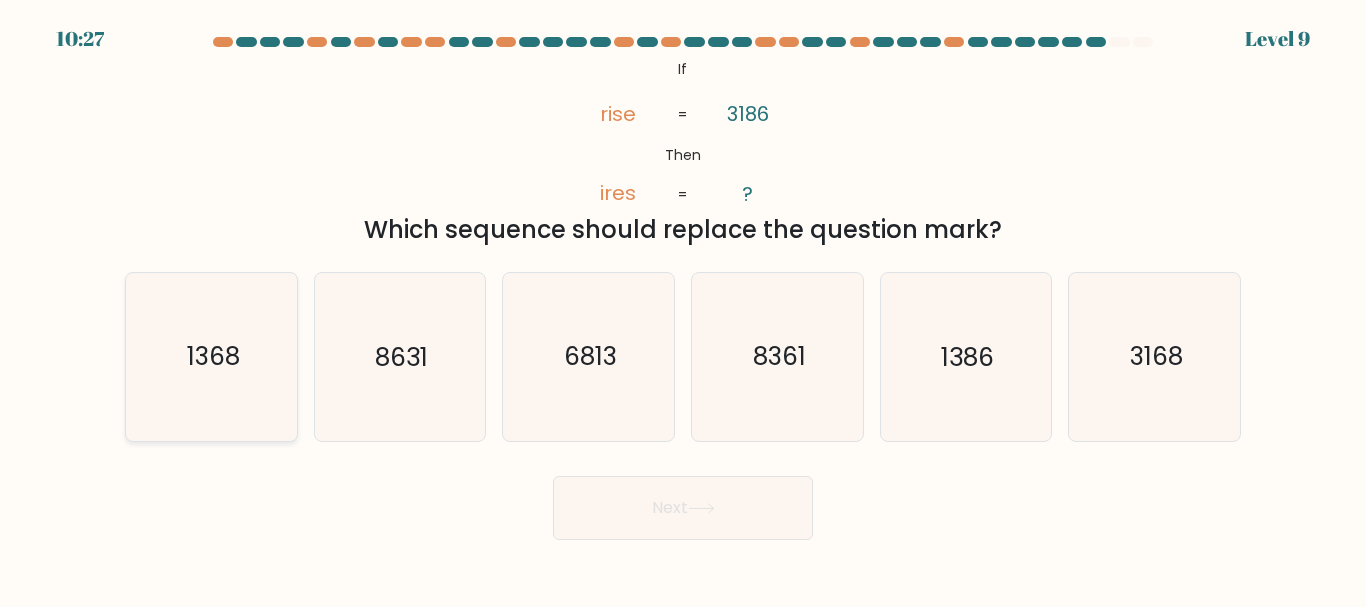 click on "1368" 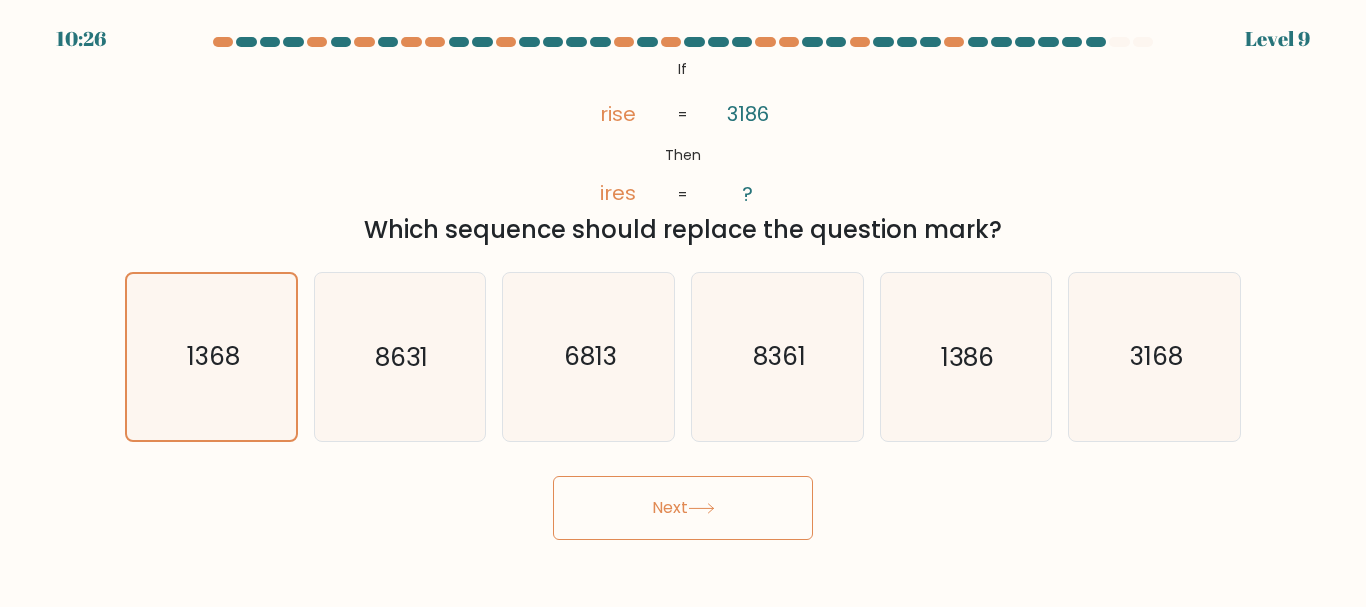 click on "Next" at bounding box center (683, 508) 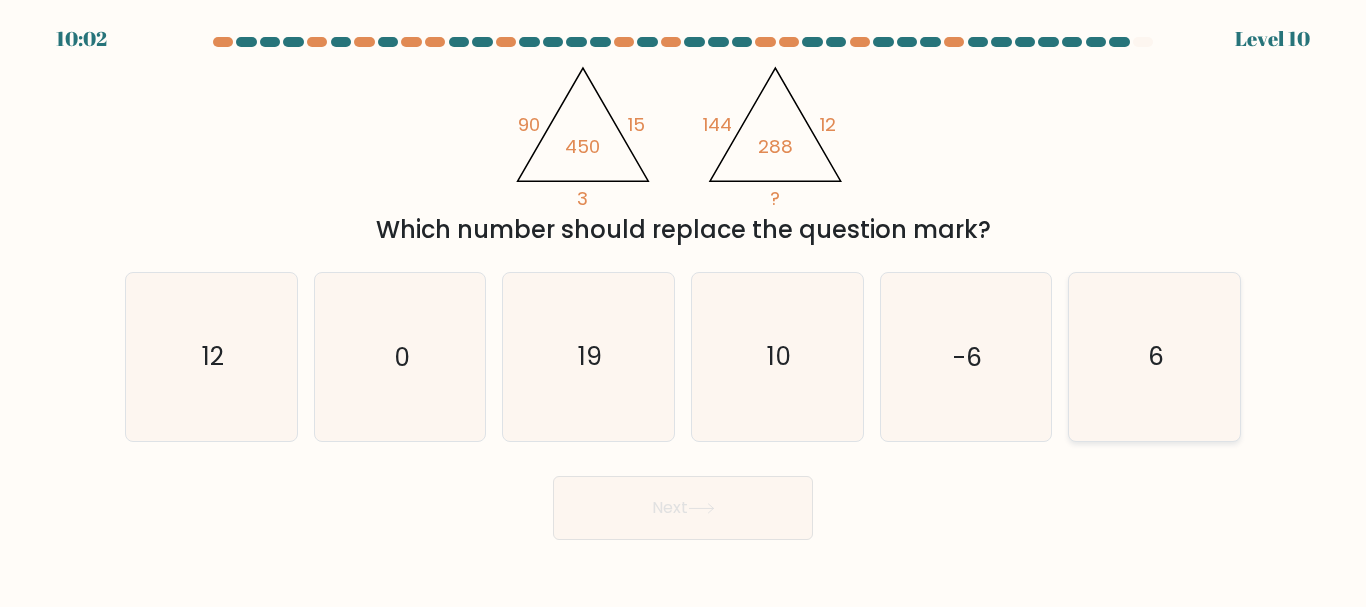 click on "6" 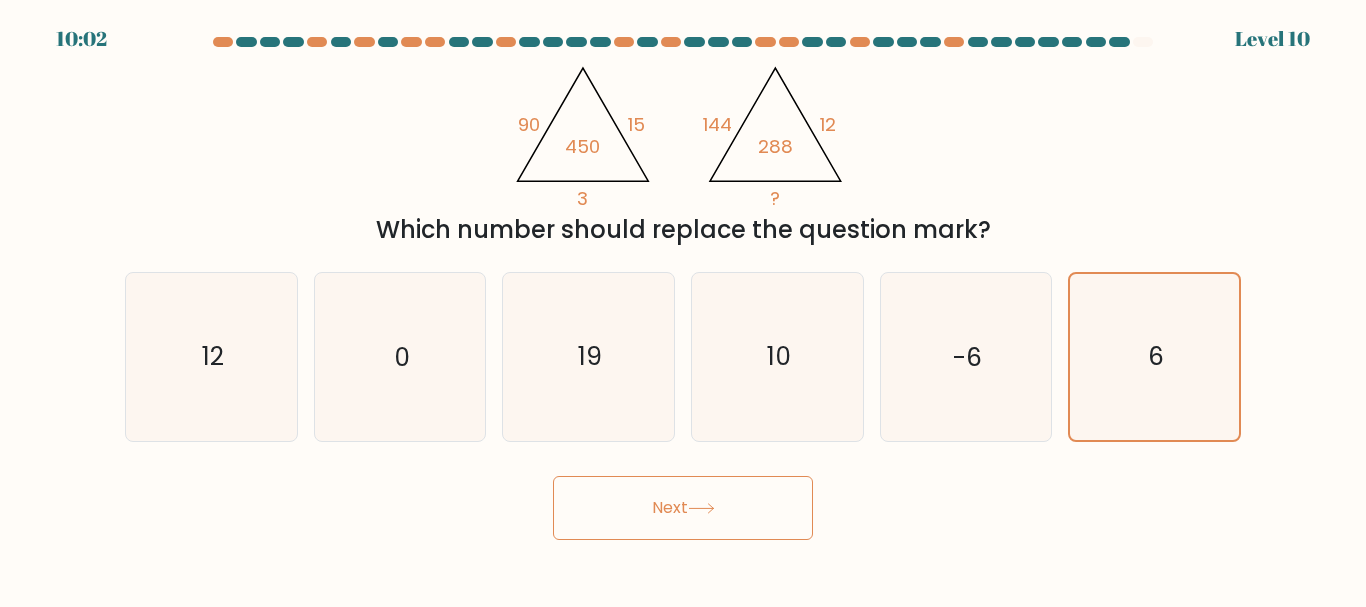 click on "Next" at bounding box center [683, 508] 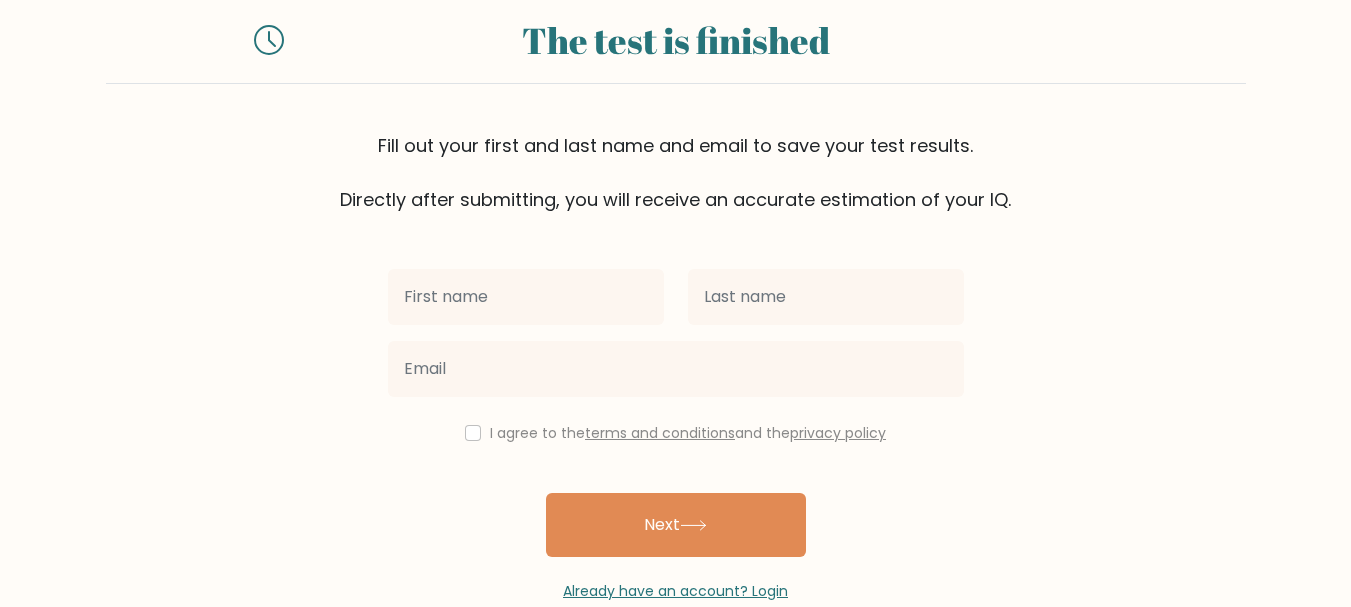scroll, scrollTop: 95, scrollLeft: 0, axis: vertical 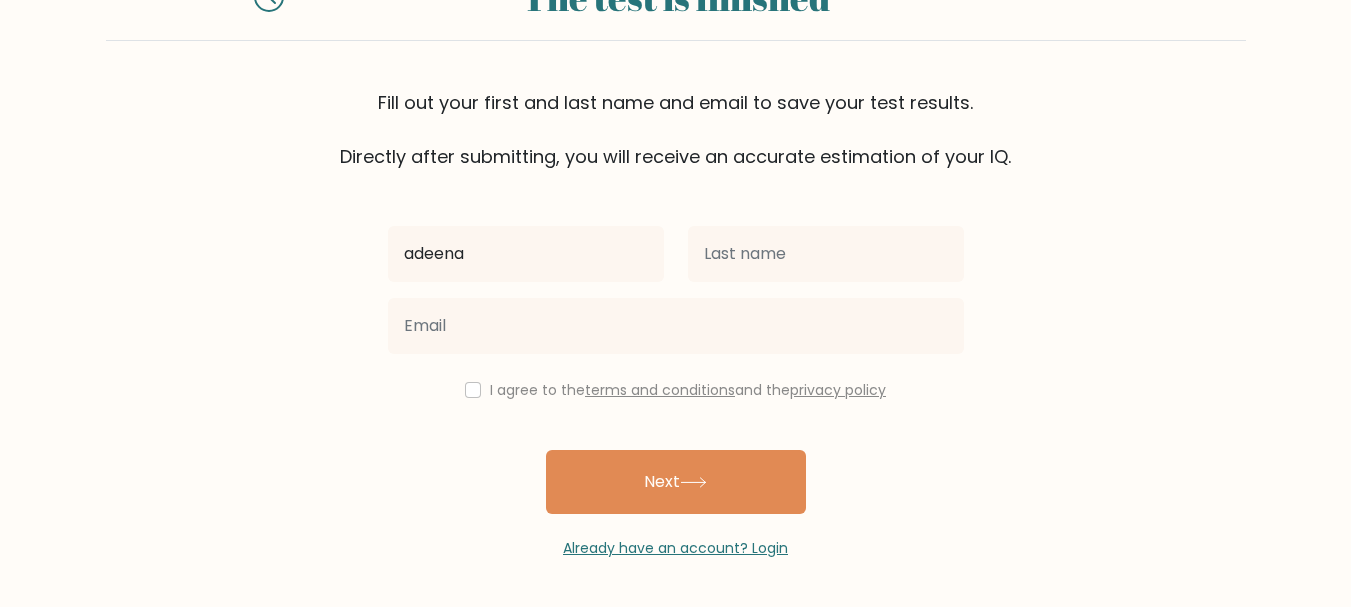 type on "adeena" 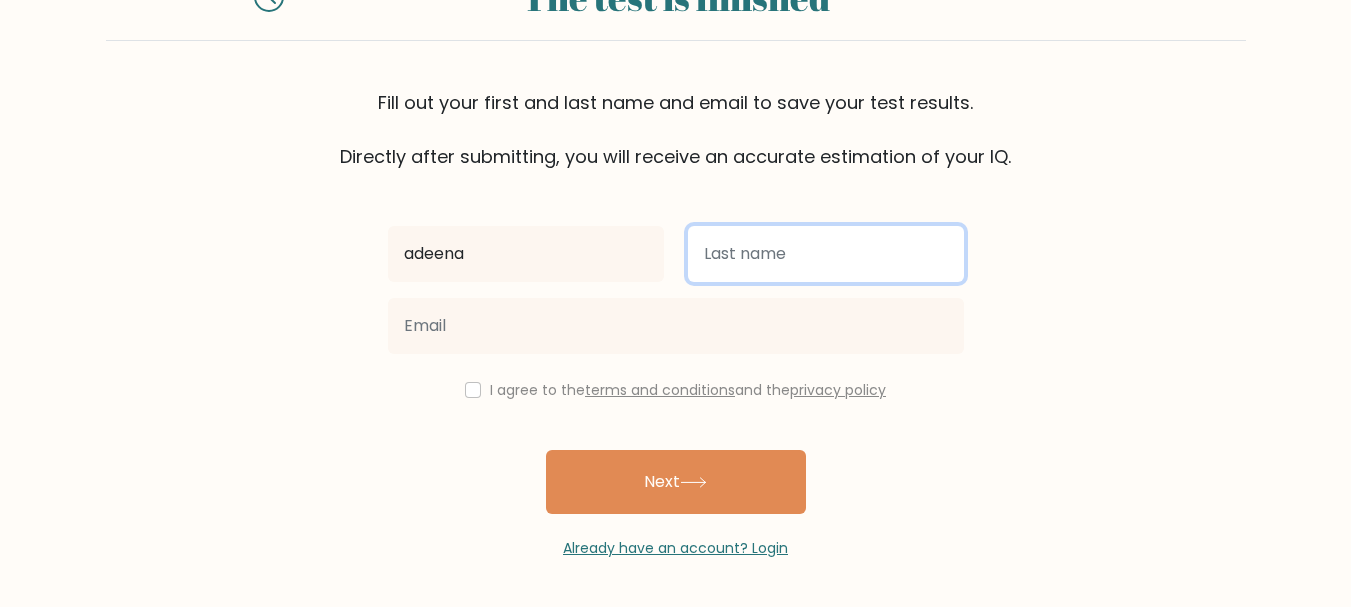 click at bounding box center [826, 254] 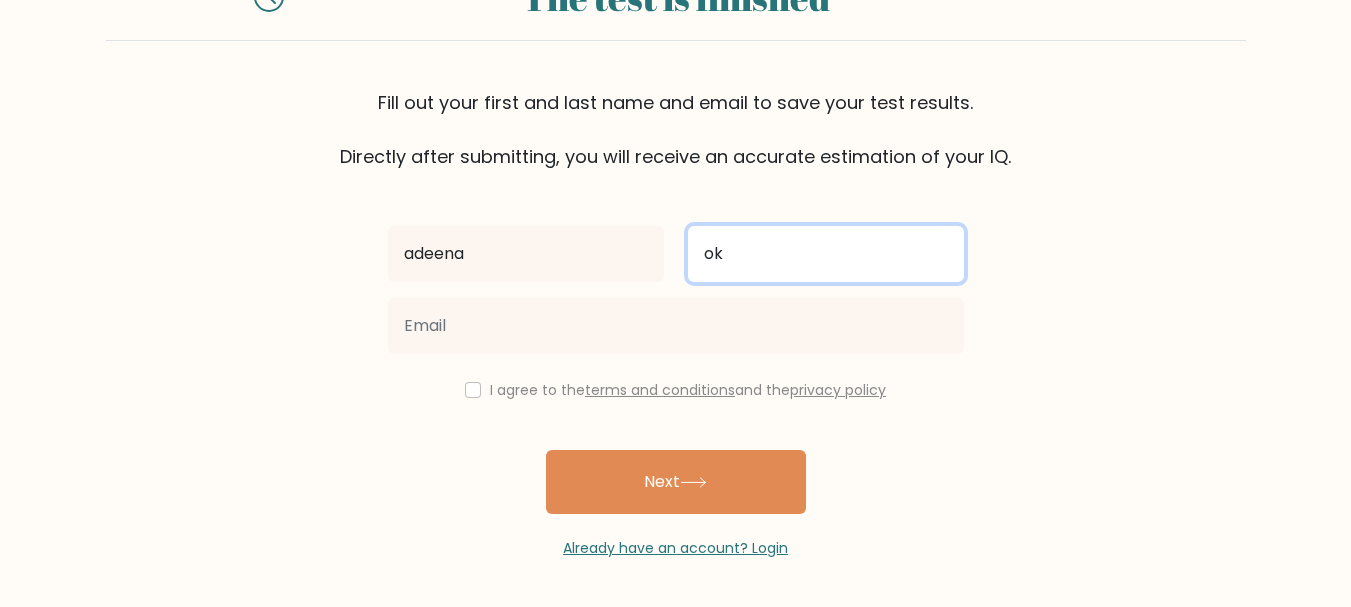 type on "ok" 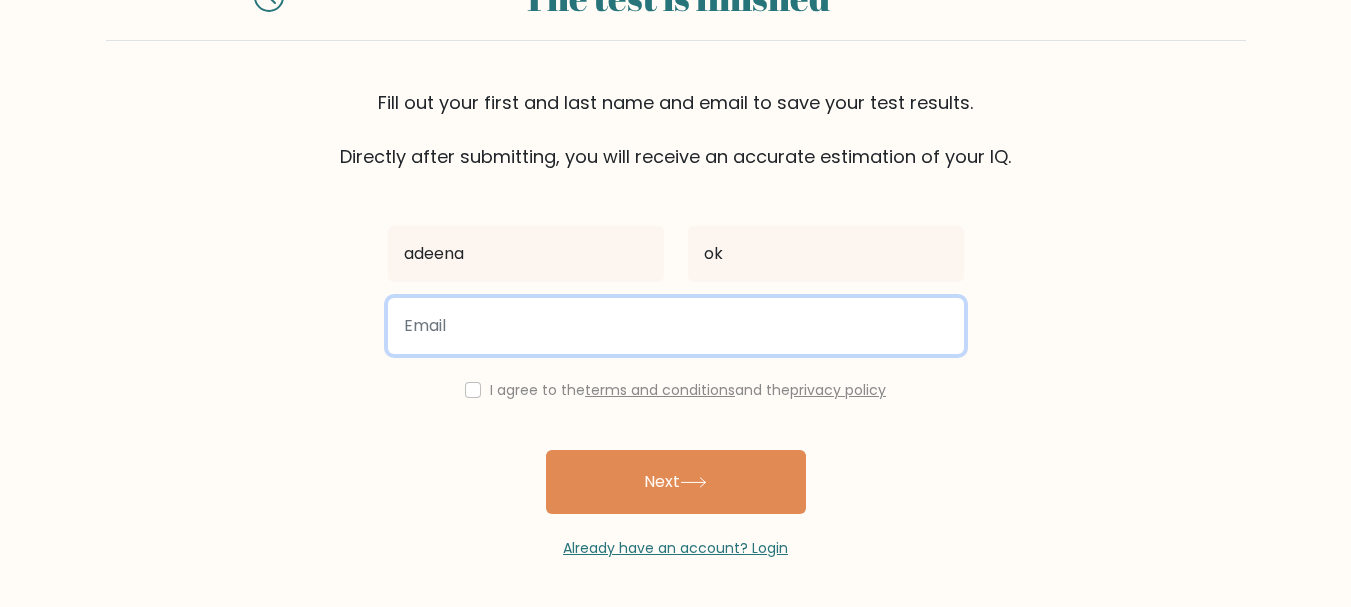 click at bounding box center (676, 326) 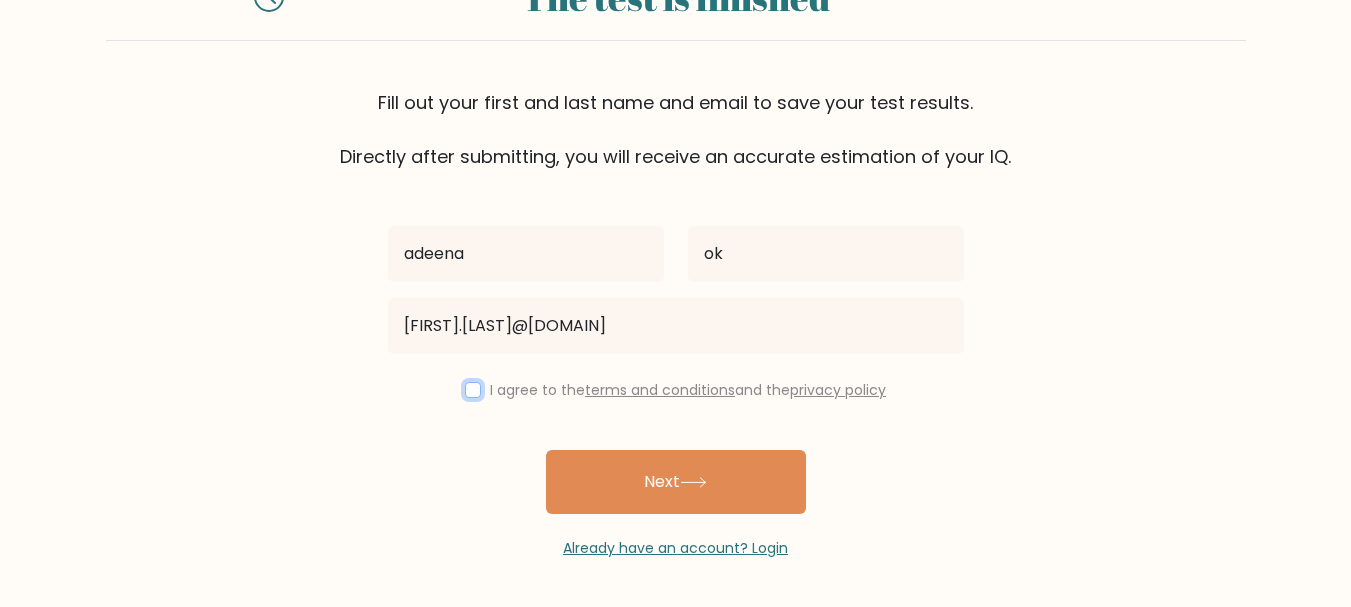 click at bounding box center [473, 390] 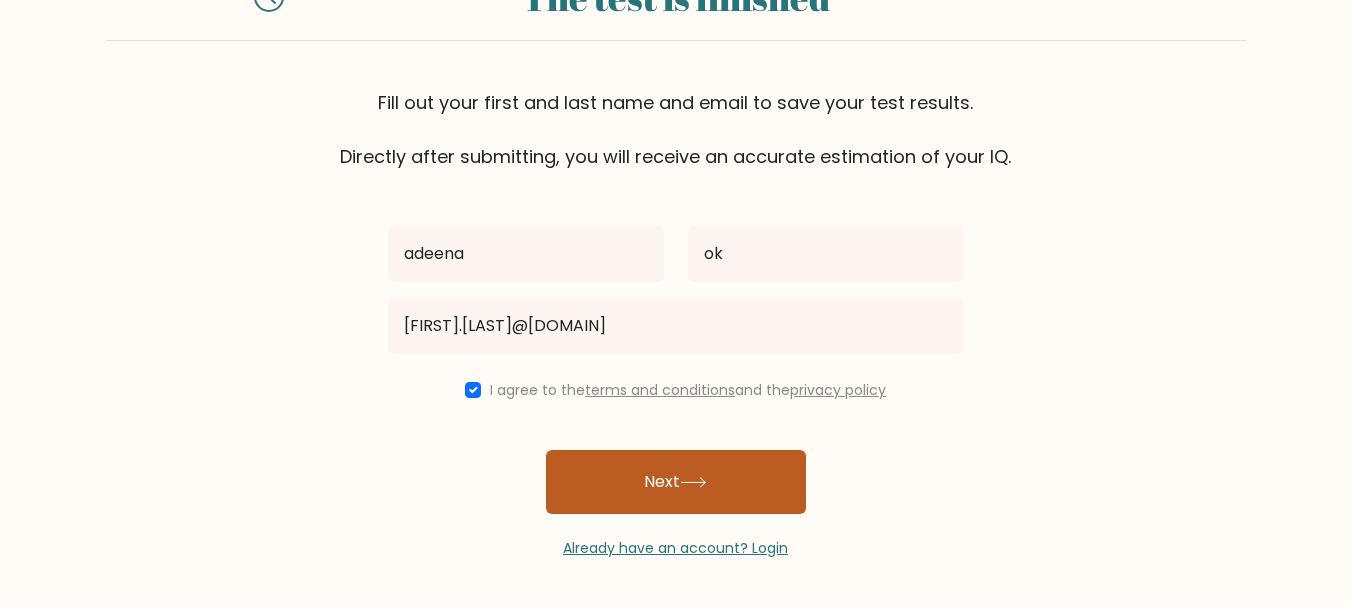 click on "Next" at bounding box center (676, 482) 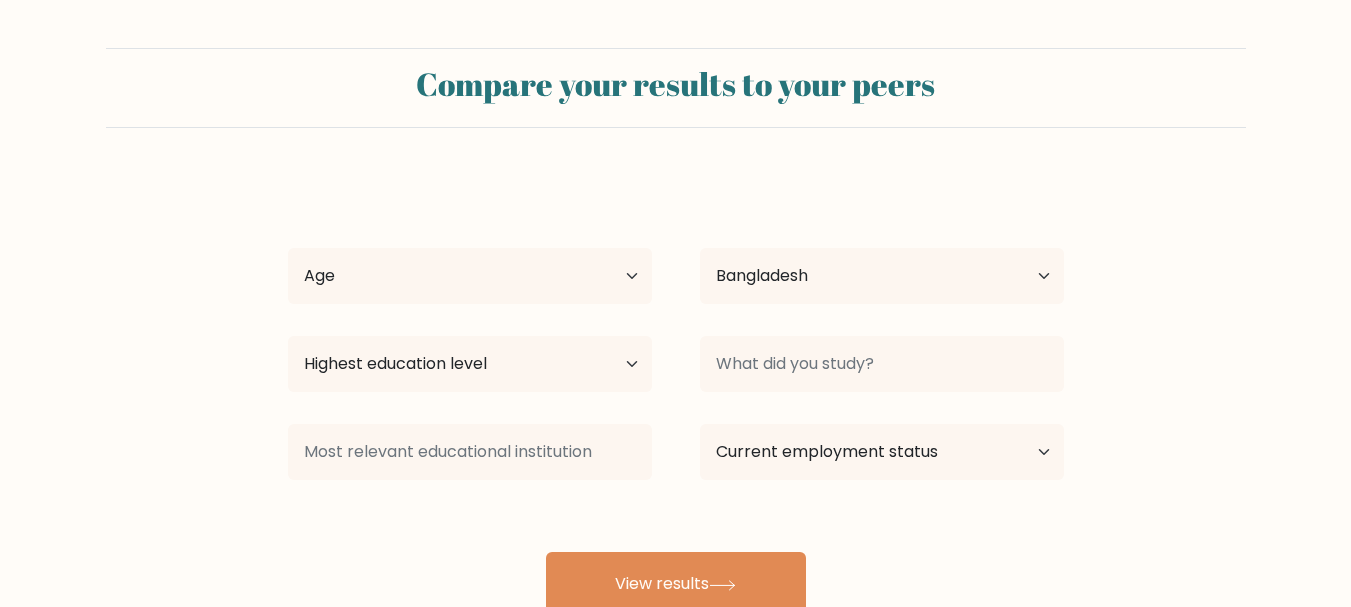 select on "BD" 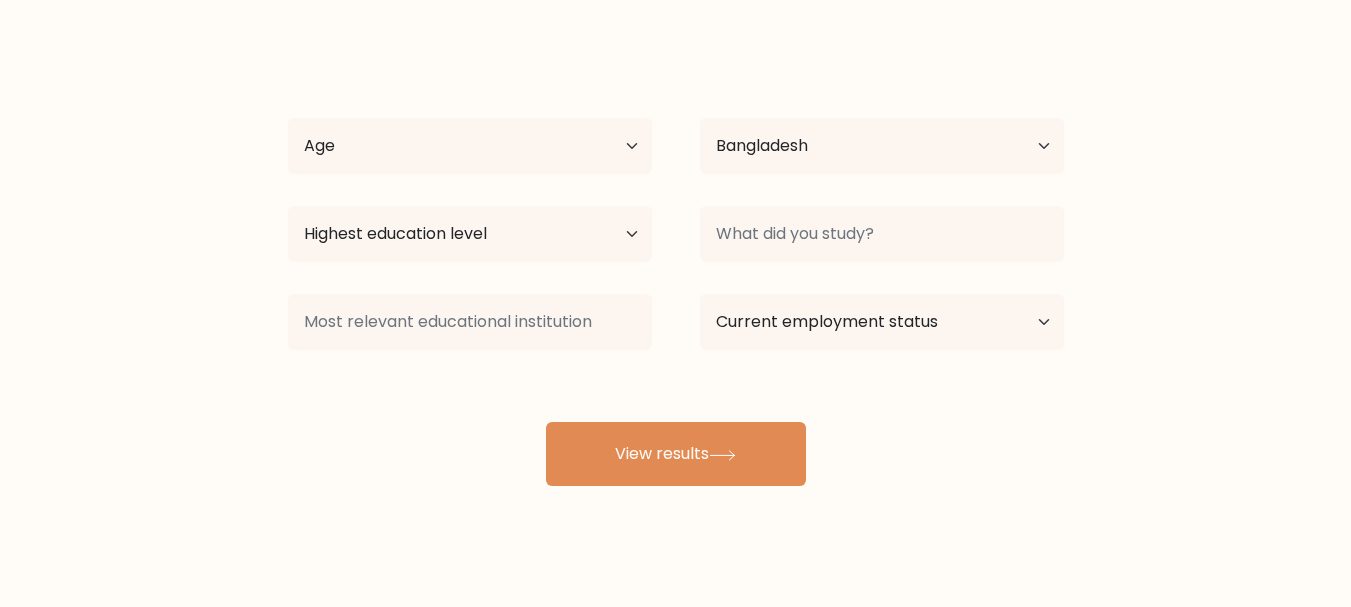 scroll, scrollTop: 151, scrollLeft: 0, axis: vertical 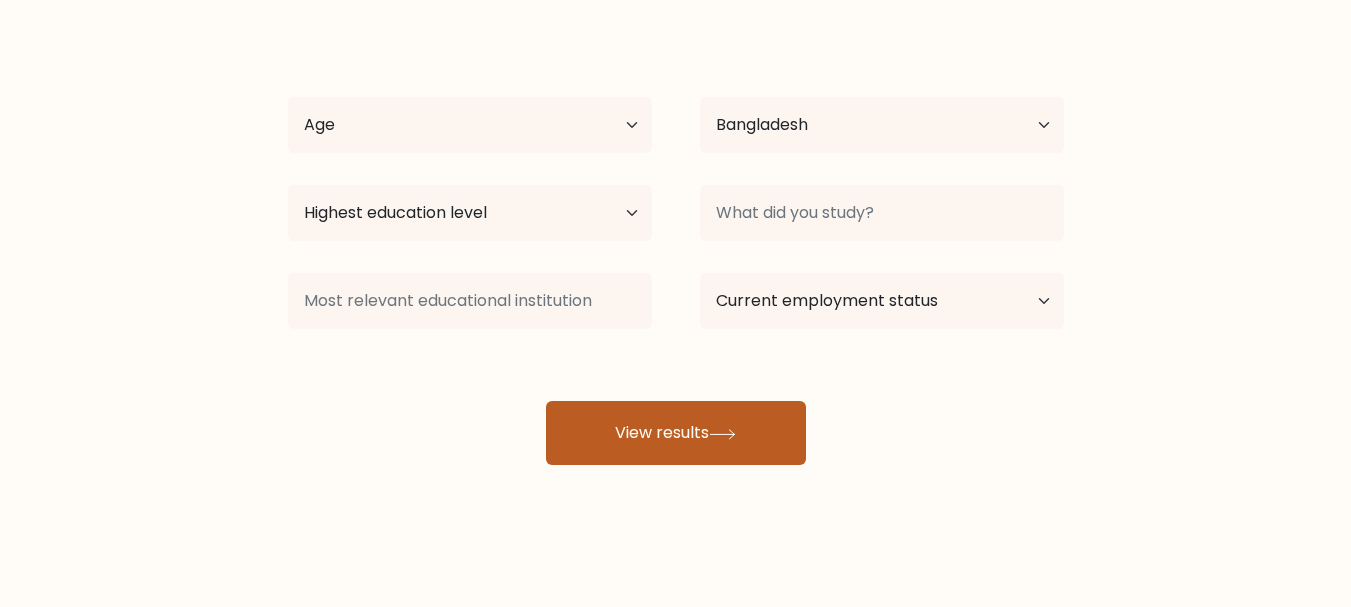 click on "View results" at bounding box center [676, 433] 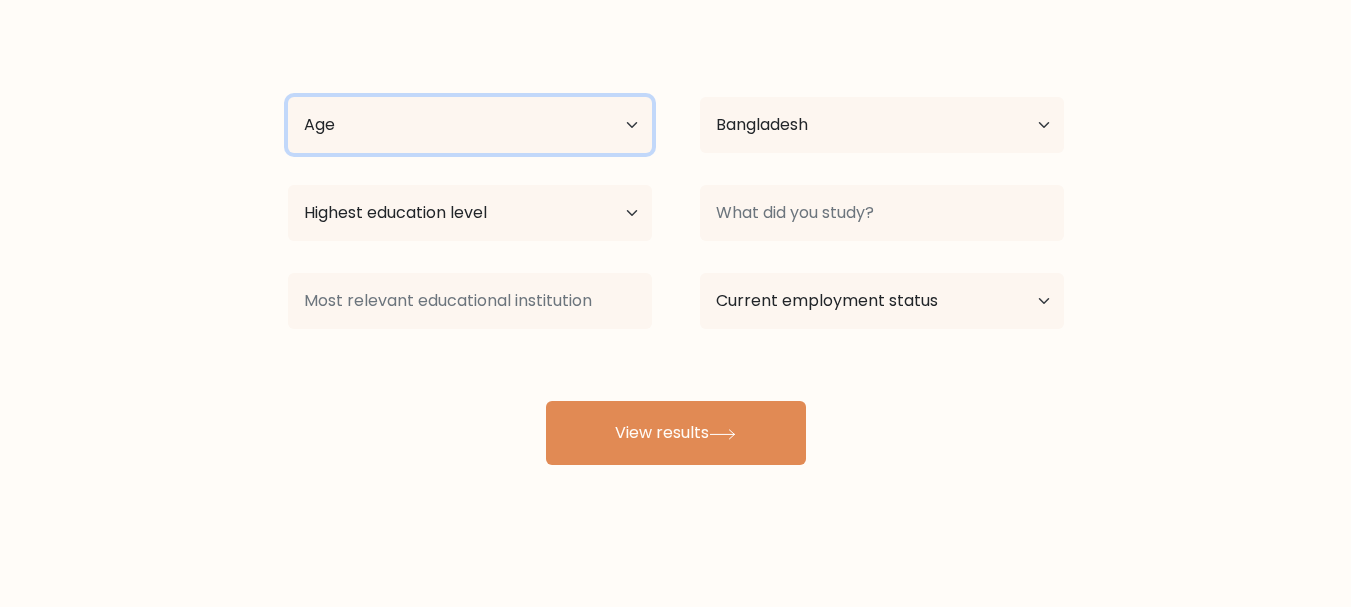 click on "Age
Under 18 years old
18-24 years old
25-34 years old
35-44 years old
45-54 years old
55-64 years old
65 years old and above" at bounding box center [470, 125] 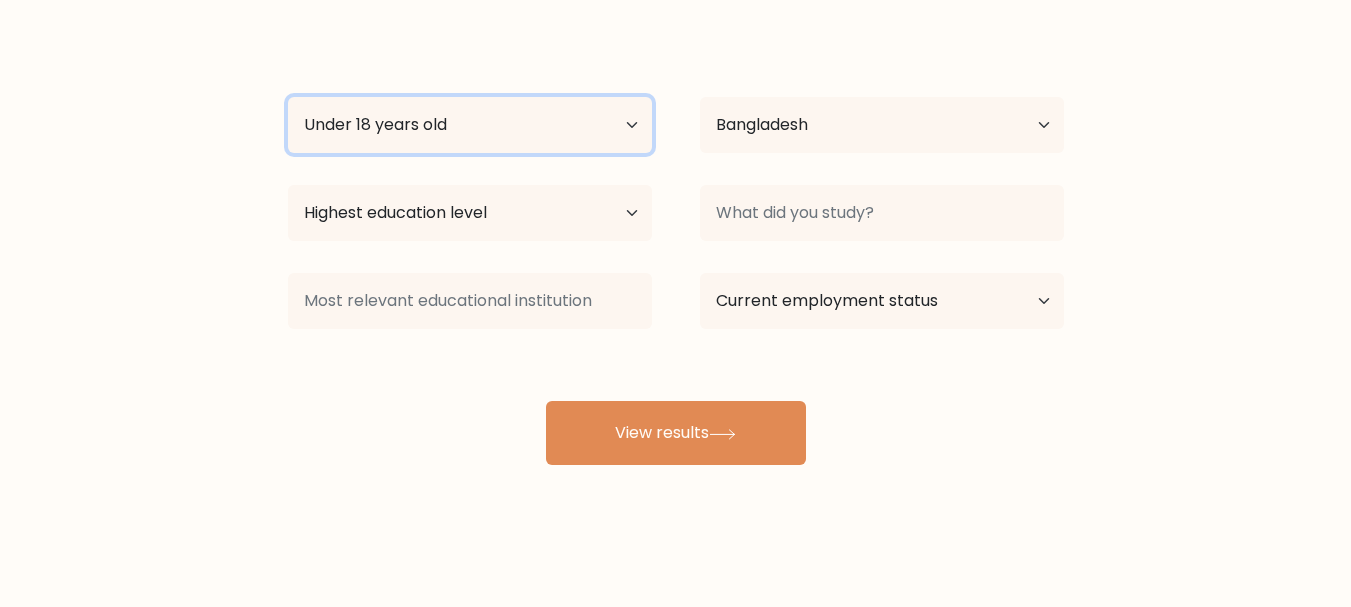 click on "Age
Under 18 years old
18-24 years old
25-34 years old
35-44 years old
45-54 years old
55-64 years old
65 years old and above" at bounding box center (470, 125) 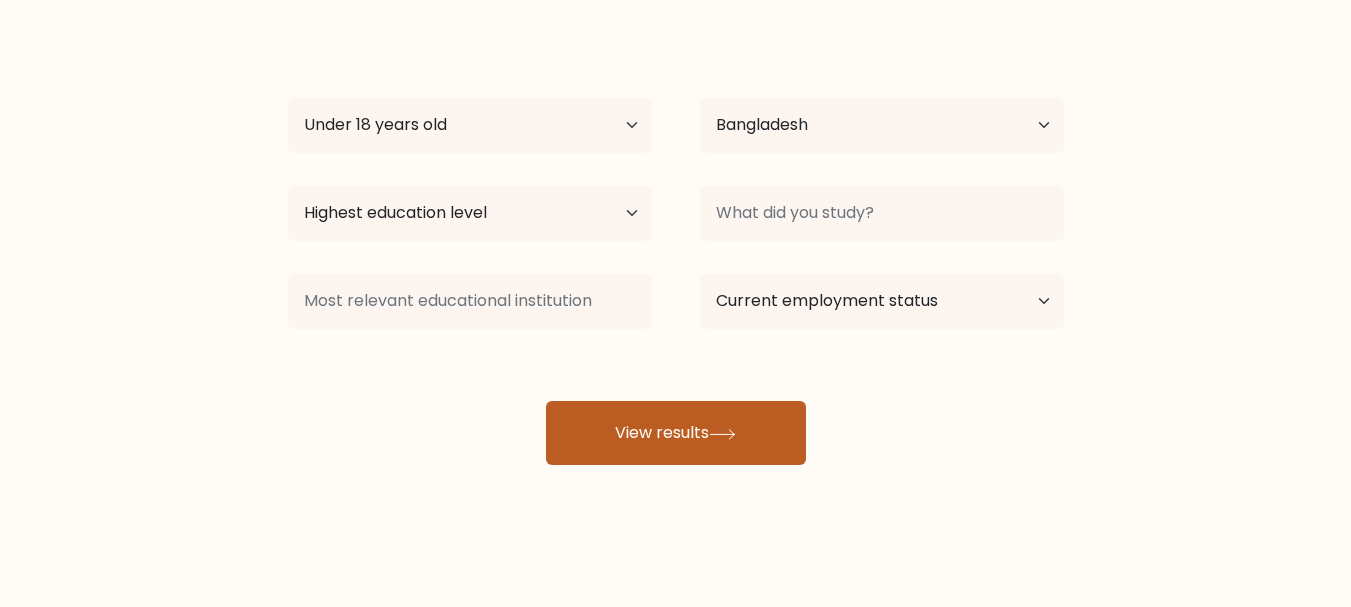 click on "View results" at bounding box center (676, 433) 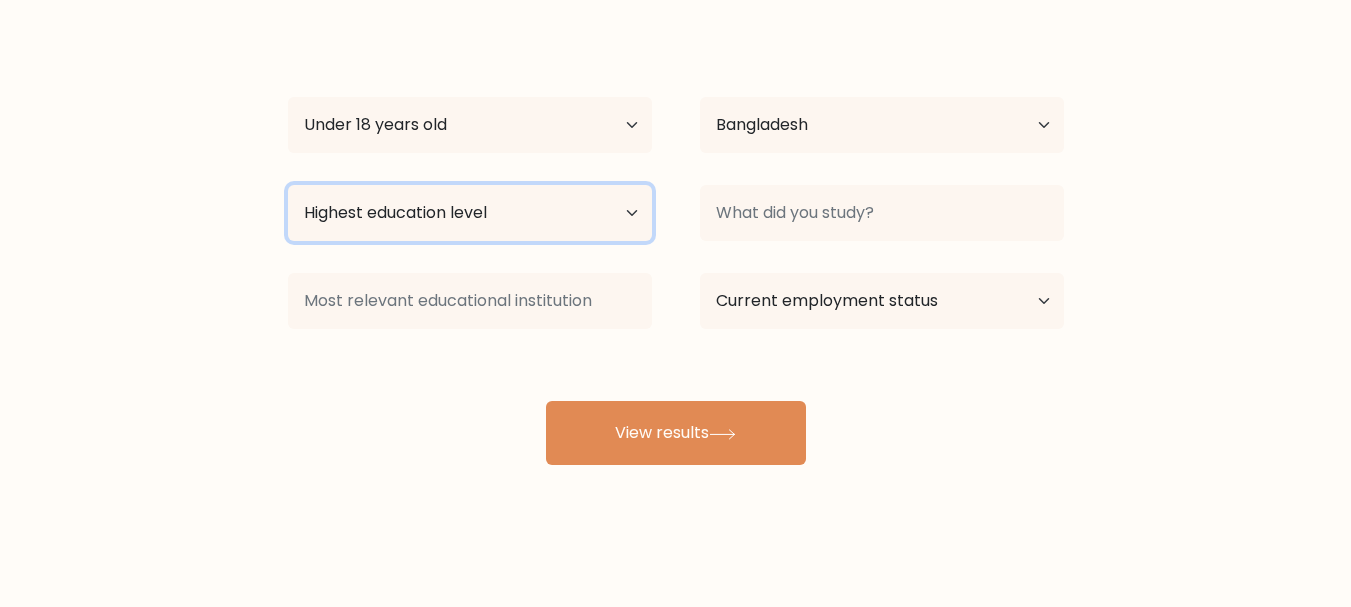 click on "Highest education level
No schooling
Primary
Lower Secondary
Upper Secondary
Occupation Specific
Bachelor's degree
Master's degree
Doctoral degree" at bounding box center [470, 213] 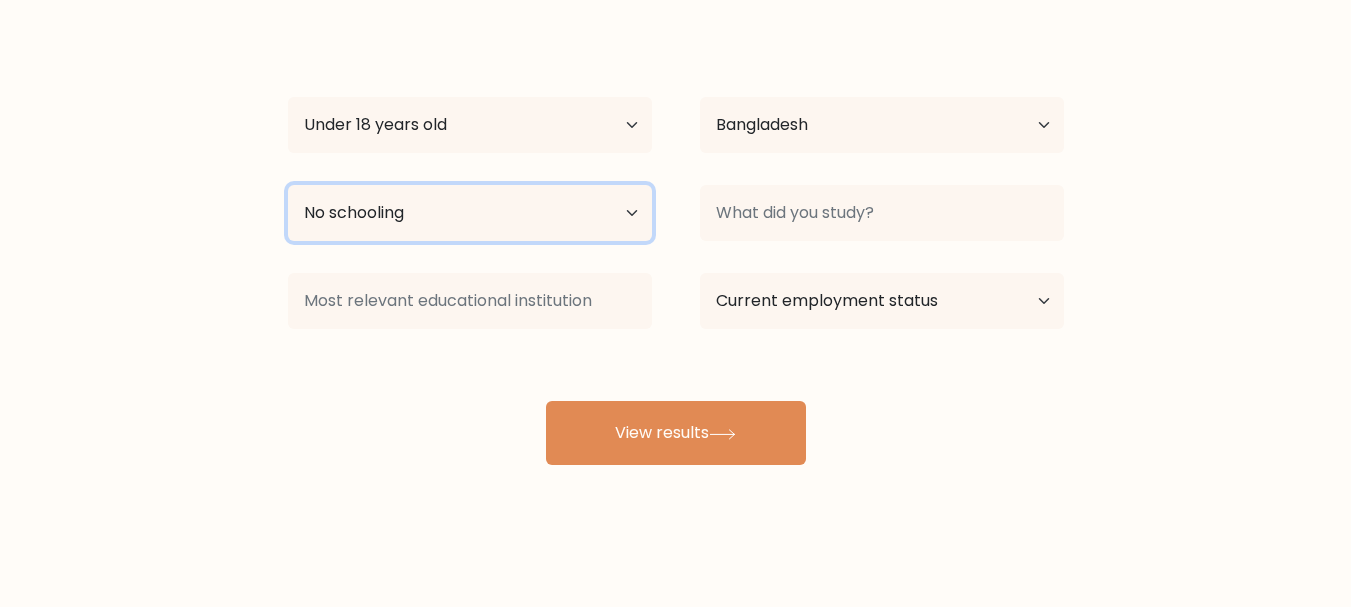 click on "Highest education level
No schooling
Primary
Lower Secondary
Upper Secondary
Occupation Specific
Bachelor's degree
Master's degree
Doctoral degree" at bounding box center [470, 213] 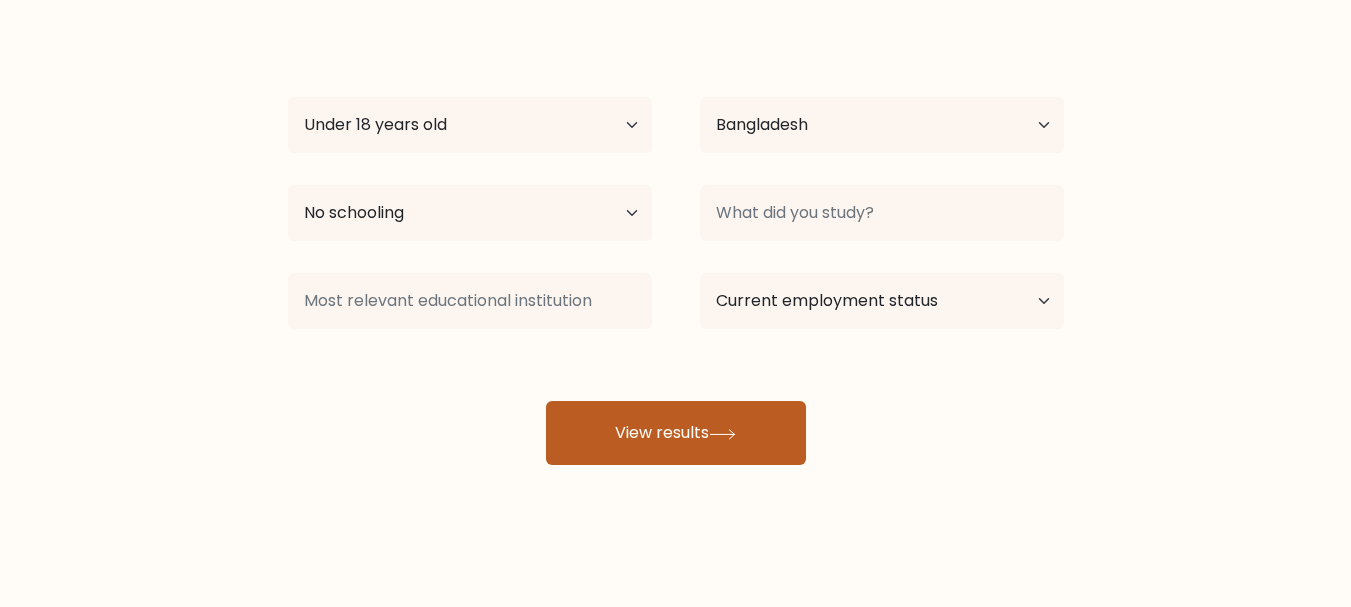 click on "View results" at bounding box center [676, 433] 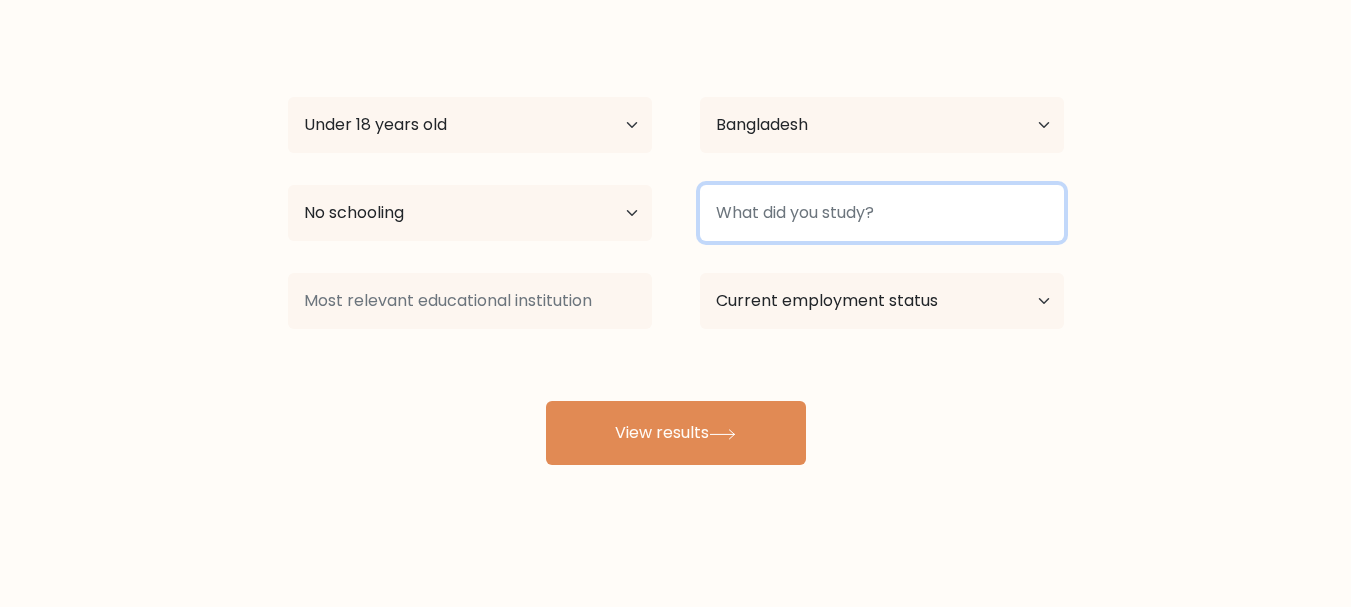click at bounding box center [882, 213] 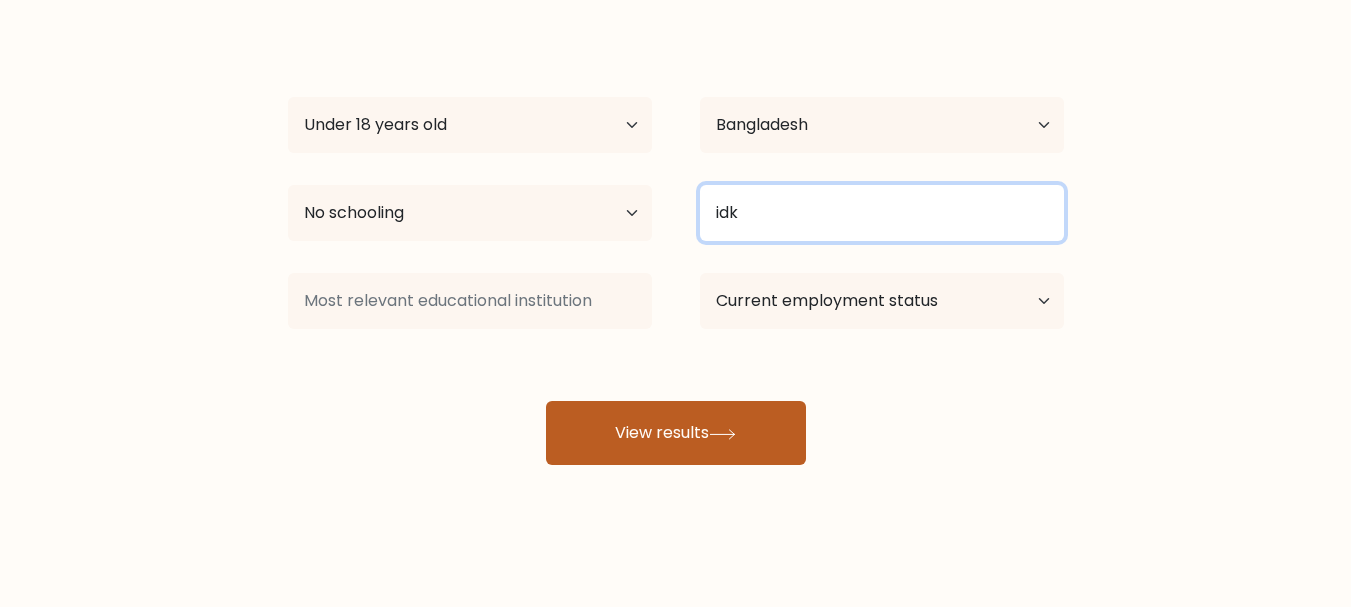 type on "idk" 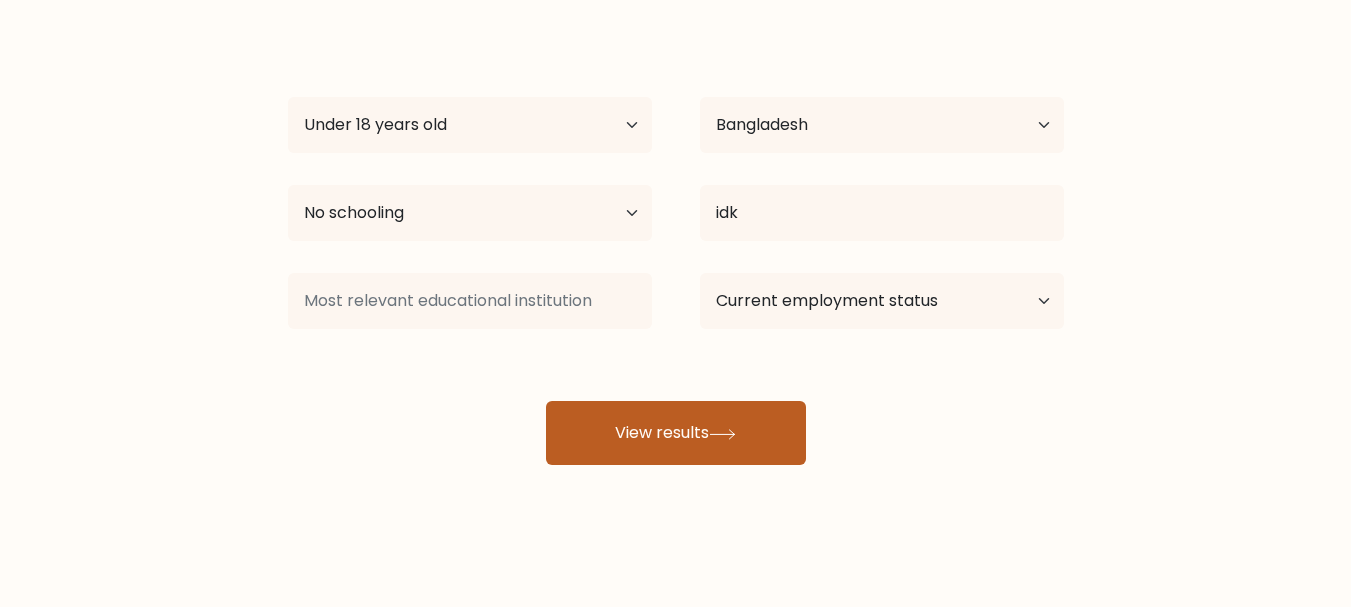 click on "View results" at bounding box center (676, 433) 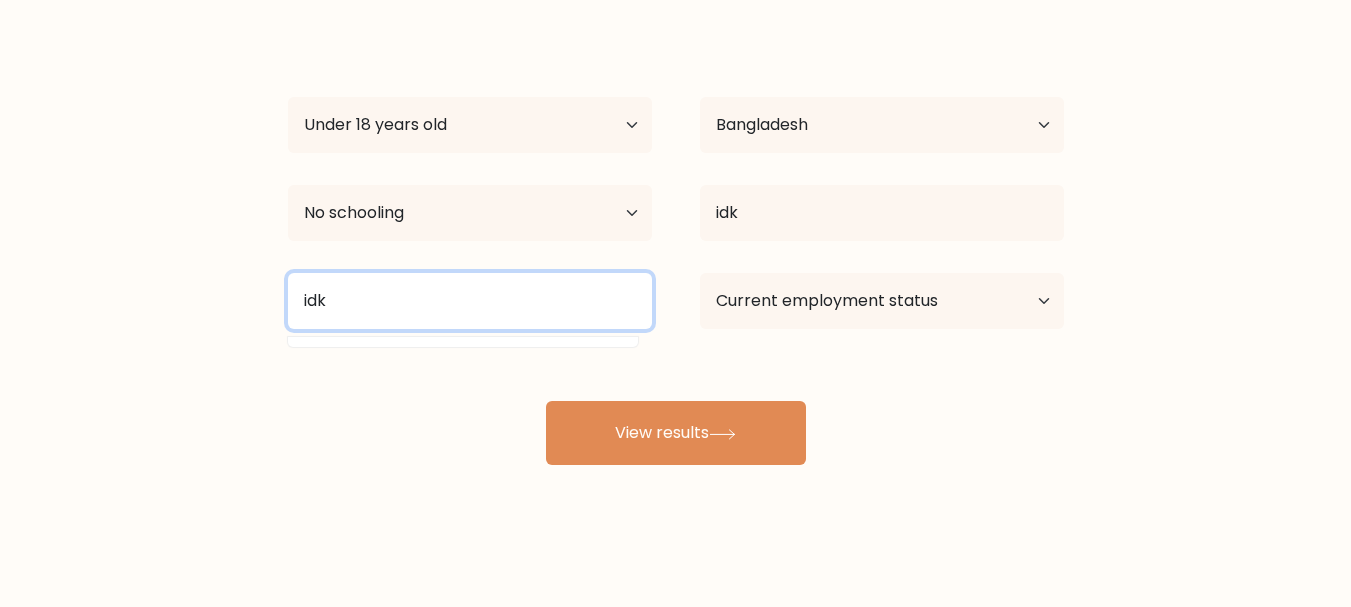 type on "idk" 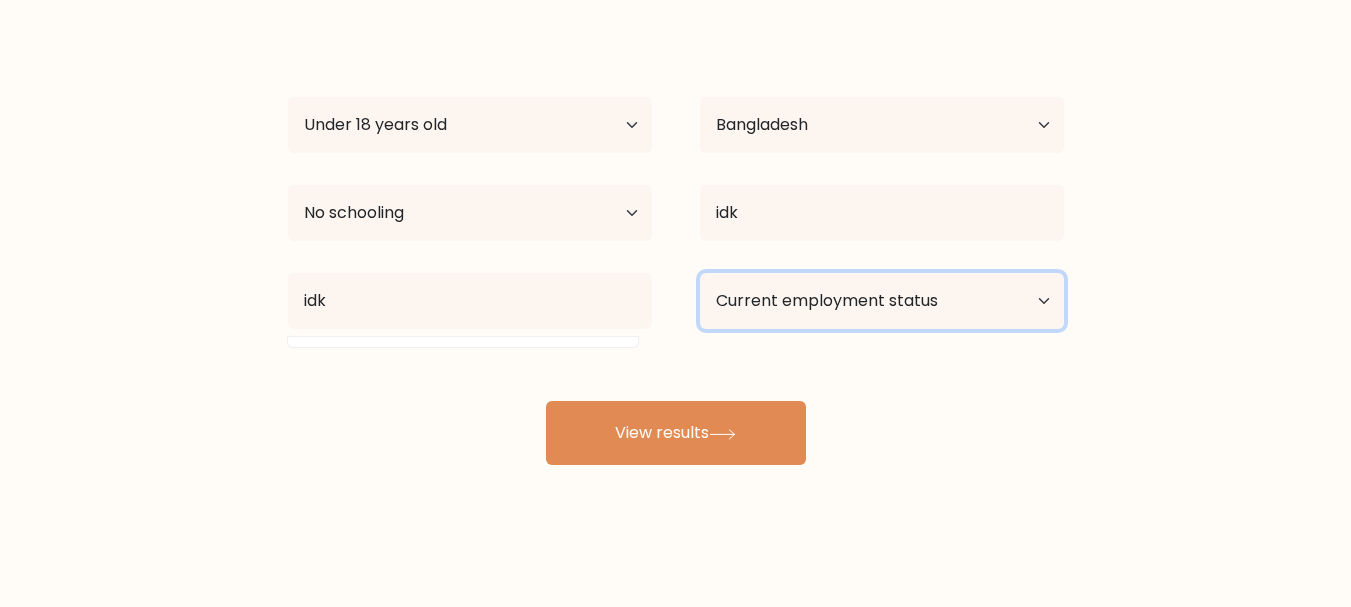 click on "Current employment status
Employed
Student
Retired
Other / prefer not to answer" at bounding box center [882, 301] 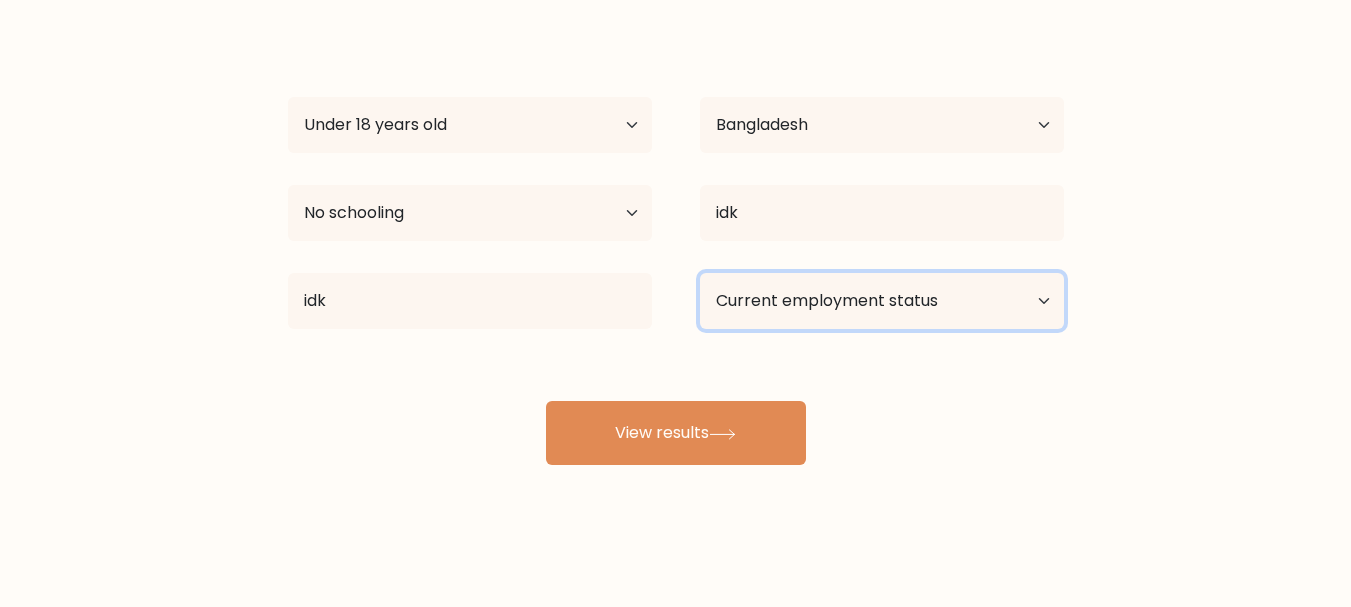 select on "student" 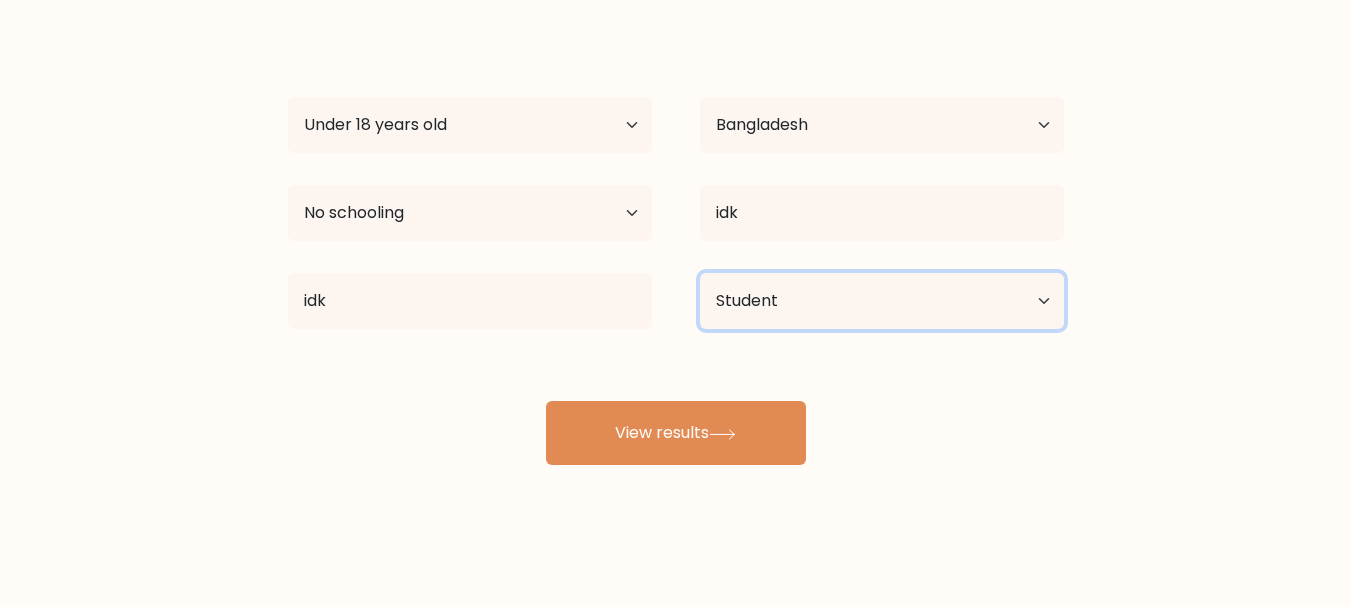 click on "Current employment status
Employed
Student
Retired
Other / prefer not to answer" at bounding box center [882, 301] 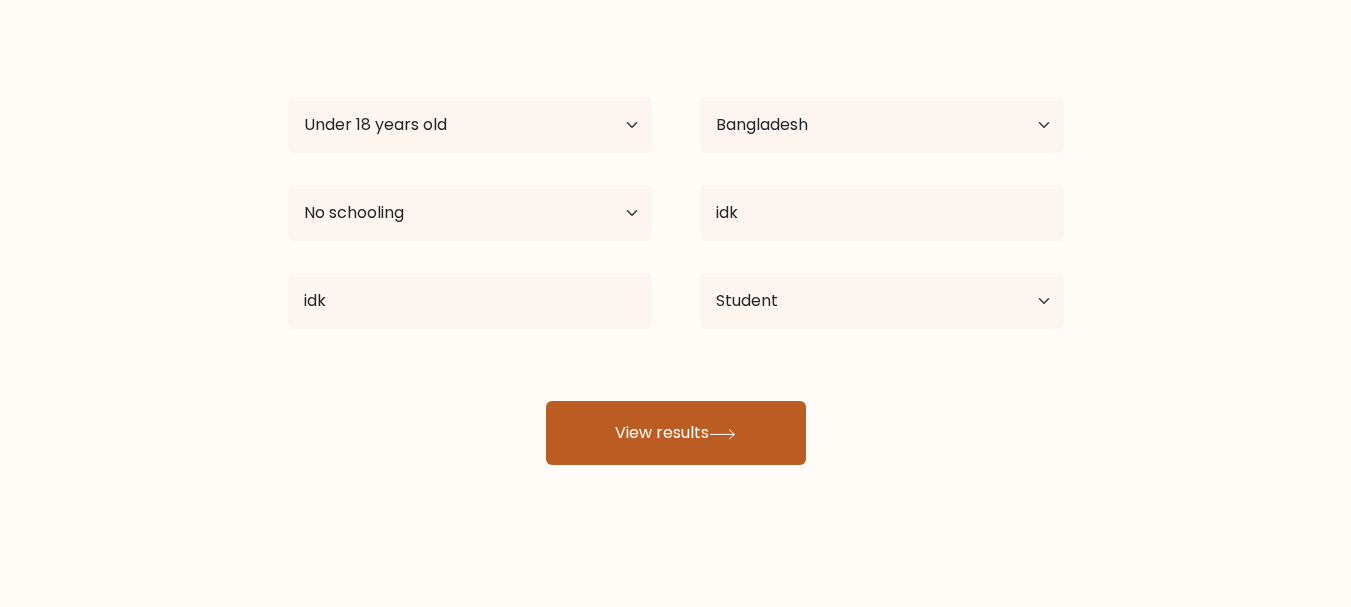 click on "View results" at bounding box center [676, 433] 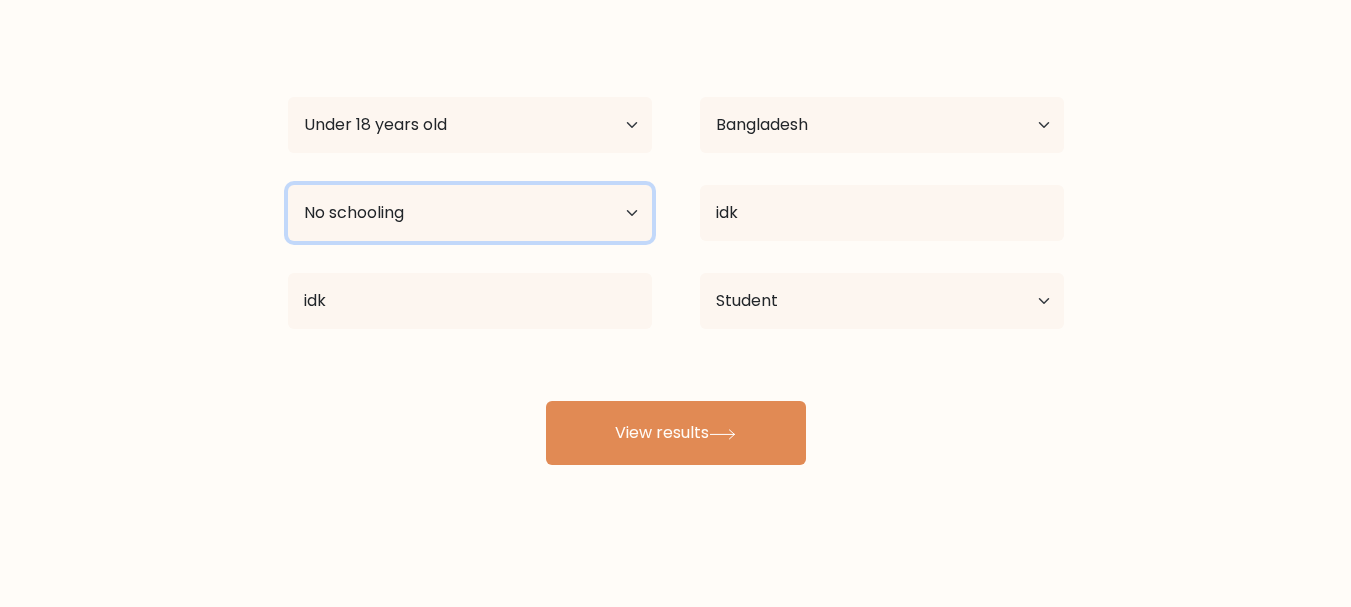 click on "Highest education level
No schooling
Primary
Lower Secondary
Upper Secondary
Occupation Specific
Bachelor's degree
Master's degree
Doctoral degree" at bounding box center [470, 213] 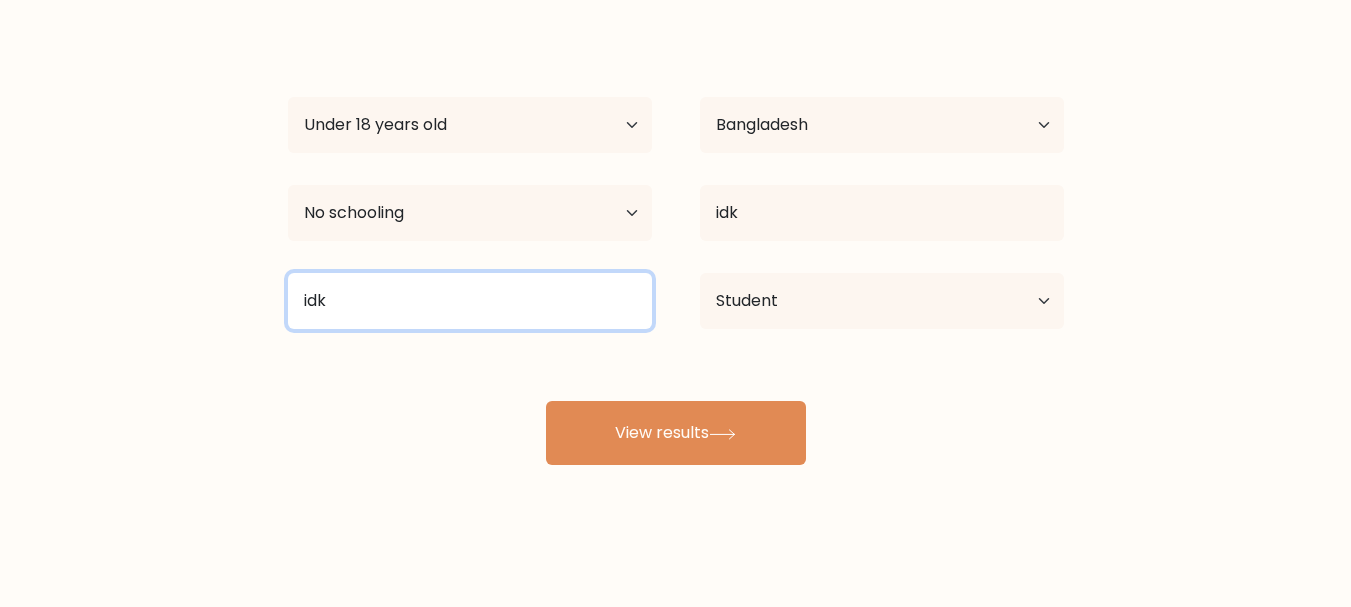 click on "idk" at bounding box center (470, 301) 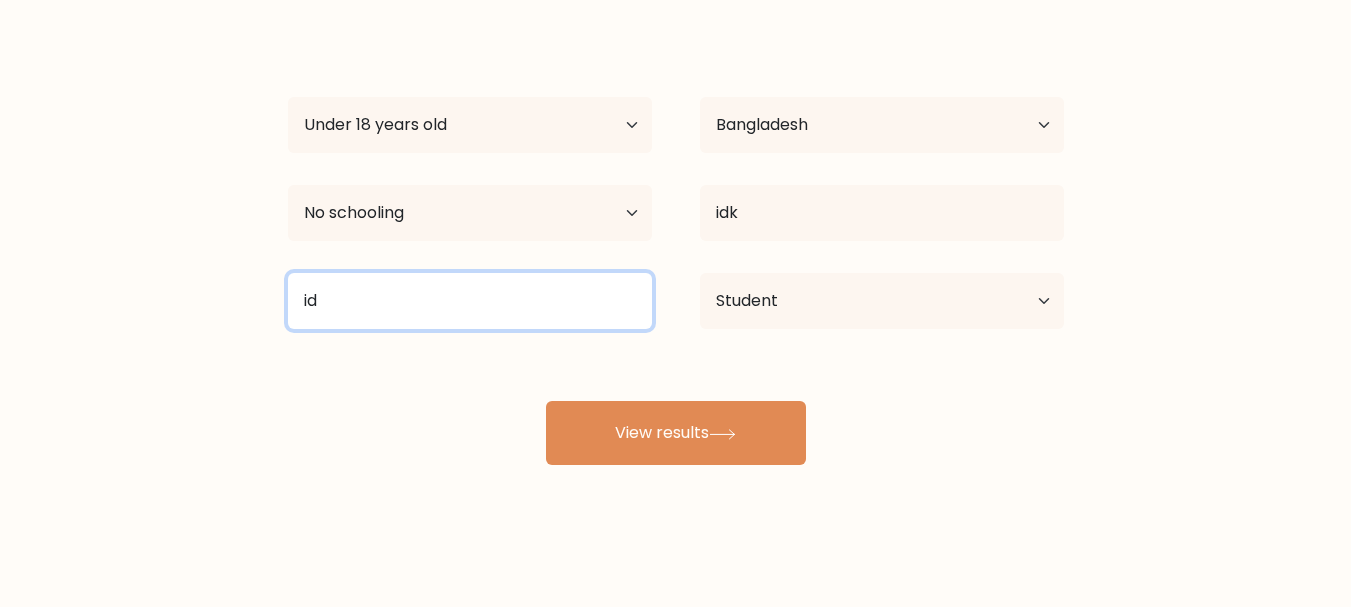 type on "i" 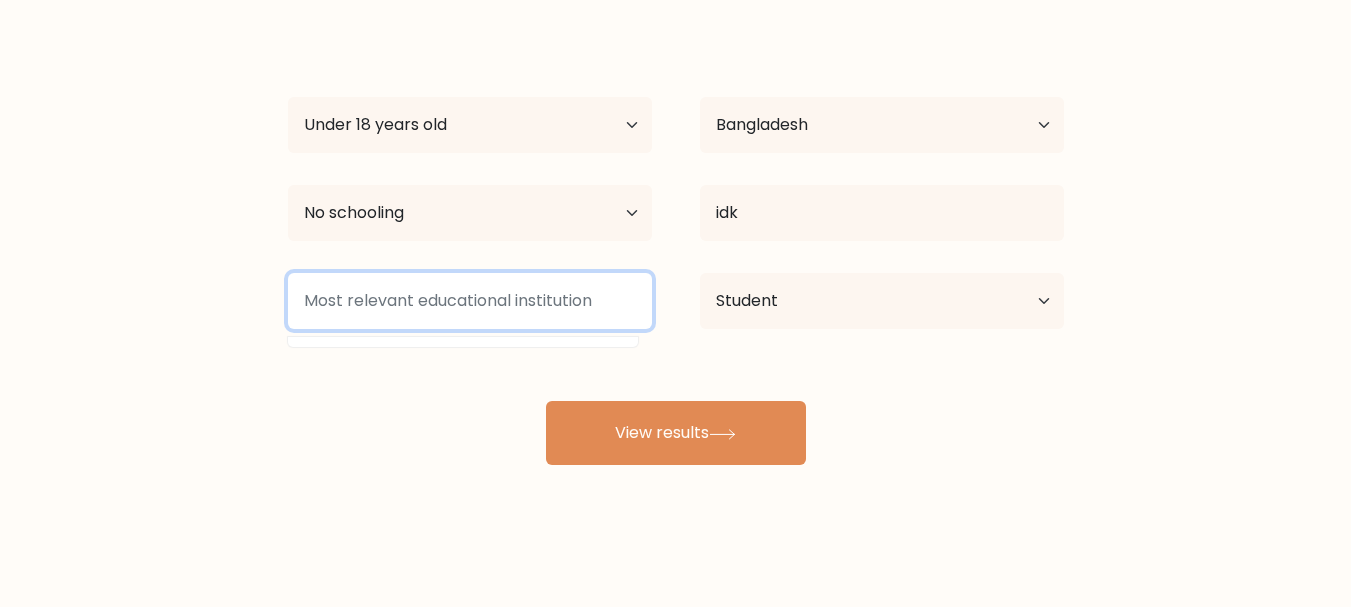 click at bounding box center [470, 301] 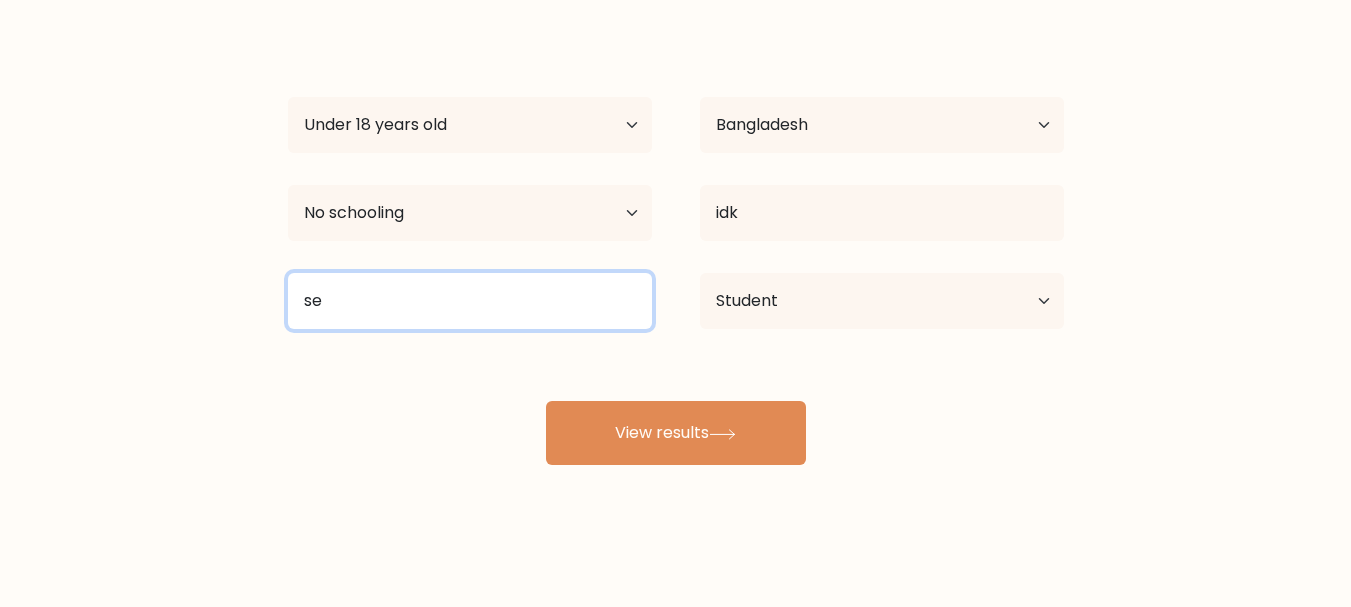 type on "s" 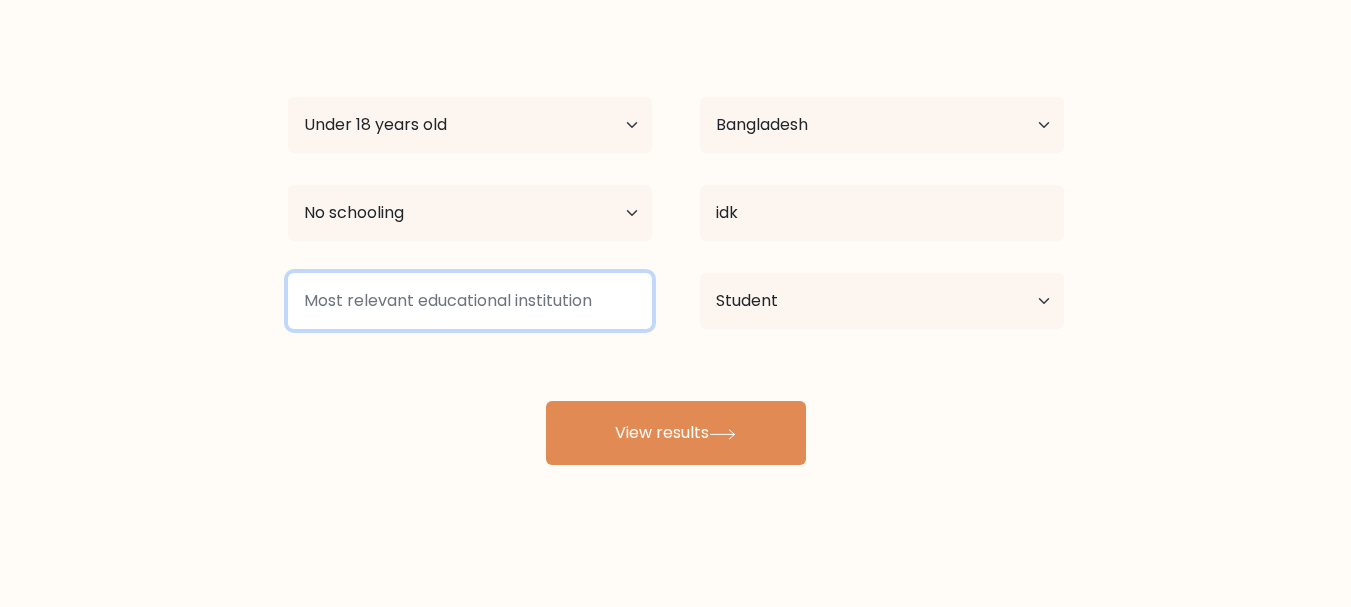 type 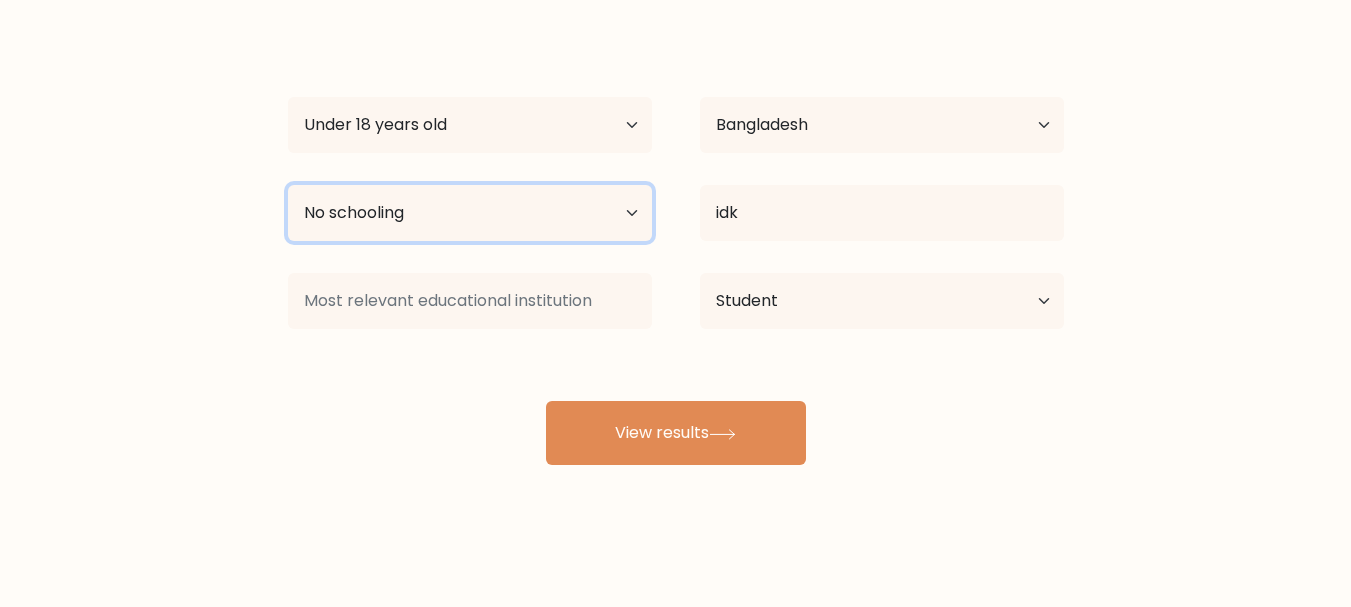 click on "Highest education level
No schooling
Primary
Lower Secondary
Upper Secondary
Occupation Specific
Bachelor's degree
Master's degree
Doctoral degree" at bounding box center [470, 213] 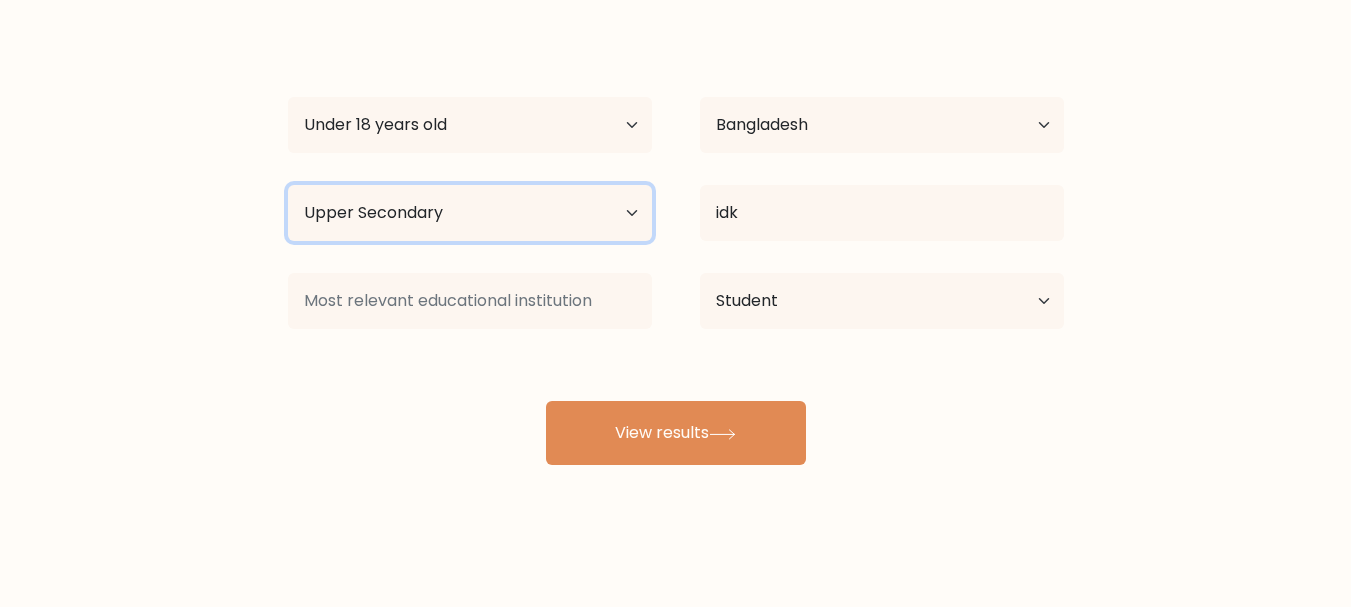 click on "Highest education level
No schooling
Primary
Lower Secondary
Upper Secondary
Occupation Specific
Bachelor's degree
Master's degree
Doctoral degree" at bounding box center (470, 213) 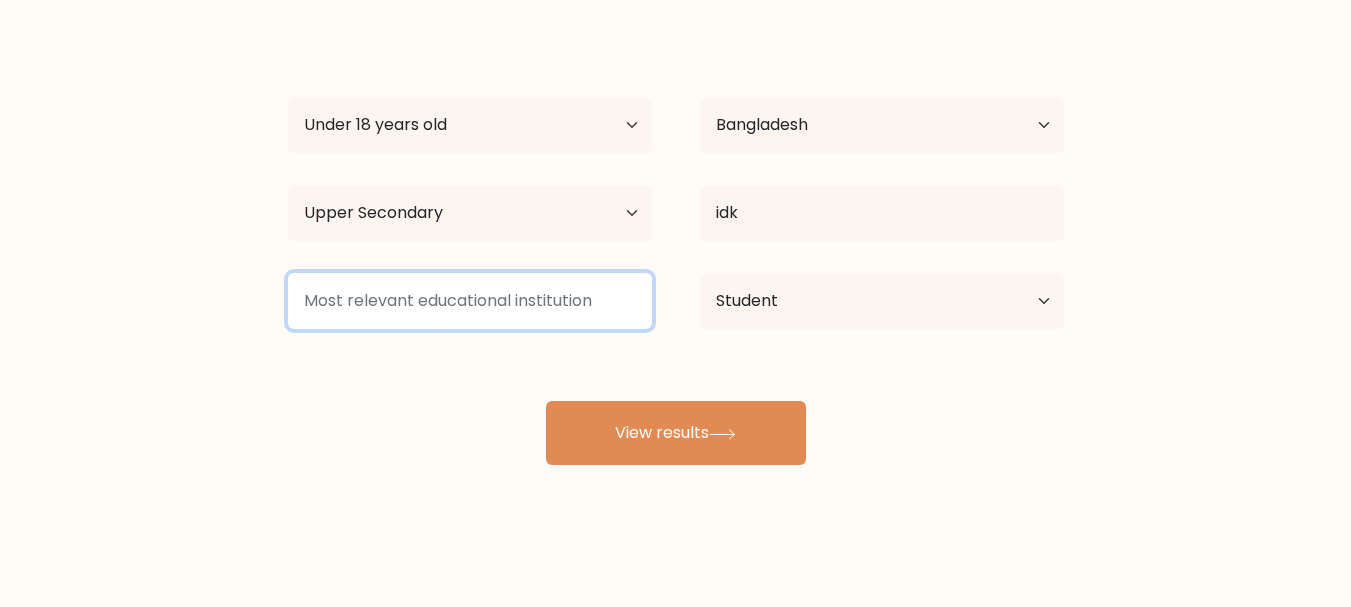 click at bounding box center (470, 301) 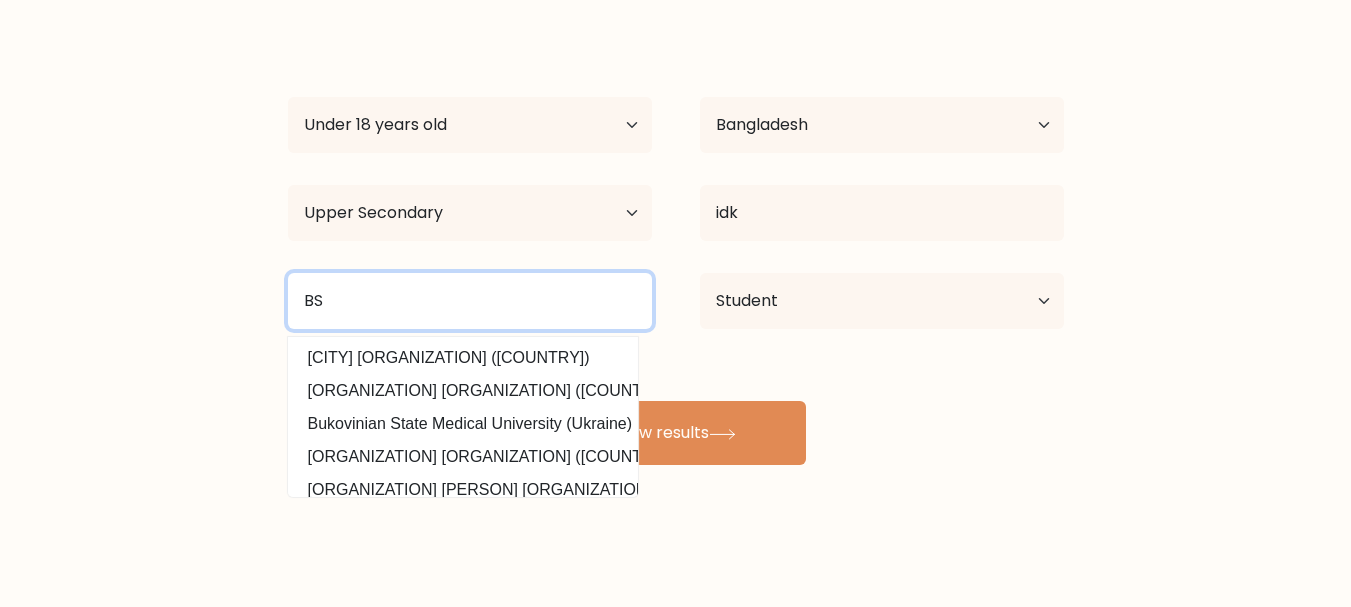 type on "B" 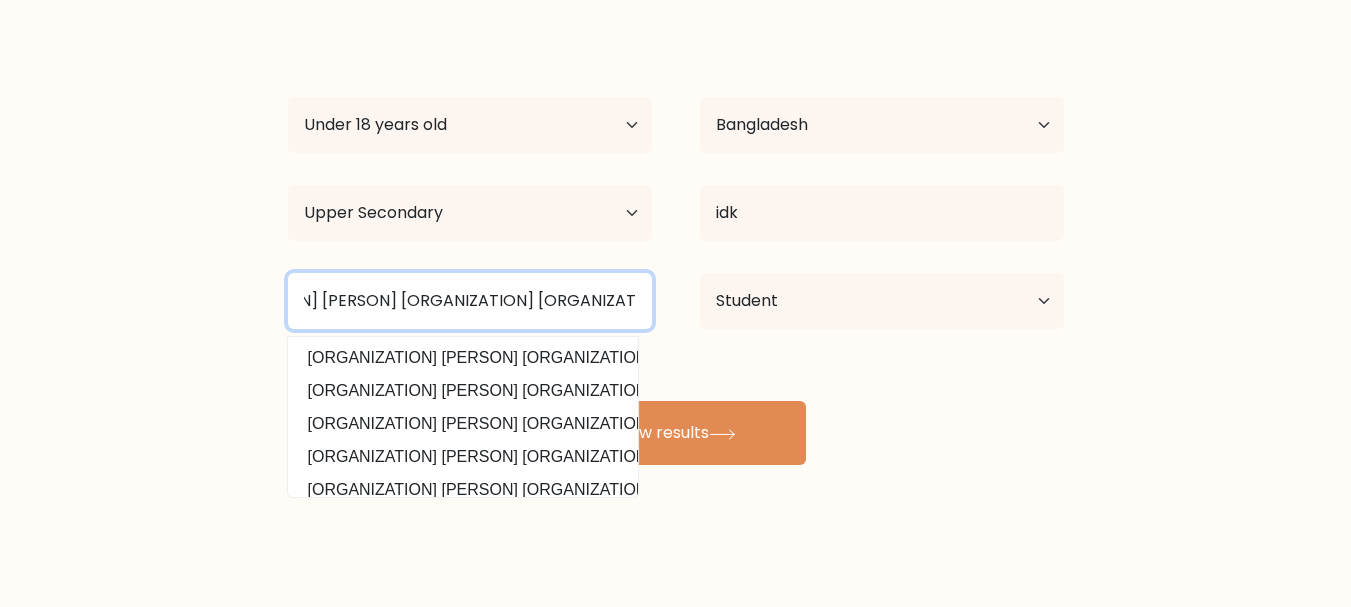 scroll, scrollTop: 0, scrollLeft: 129, axis: horizontal 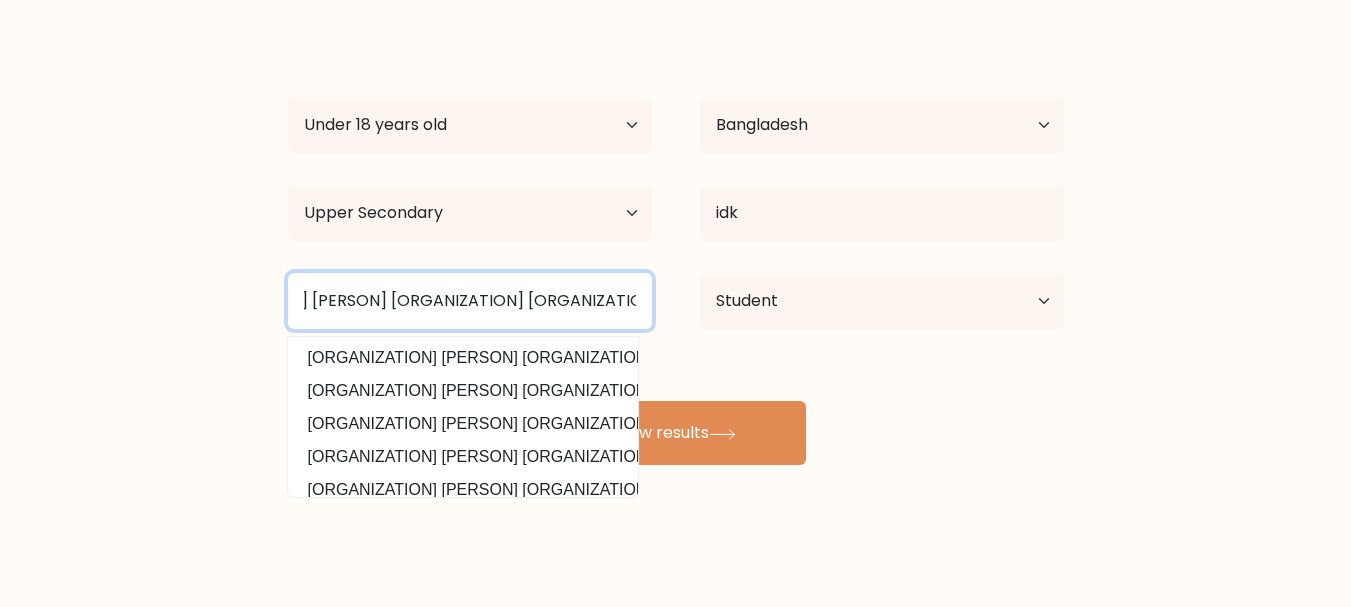 type on "[ORGANIZATION] [PERSON] [ORGANIZATION] [ORGANIZATION] [ORGANIZATION]" 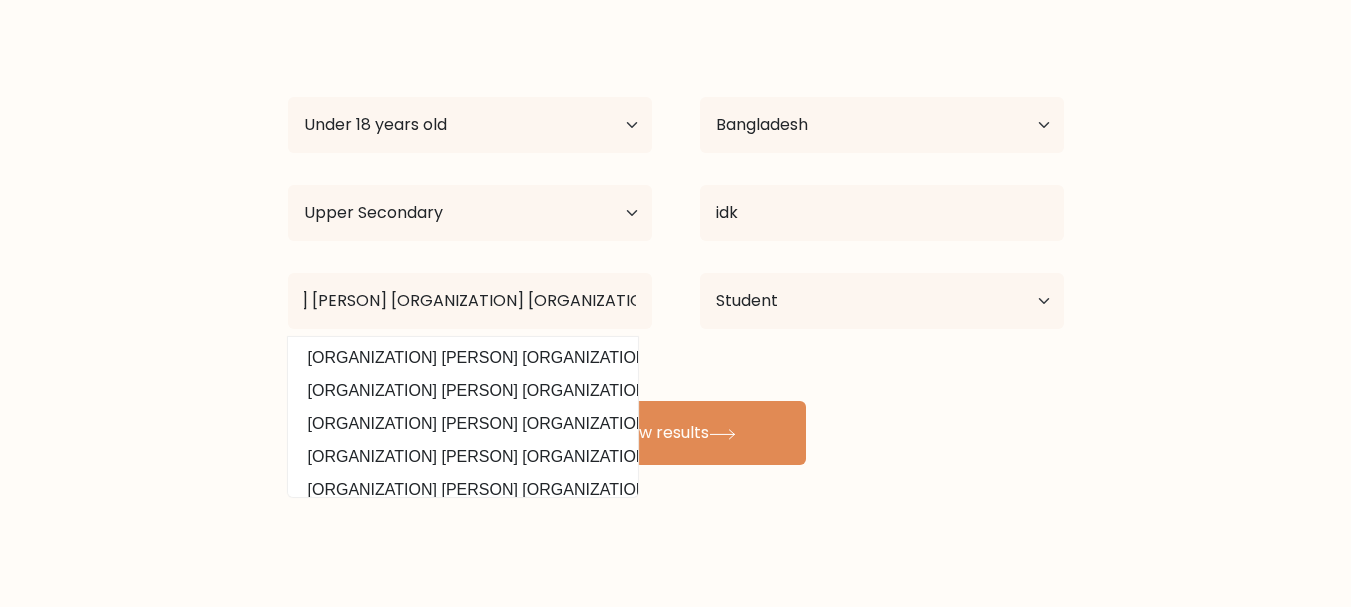 scroll, scrollTop: 0, scrollLeft: 0, axis: both 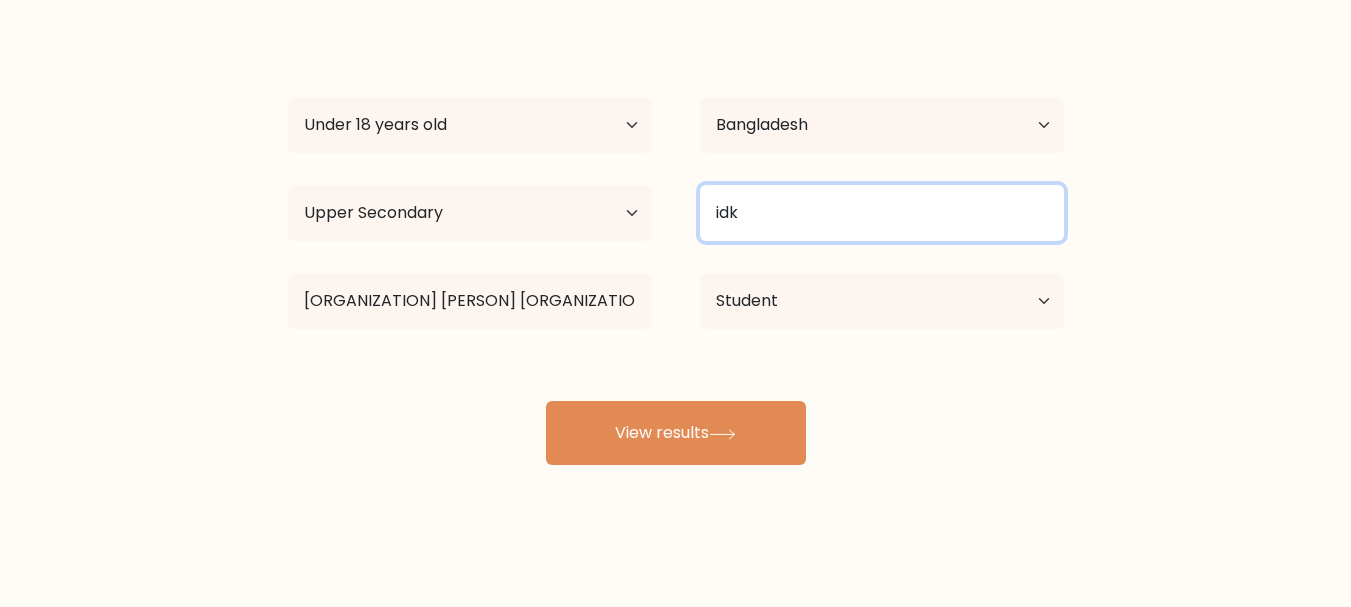 click on "idk" at bounding box center (882, 213) 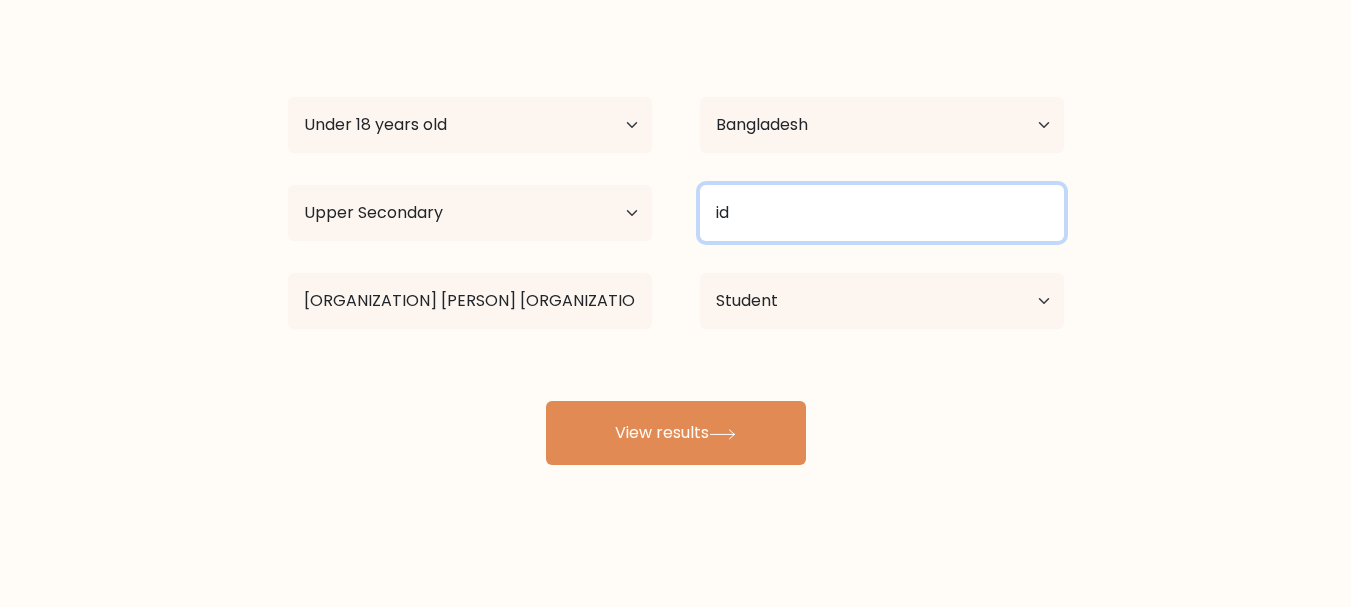 type on "i" 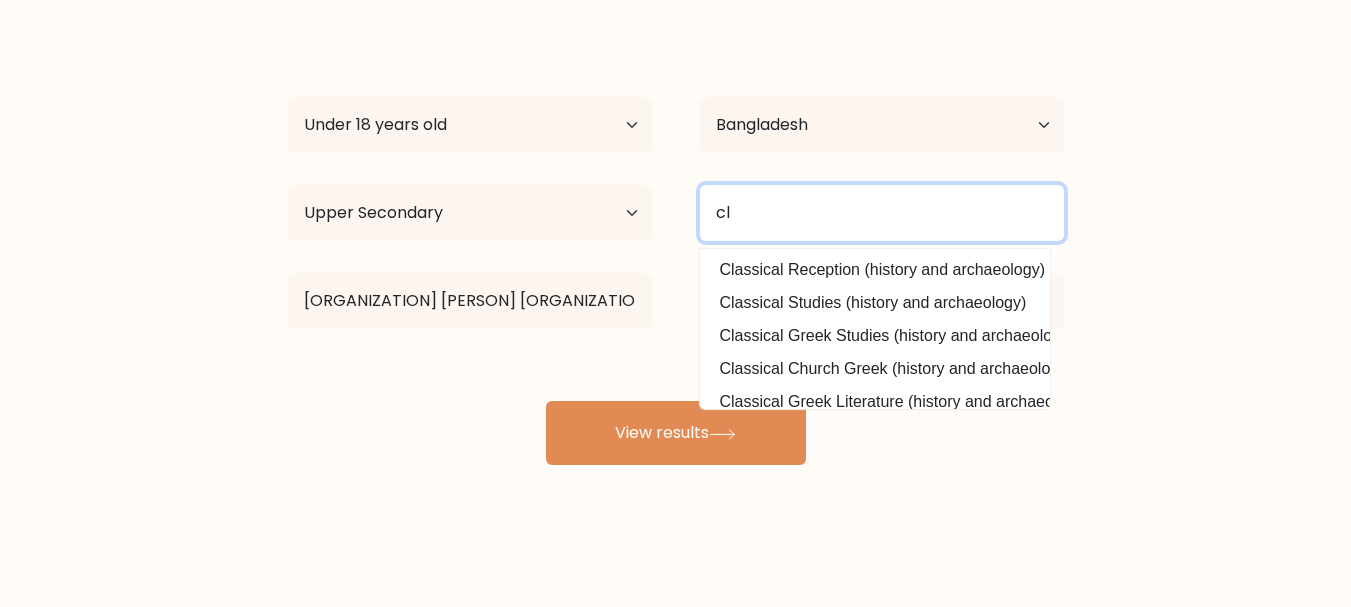 type on "c" 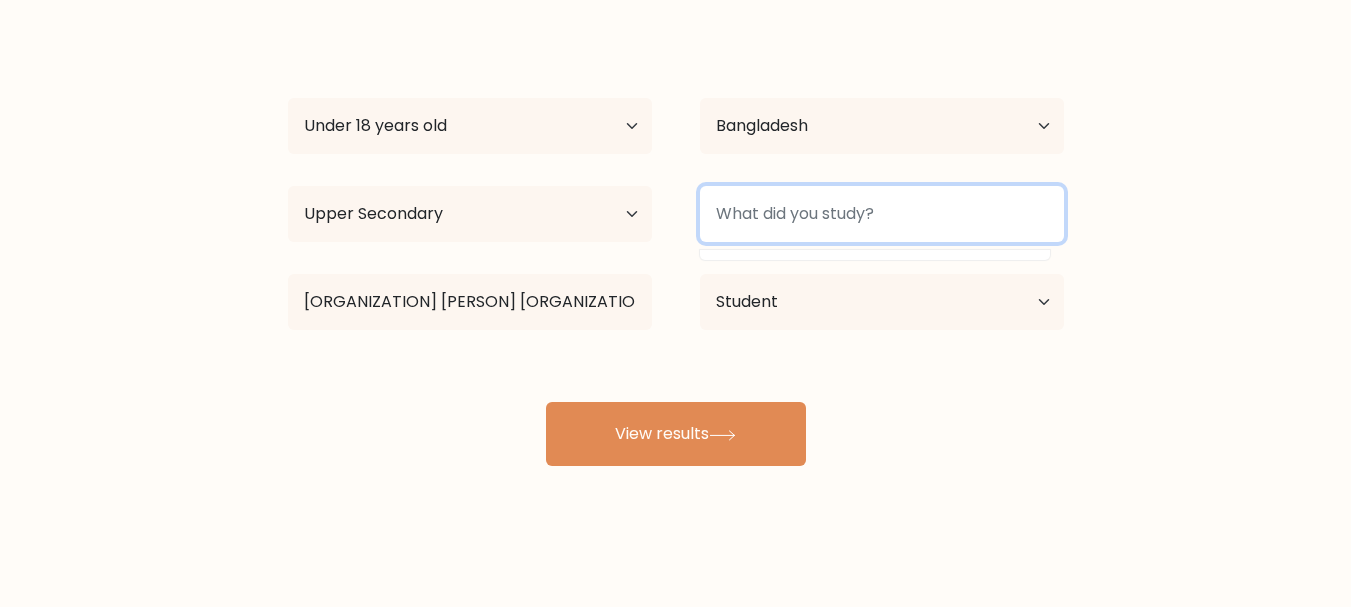 scroll, scrollTop: 151, scrollLeft: 0, axis: vertical 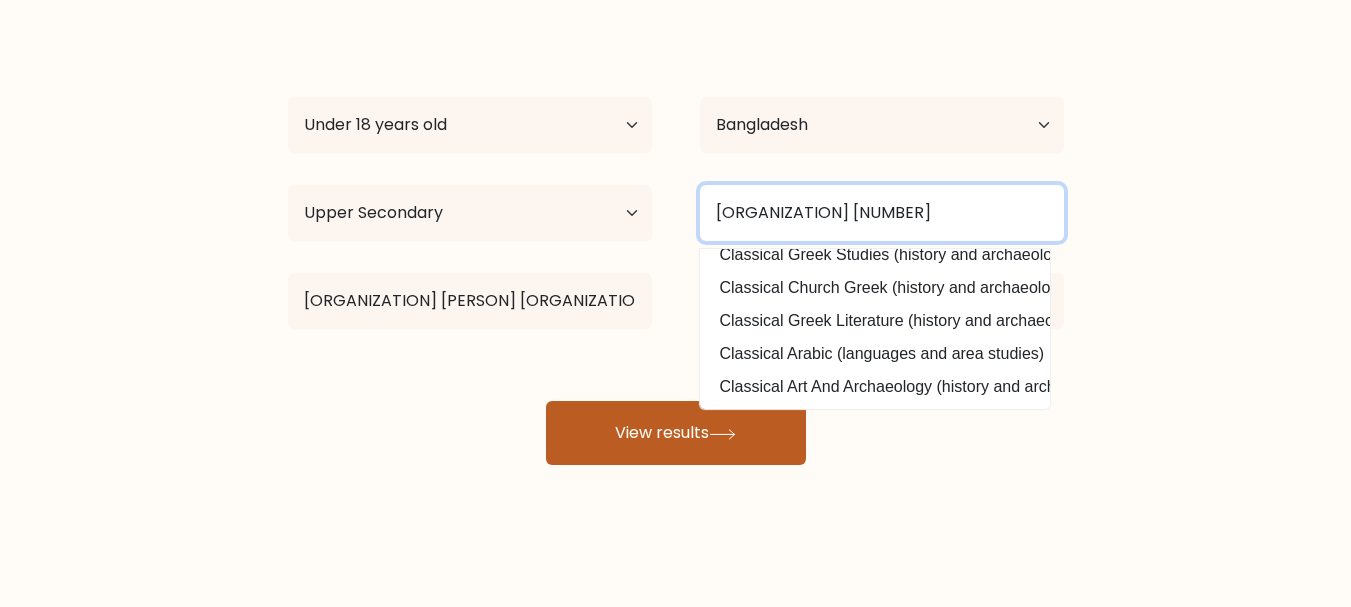 type on "[ORGANIZATION] [NUMBER]" 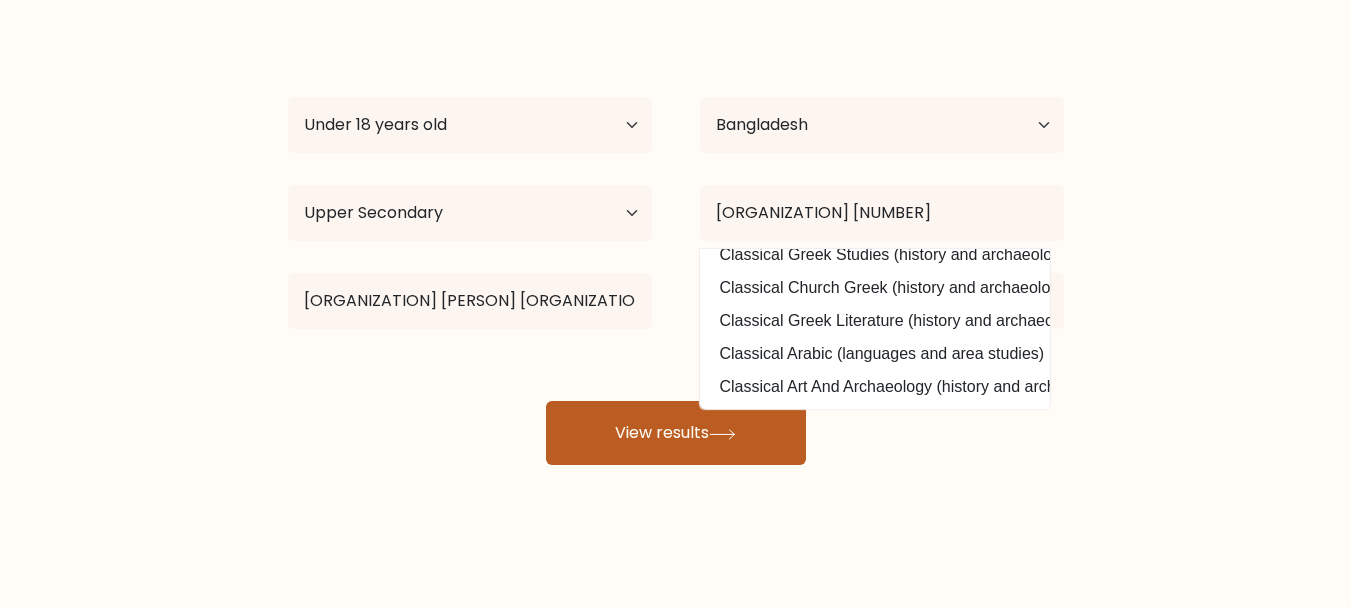 click on "View results" at bounding box center (676, 433) 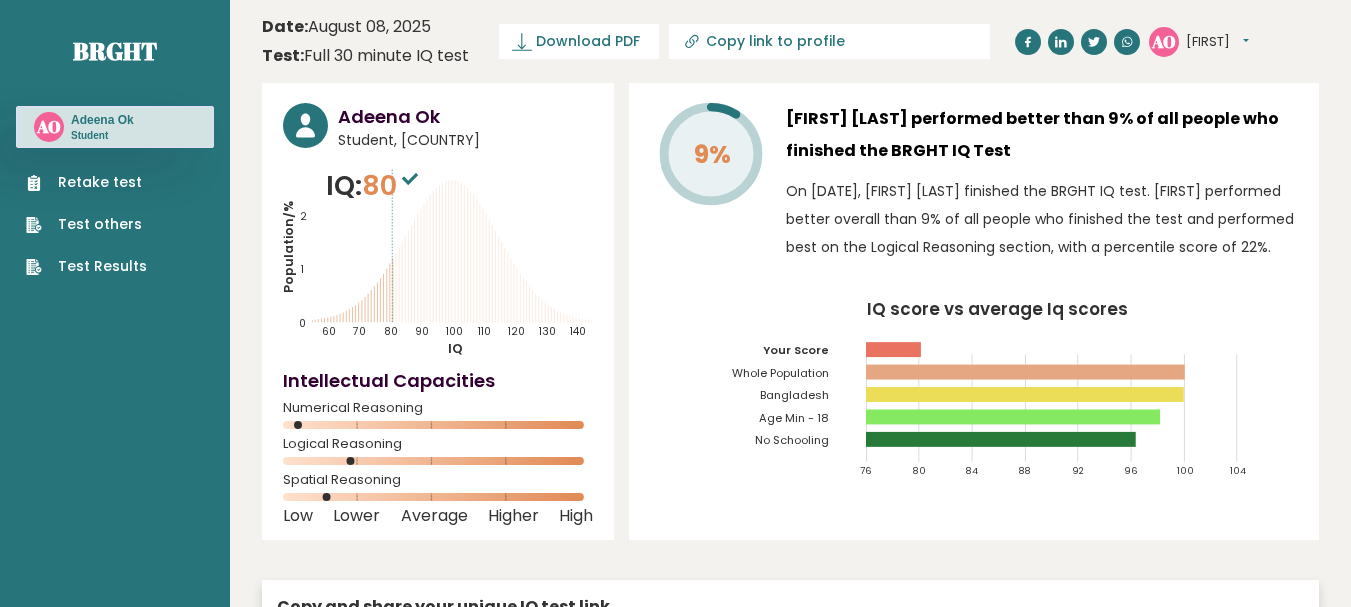 scroll, scrollTop: 0, scrollLeft: 0, axis: both 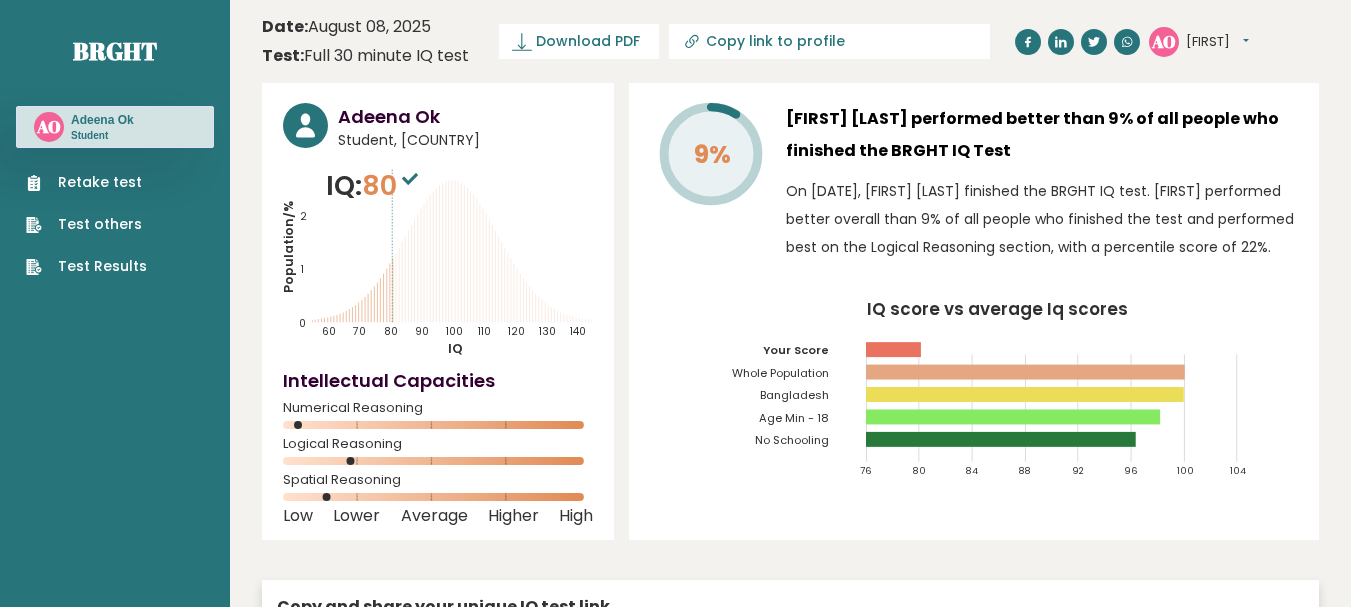 click on "9%
[FIRST] [LAST] performed better than
9% of all
people who finished the BRGHT IQ Test
On [DATE], [FIRST]
[LAST] finished the BRGHT IQ test. [FIRST] performed better overall than
9% of all people who finished the test and
performed best on the
Logical Reasoning section, with
a percentile score of 22%.
IQ score vs average Iq scores
76
80
84
88
92
96
100
104
Your Score
Whole Population" at bounding box center (974, 311) 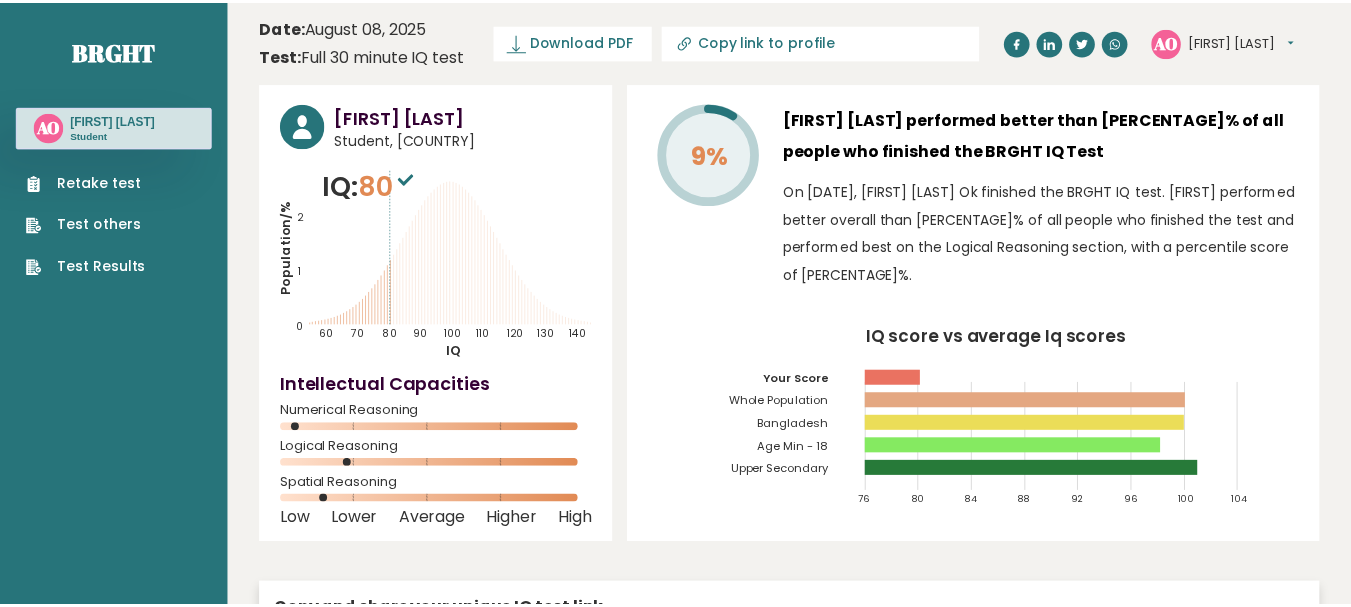 scroll, scrollTop: 0, scrollLeft: 0, axis: both 